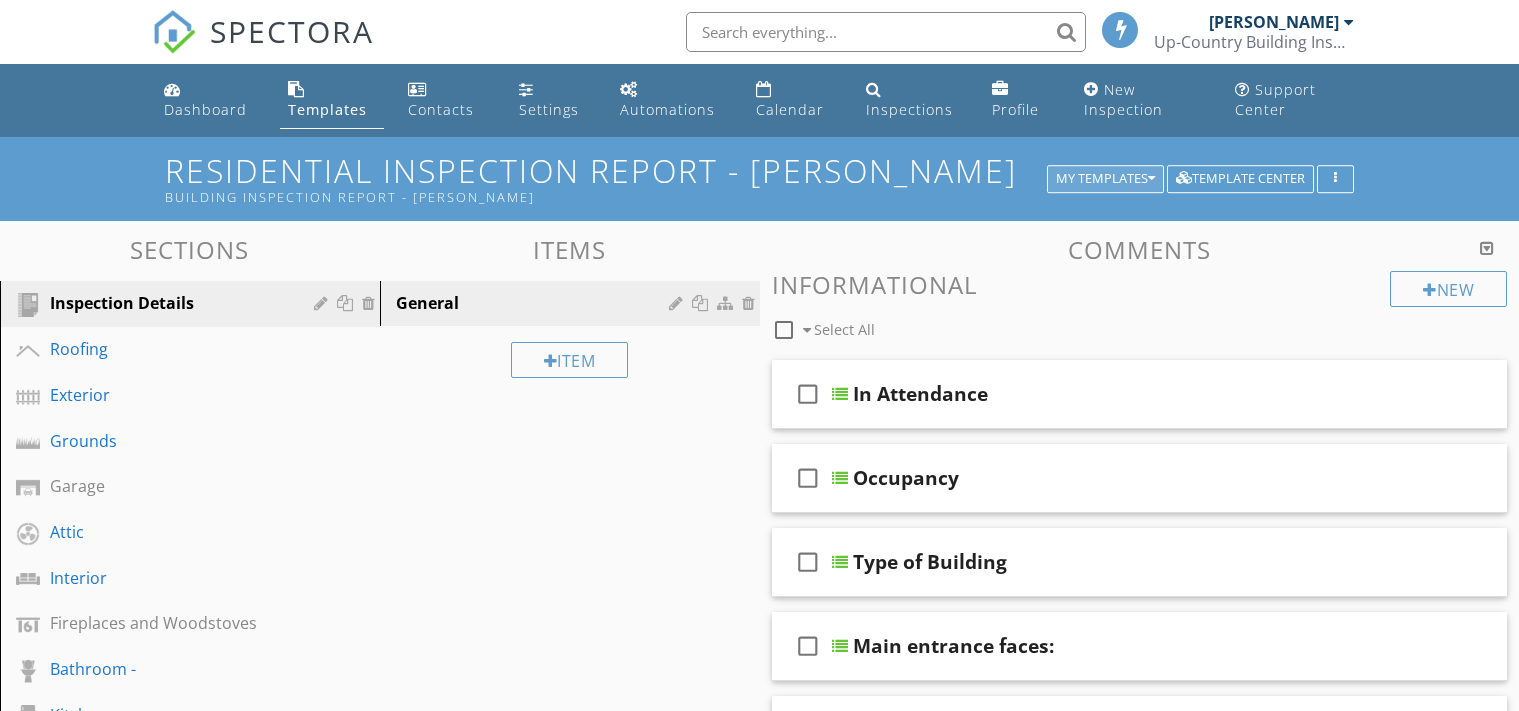scroll, scrollTop: 0, scrollLeft: 0, axis: both 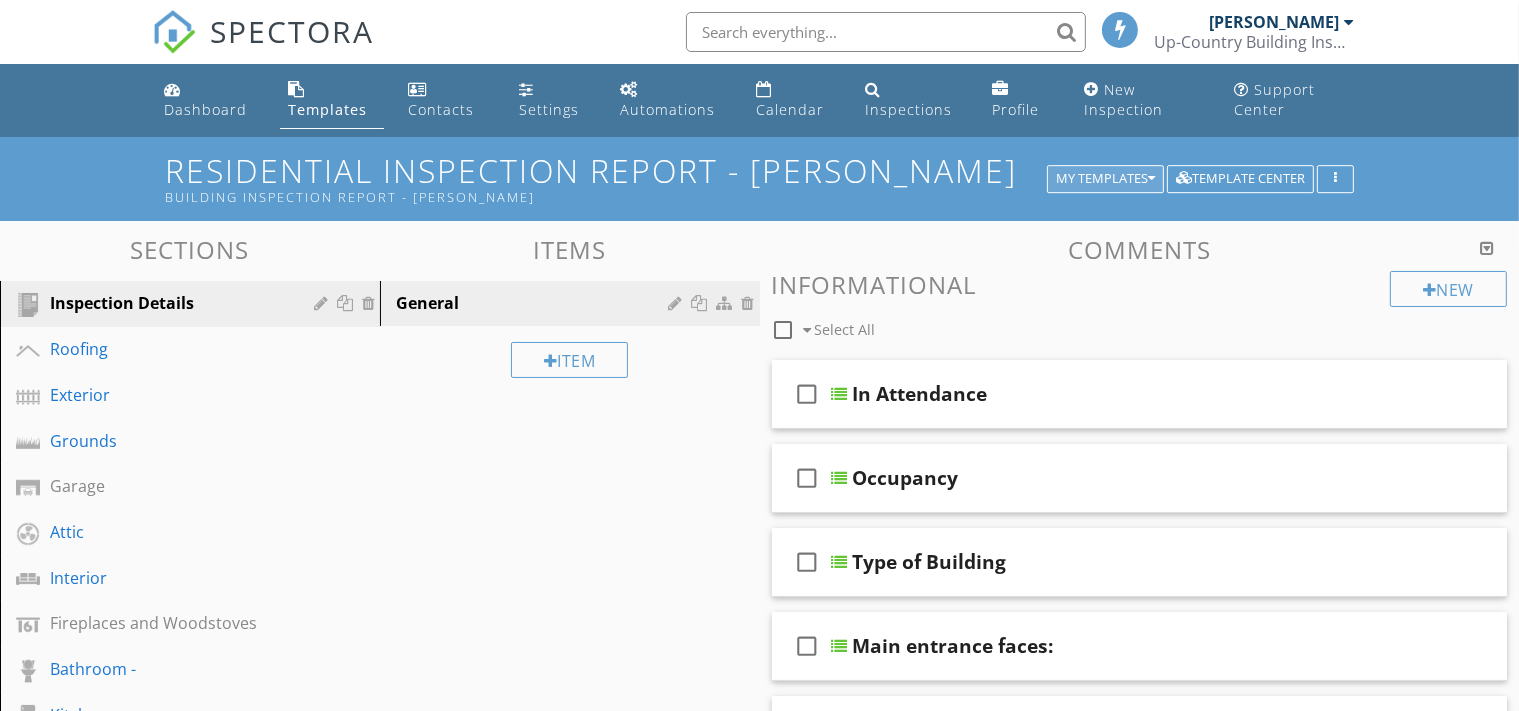click on "My Templates" at bounding box center (1105, 179) 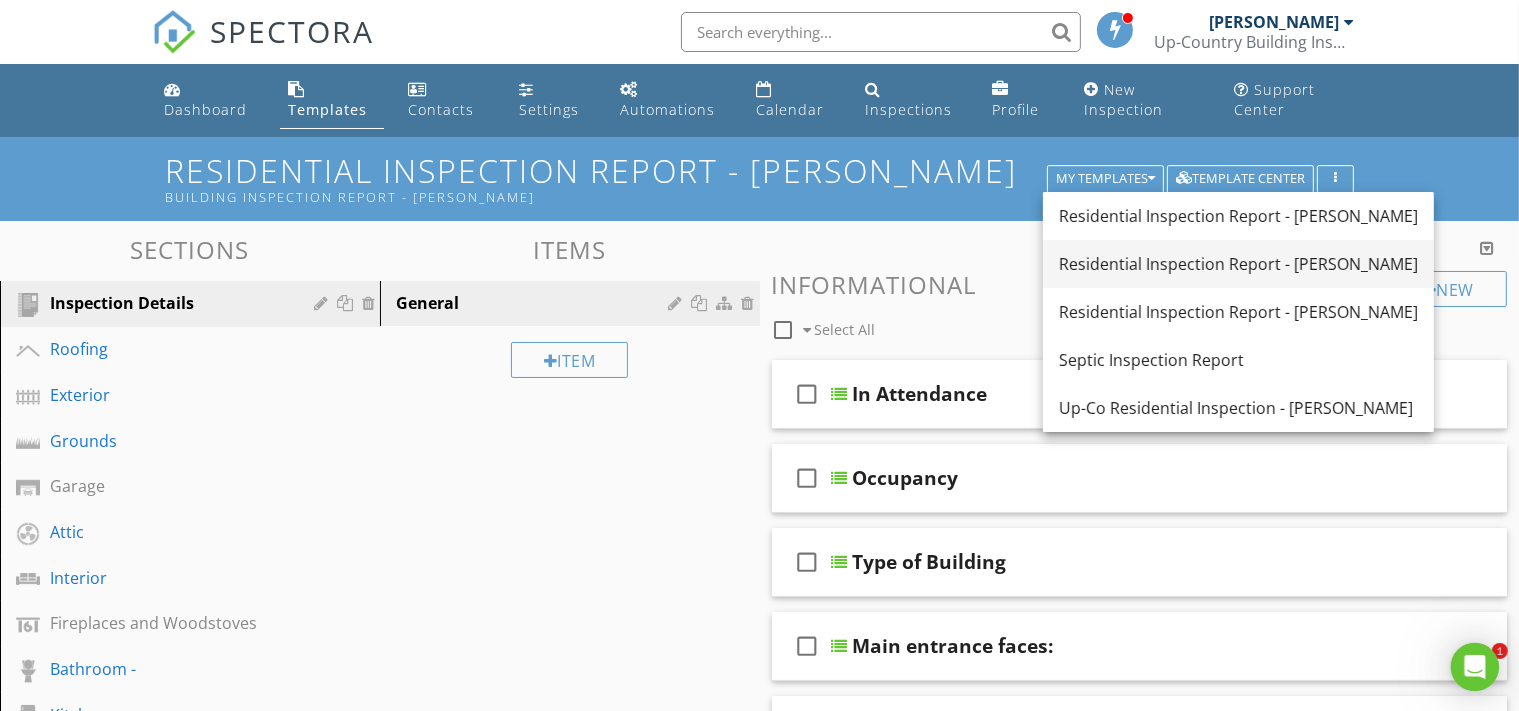 scroll, scrollTop: 0, scrollLeft: 0, axis: both 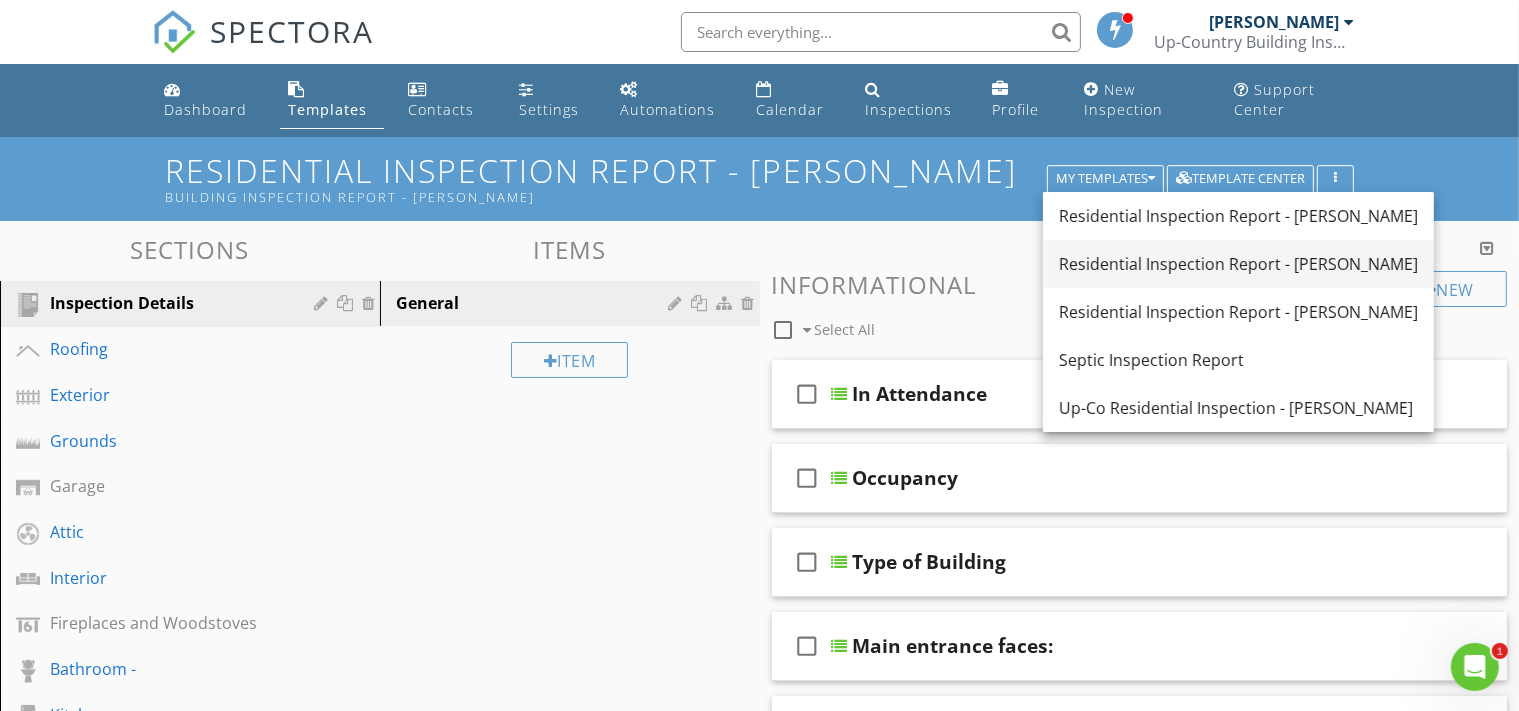 click on "Residential Inspection Report - Philip" at bounding box center [1238, 264] 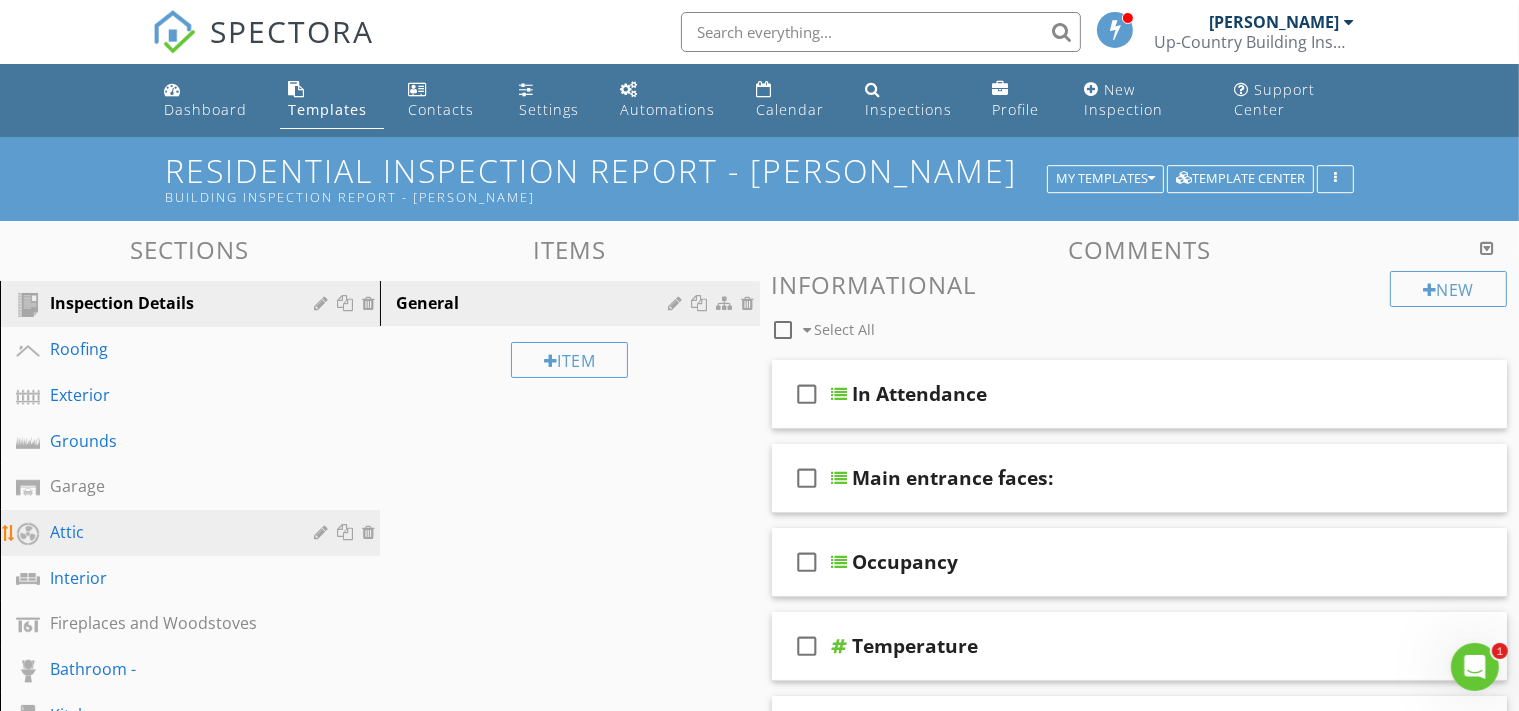 click on "Attic" at bounding box center [167, 532] 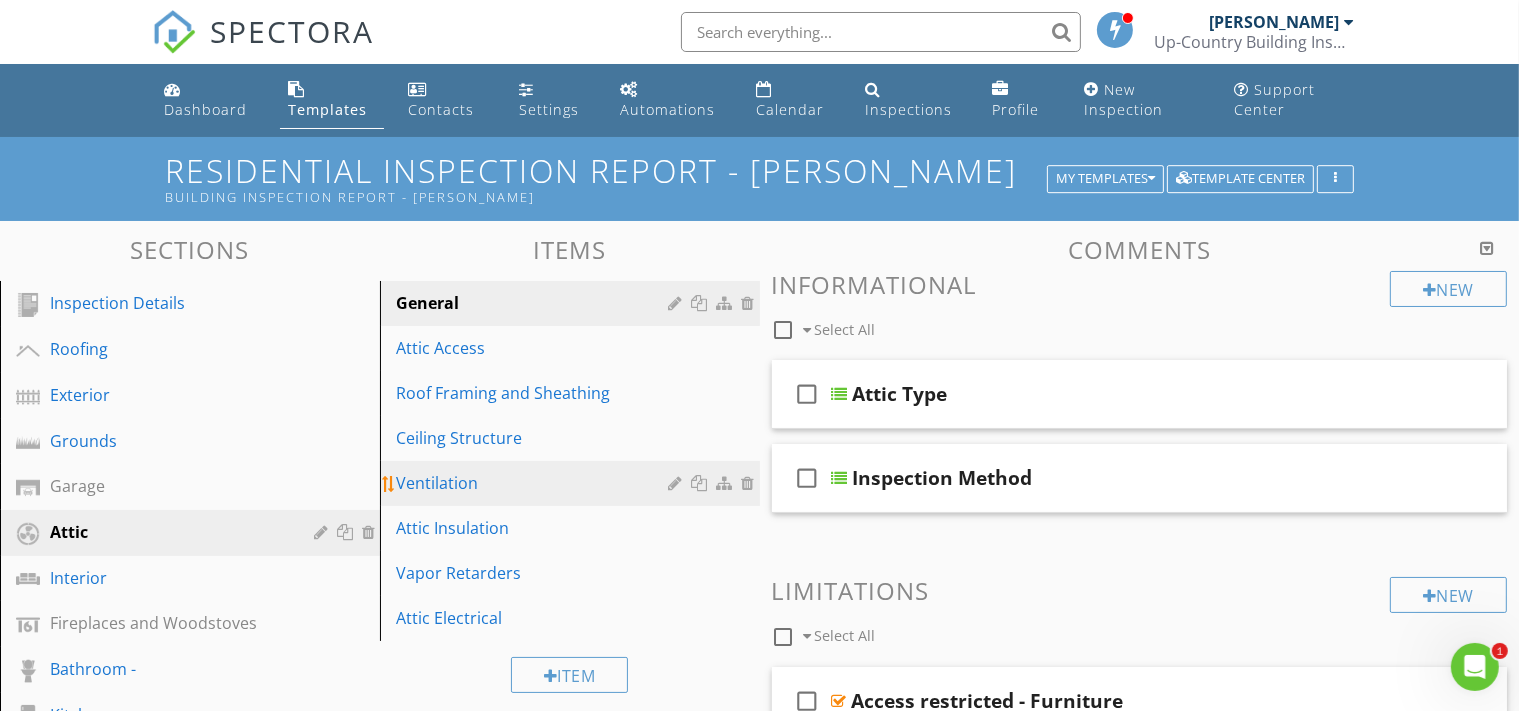 click on "Ventilation" at bounding box center (535, 483) 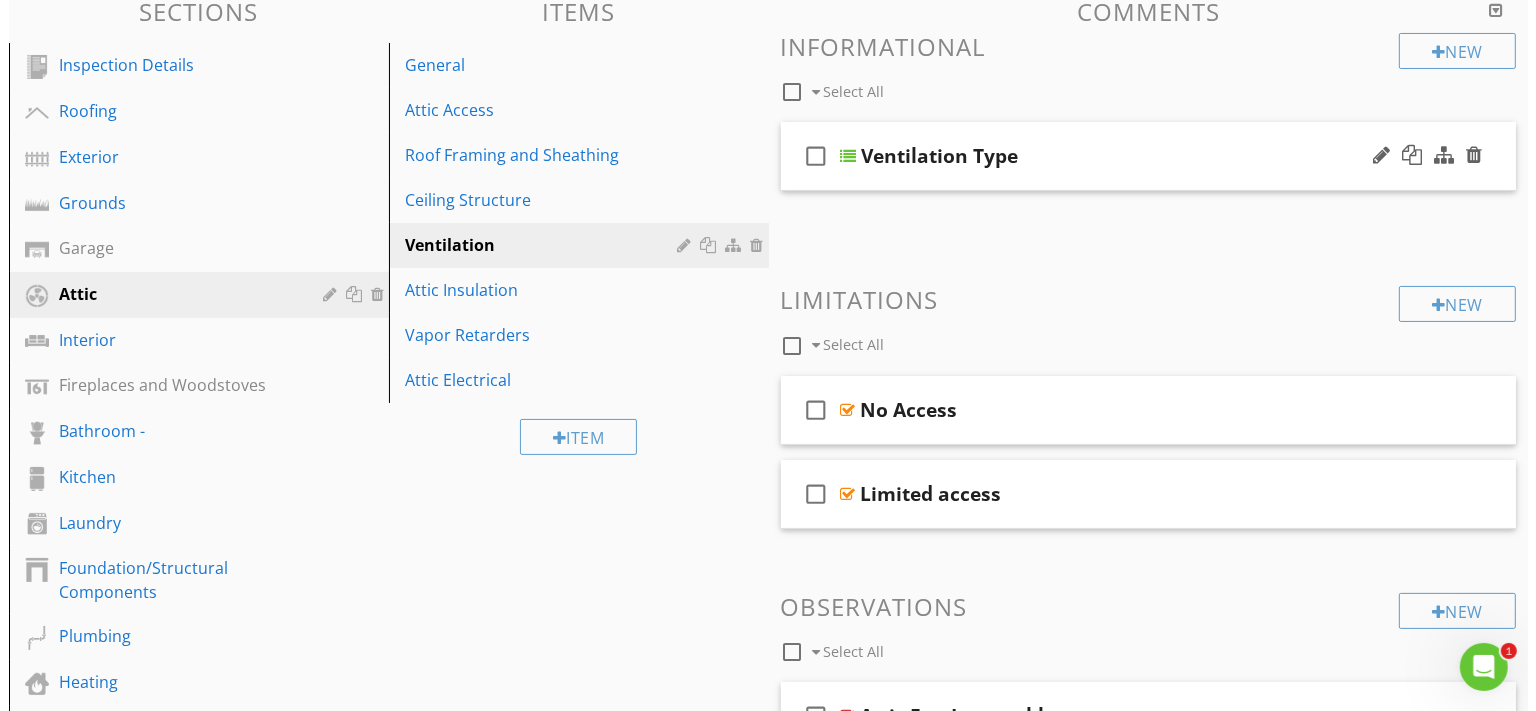 scroll, scrollTop: 563, scrollLeft: 0, axis: vertical 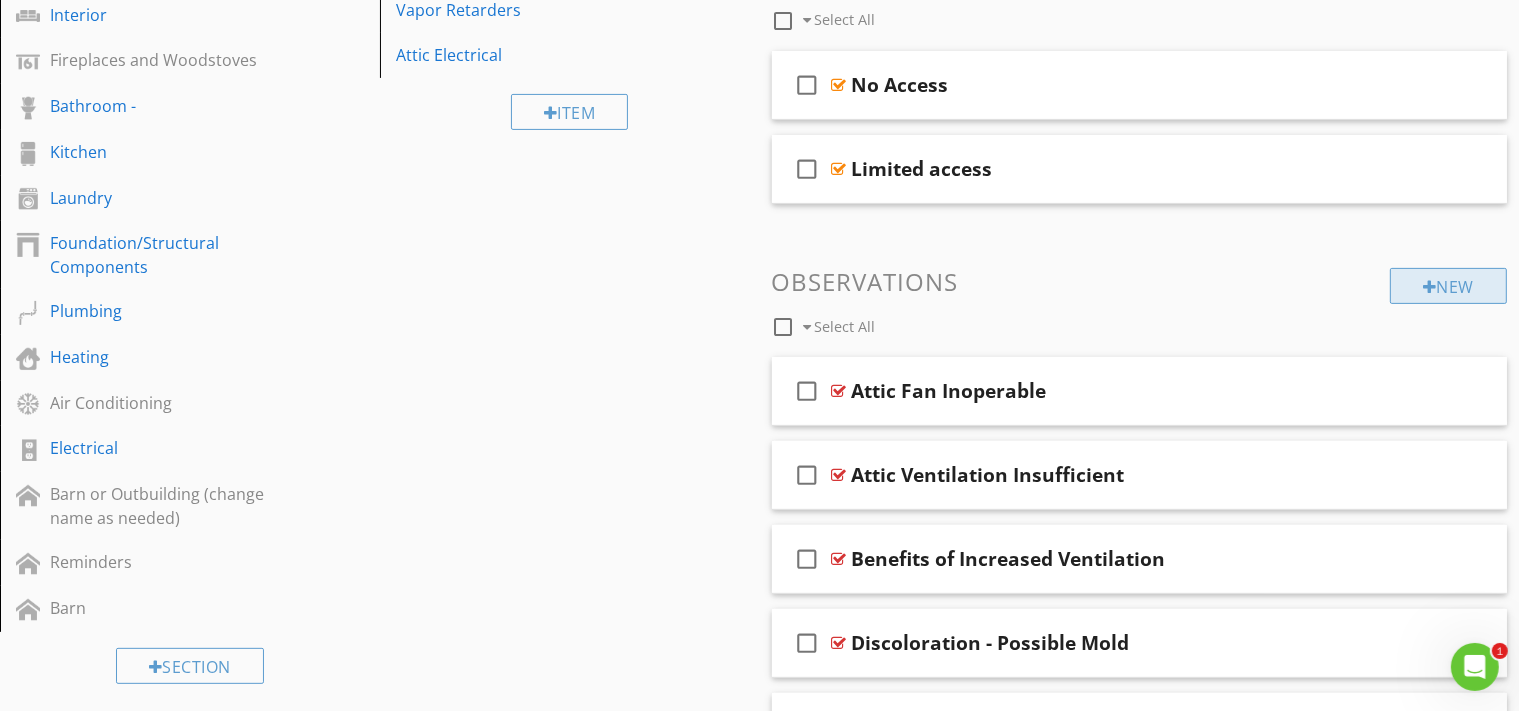 click on "New" at bounding box center [1448, 286] 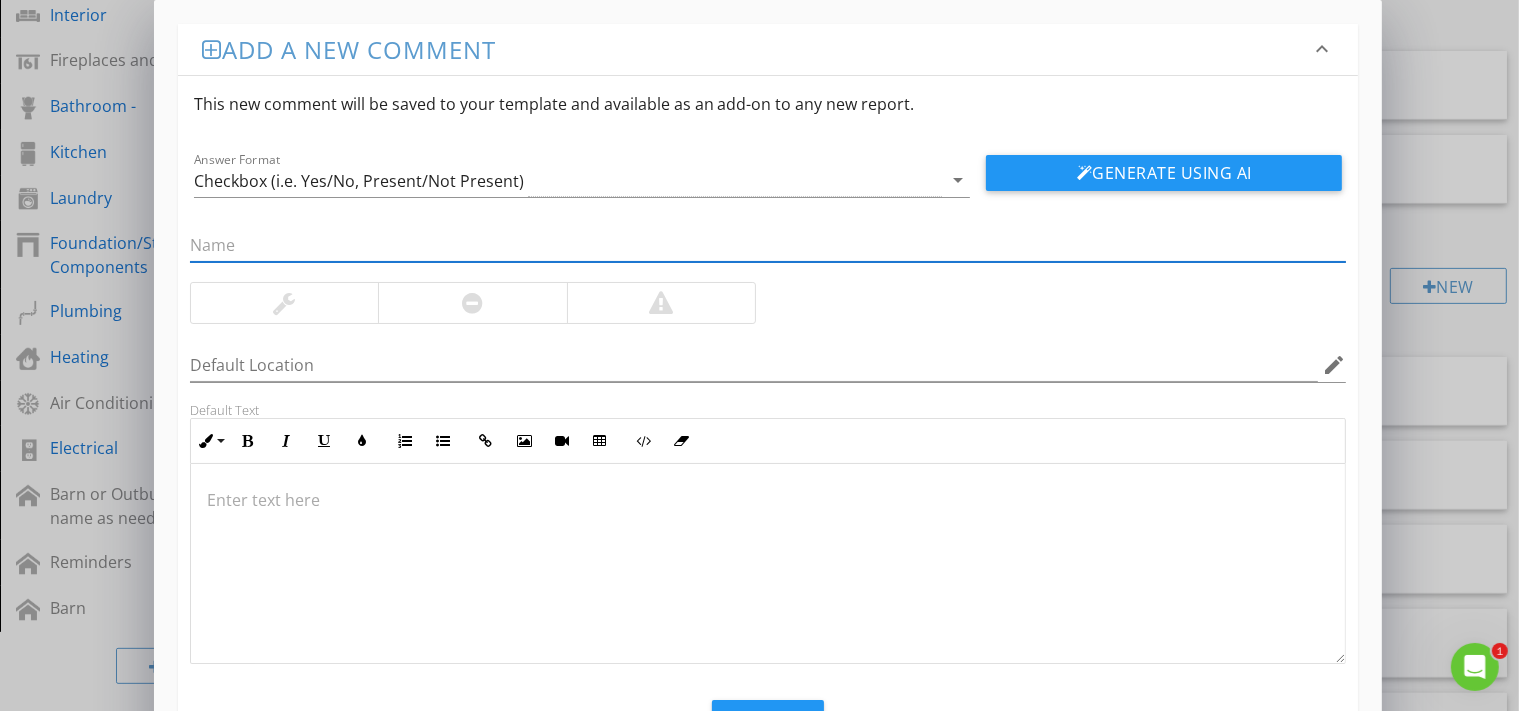 click on "Add a new comment
keyboard_arrow_down
This new comment will be saved to your template and available as an
add-on to any new report.
Answer Format Checkbox (i.e. Yes/No, Present/Not Present) arrow_drop_down
Generate Using AI
Default Location edit       Default Text   Inline Style XLarge Large Normal Small Light Small/Light Bold Italic Underline Colors Ordered List Unordered List Insert Link Insert Image Insert Video Insert Table Code View Clear Formatting Enter text here
Save" at bounding box center (759, 400) 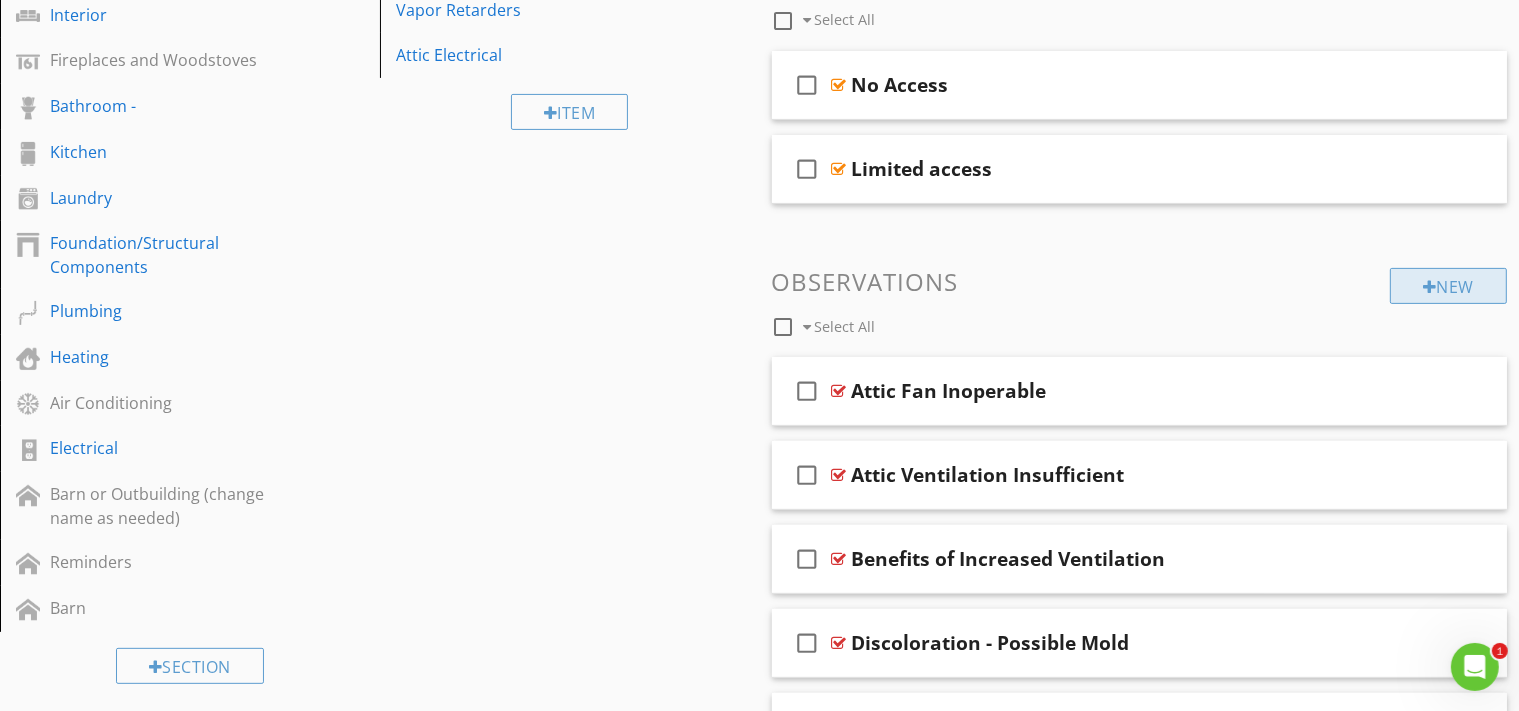 click on "New" at bounding box center [1448, 286] 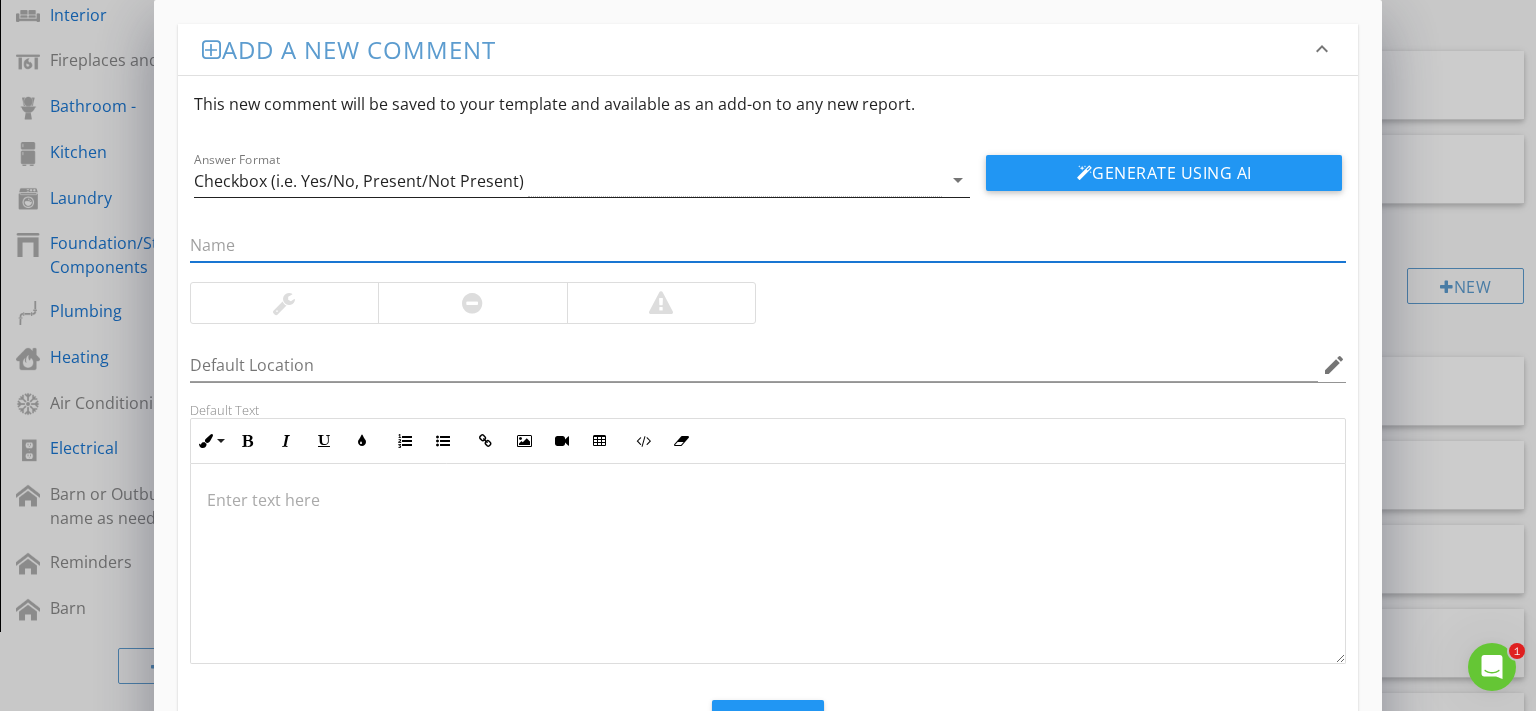 click on "Checkbox (i.e. Yes/No, Present/Not Present)" at bounding box center (568, 180) 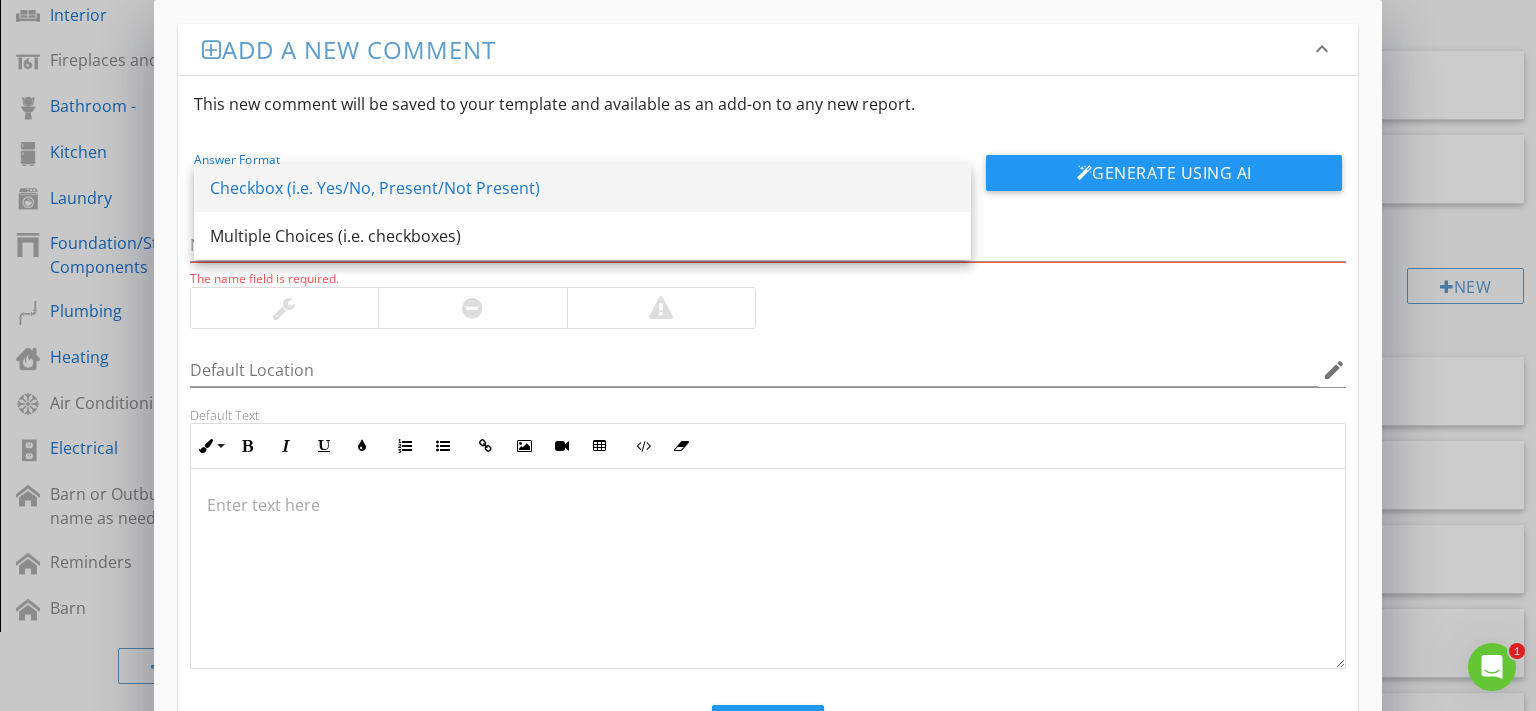 click on "Checkbox (i.e. Yes/No, Present/Not Present)" at bounding box center (582, 188) 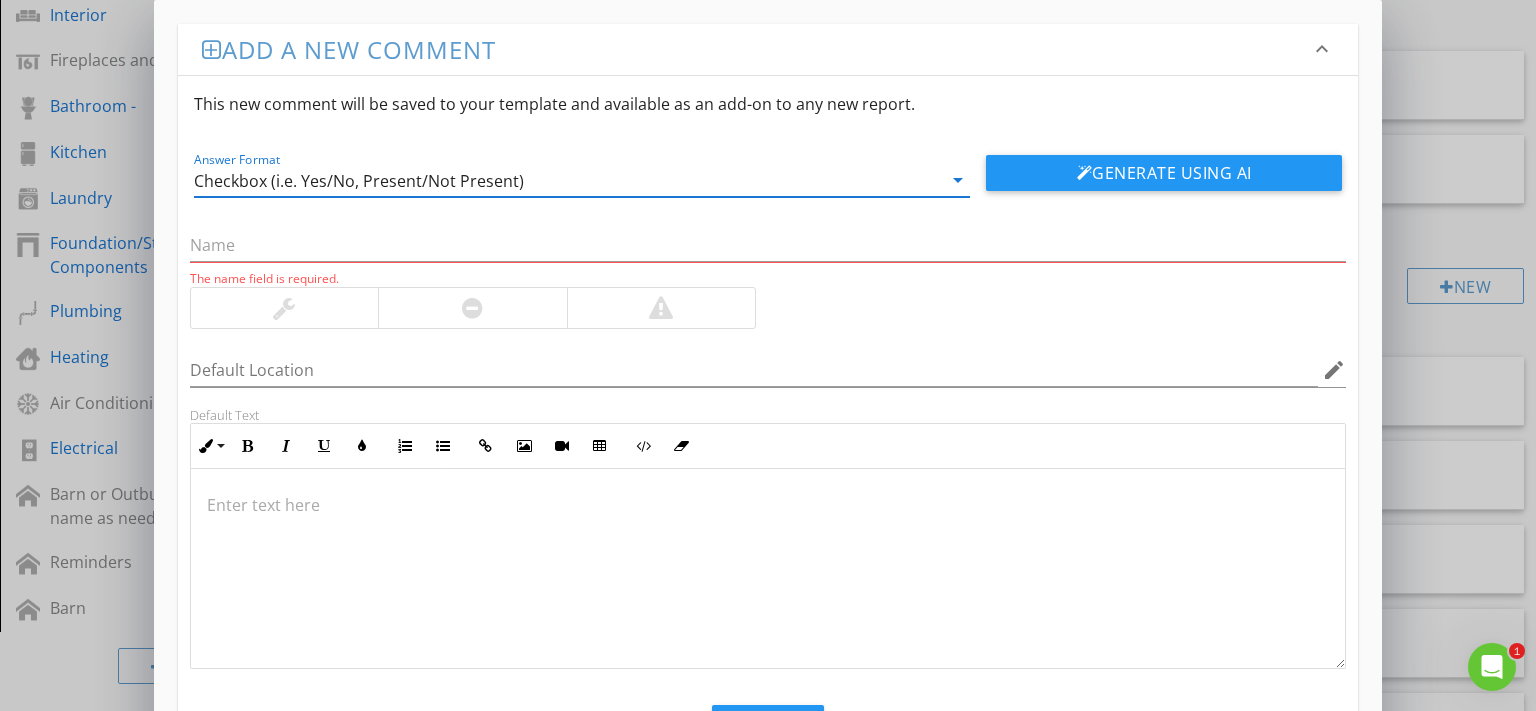 click at bounding box center (212, 50) 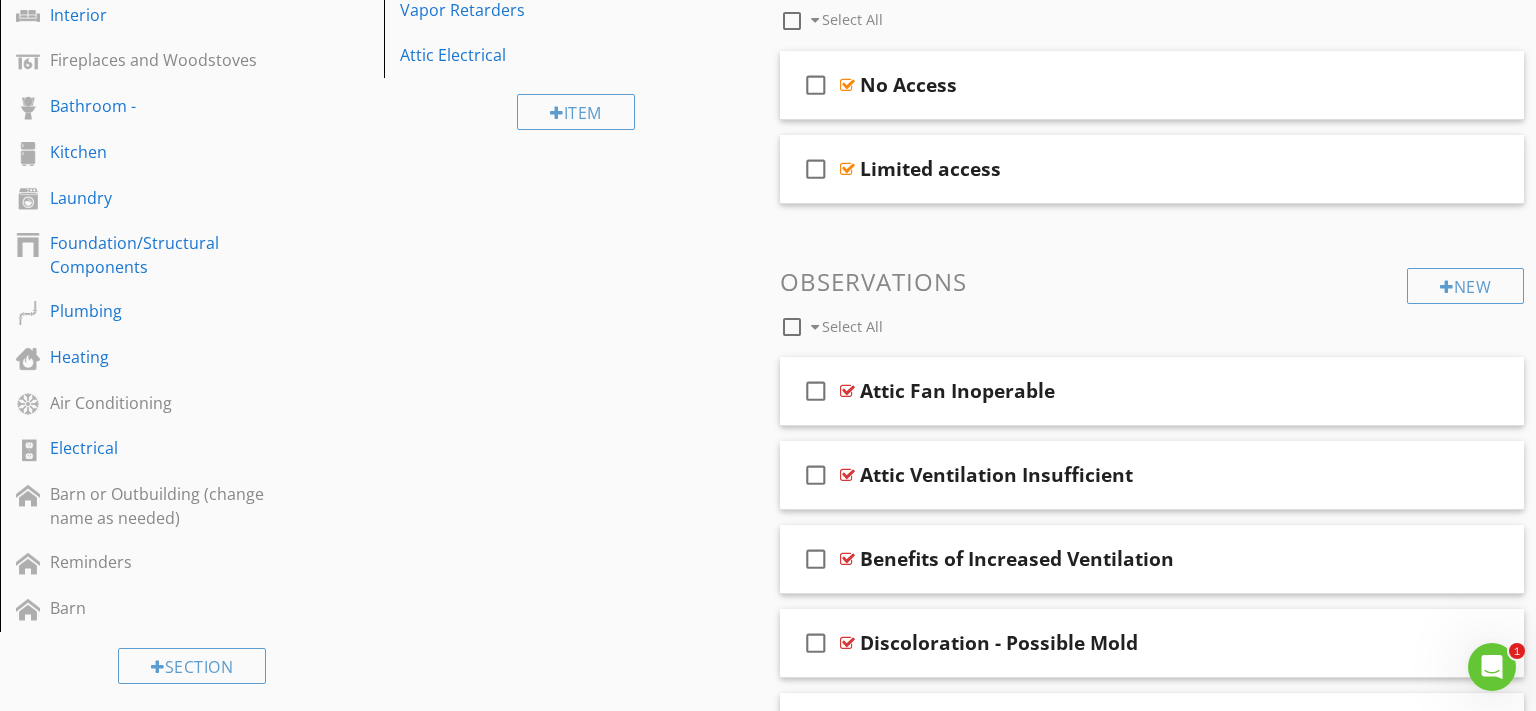 click at bounding box center (768, 355) 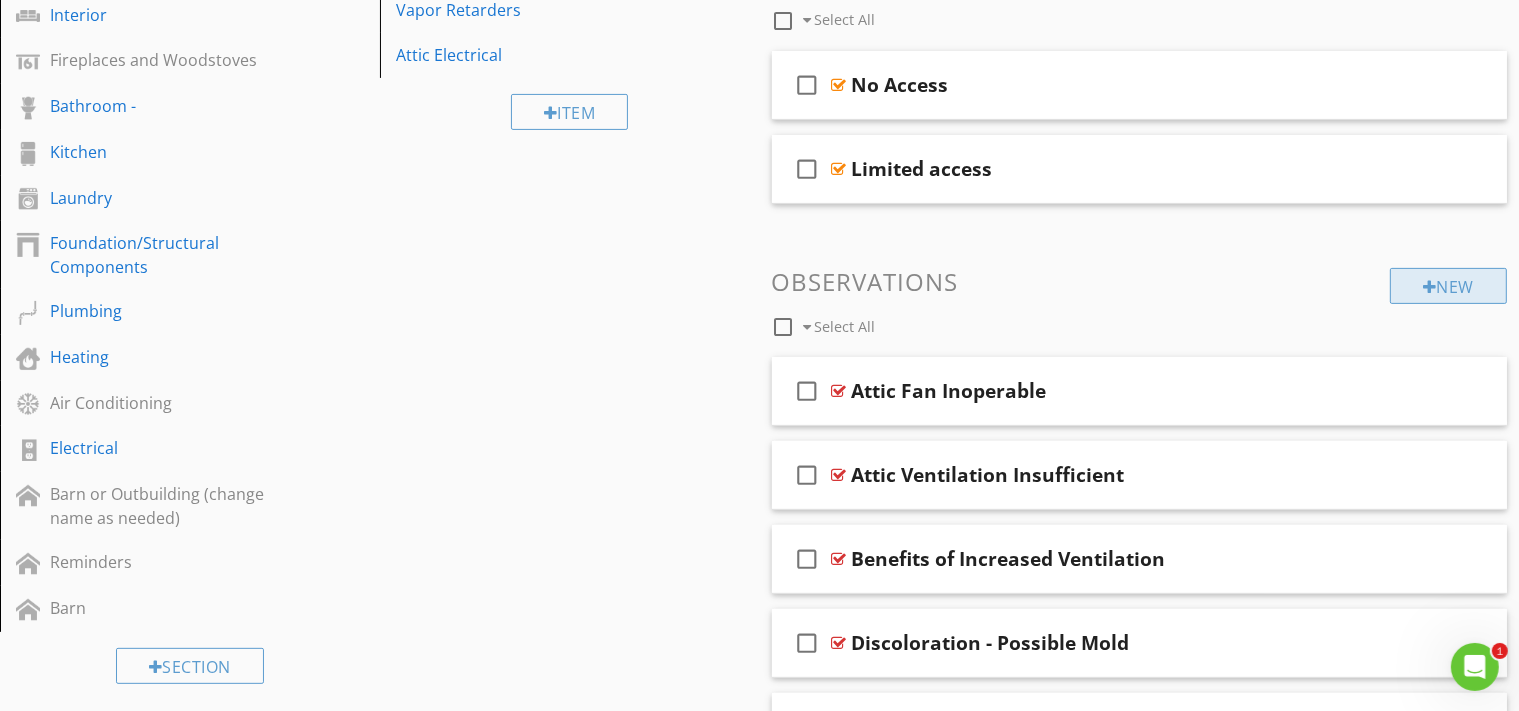 click on "New" at bounding box center (1448, 286) 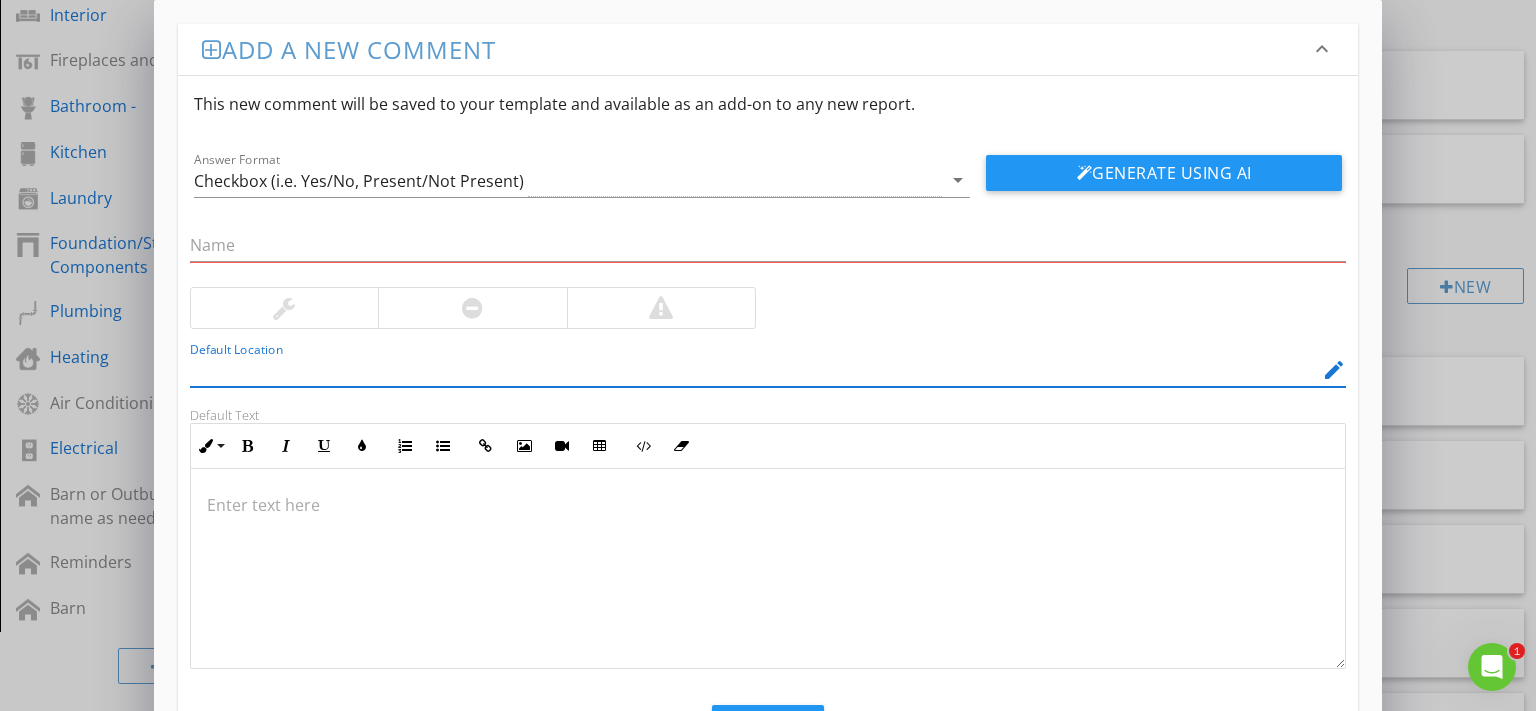 click at bounding box center (754, 370) 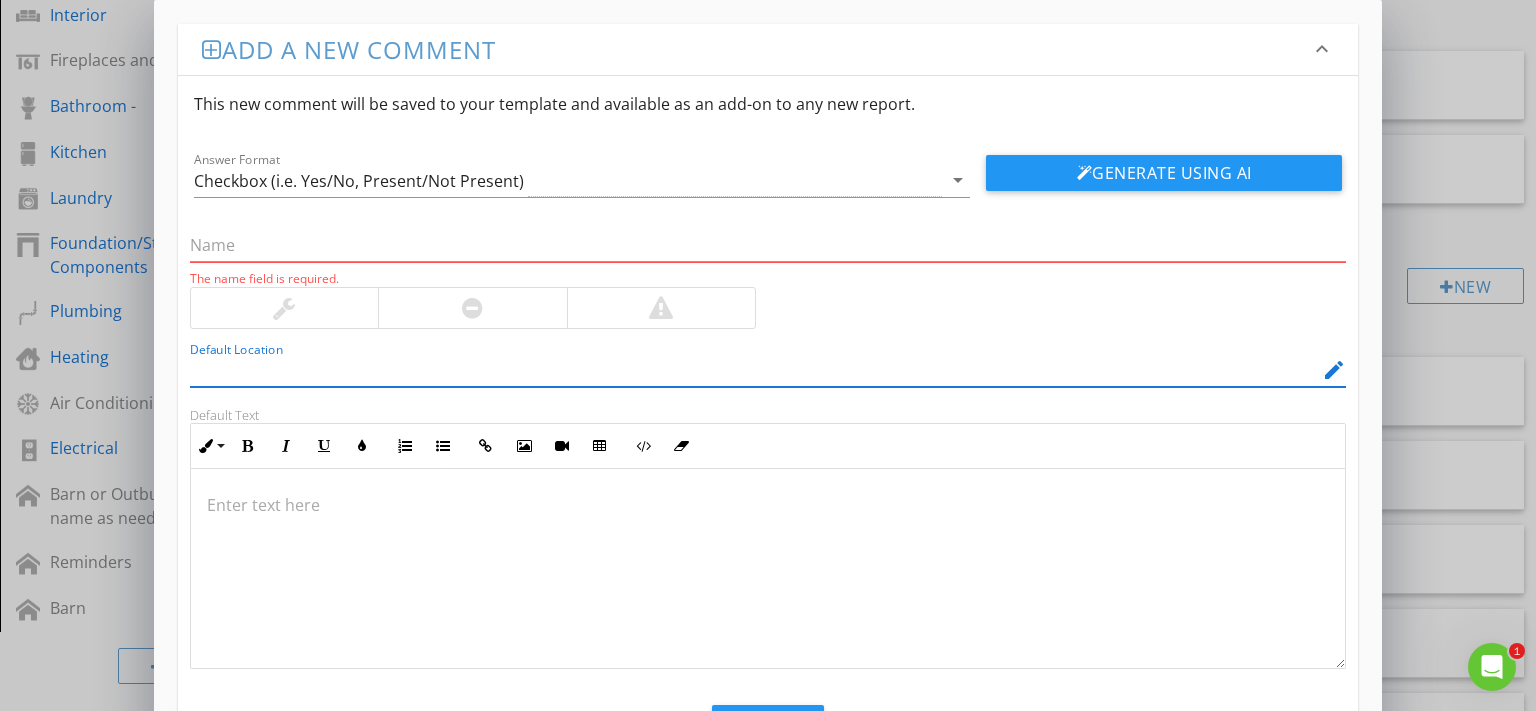 click on "The name field is required." at bounding box center [768, 250] 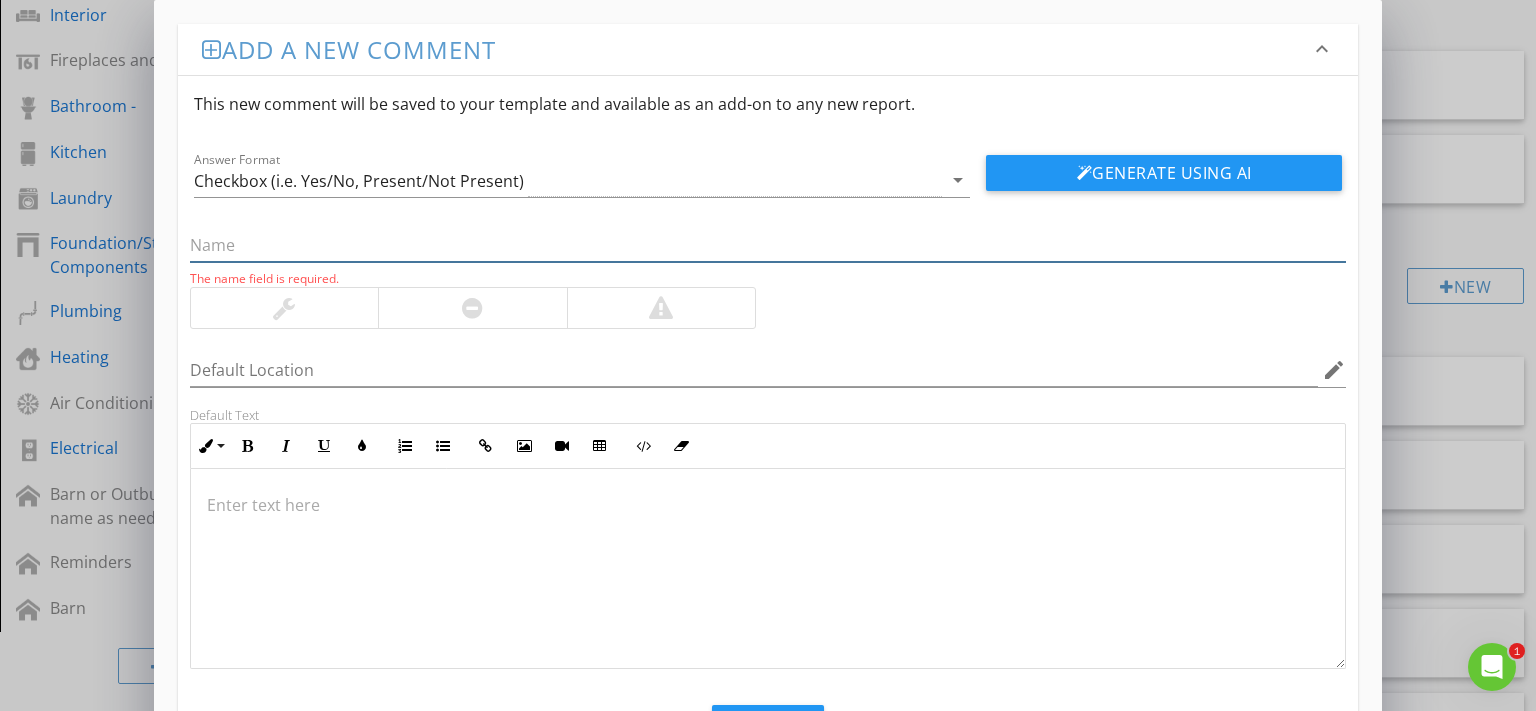 click at bounding box center [768, 245] 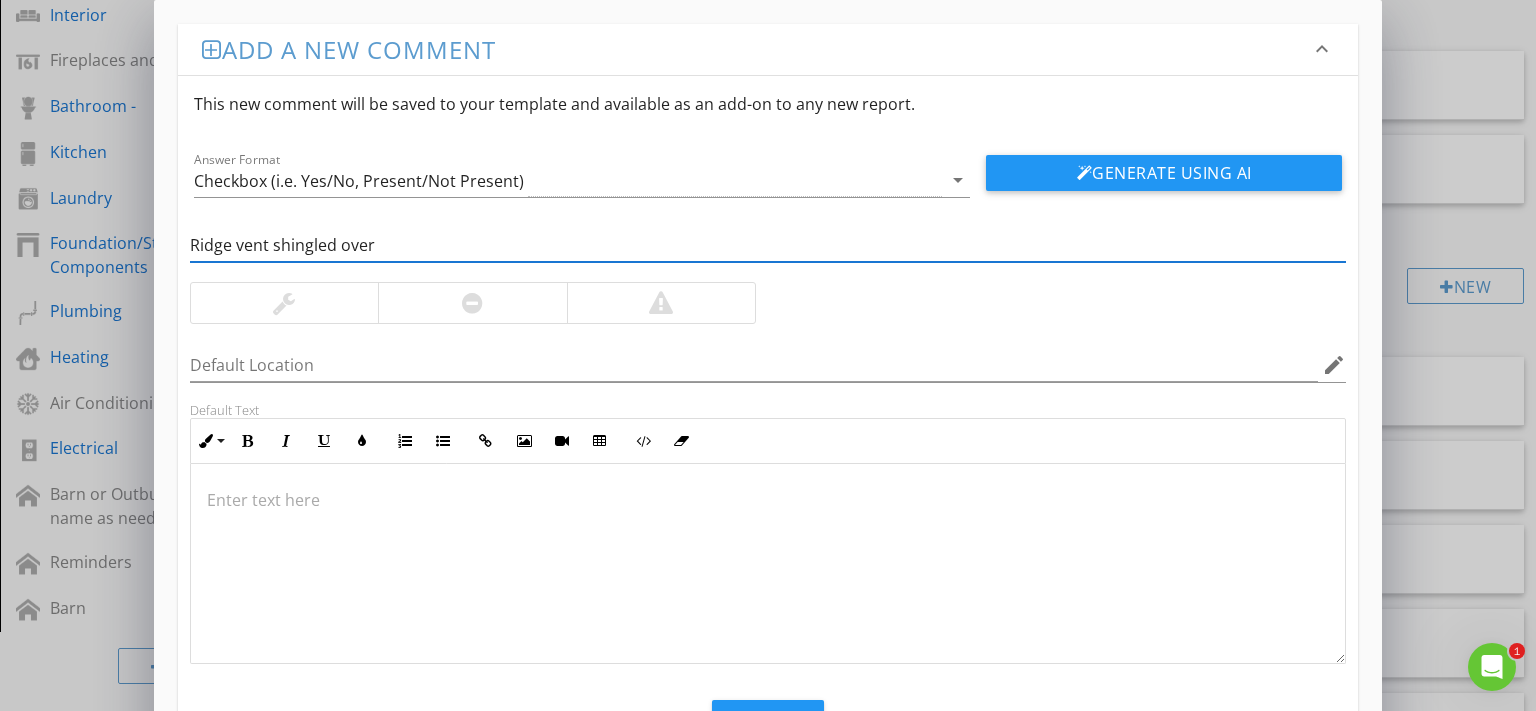 type on "Ridge vent shingled over" 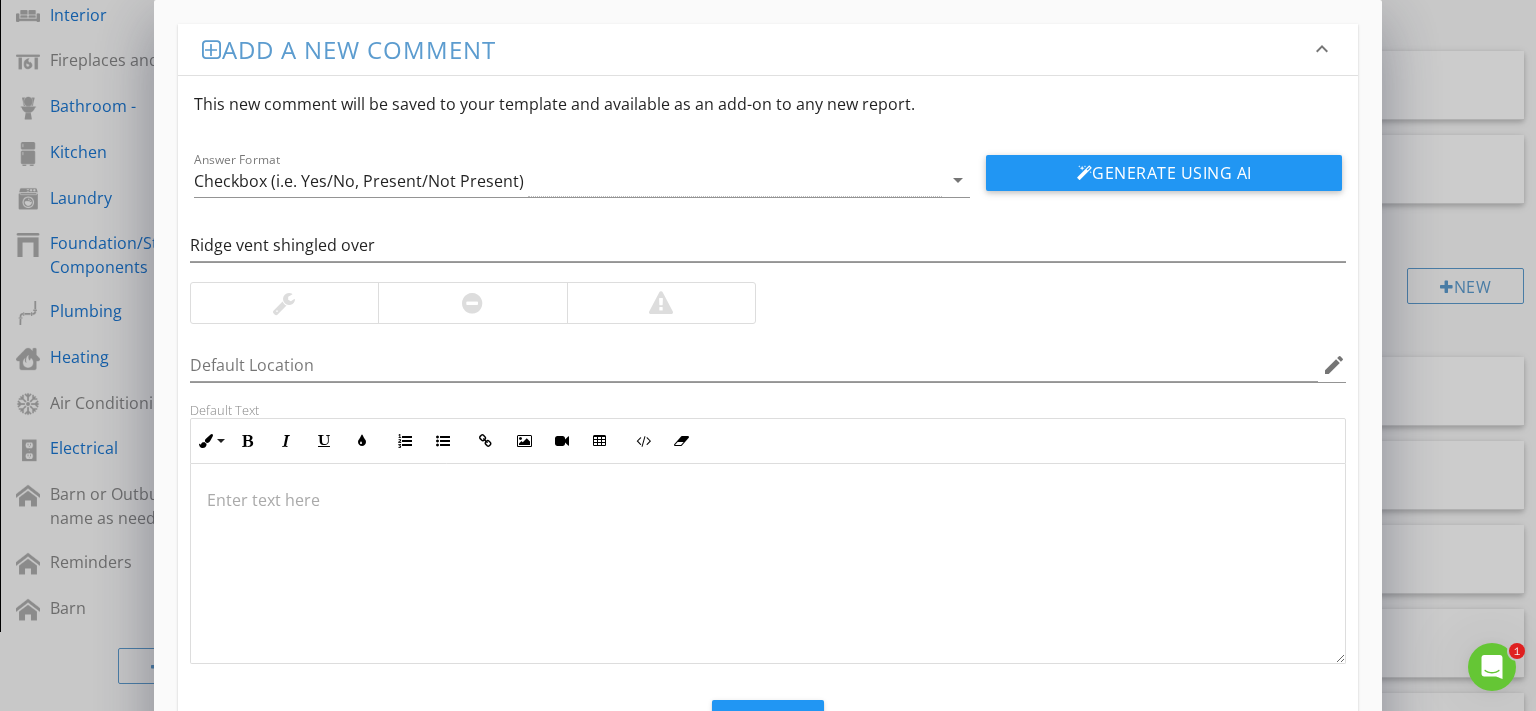 click at bounding box center (768, 564) 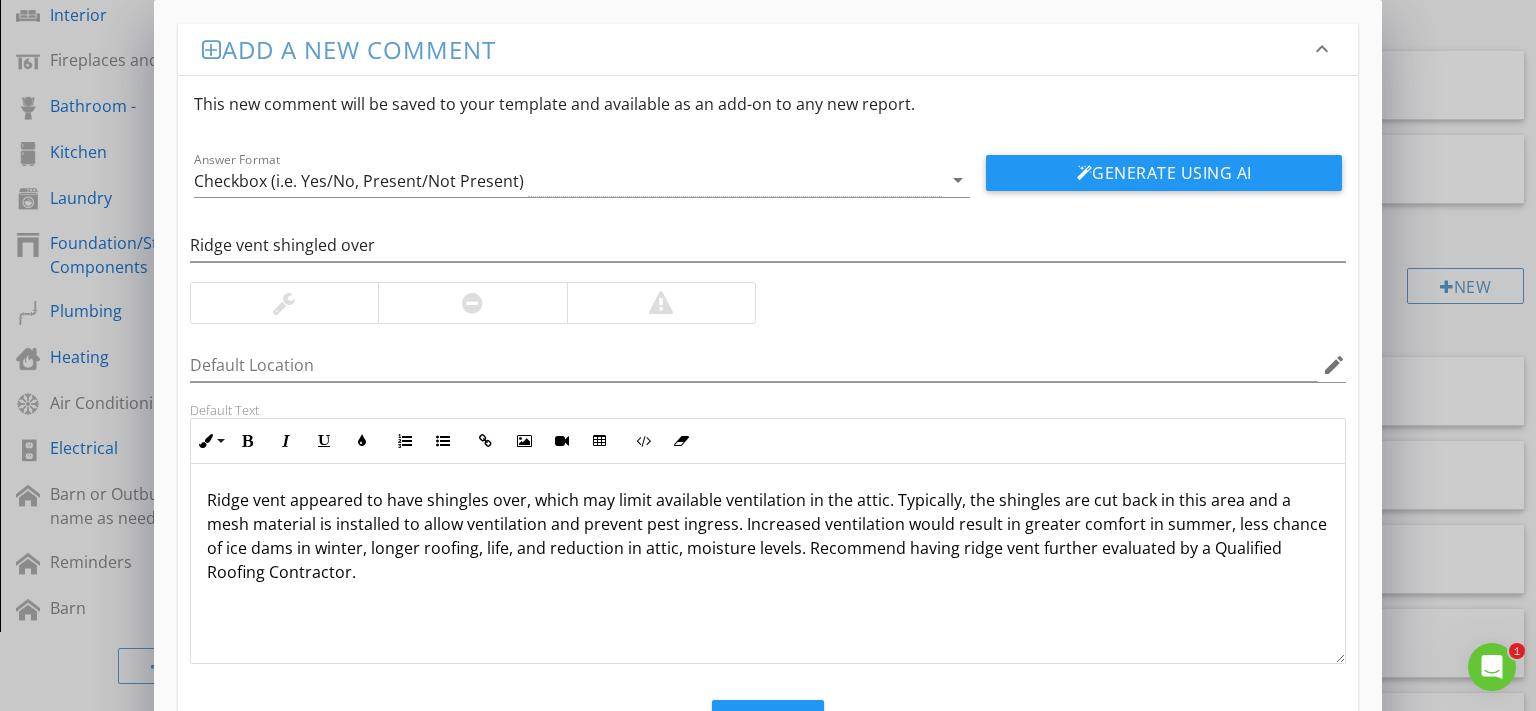 click on "Ridge vent appeared to have shingles over, which may limit available ventilation in the attic. Typically, the shingles are cut back in this area and a mesh material is installed to allow ventilation and prevent pest ingress. Increased ventilation would result in greater comfort in summer, less chance of ice dams in winter, longer roofing, life, and reduction in attic, moisture levels. Recommend having ridge vent further evaluated by a Qualified Roofing Contractor." at bounding box center (768, 536) 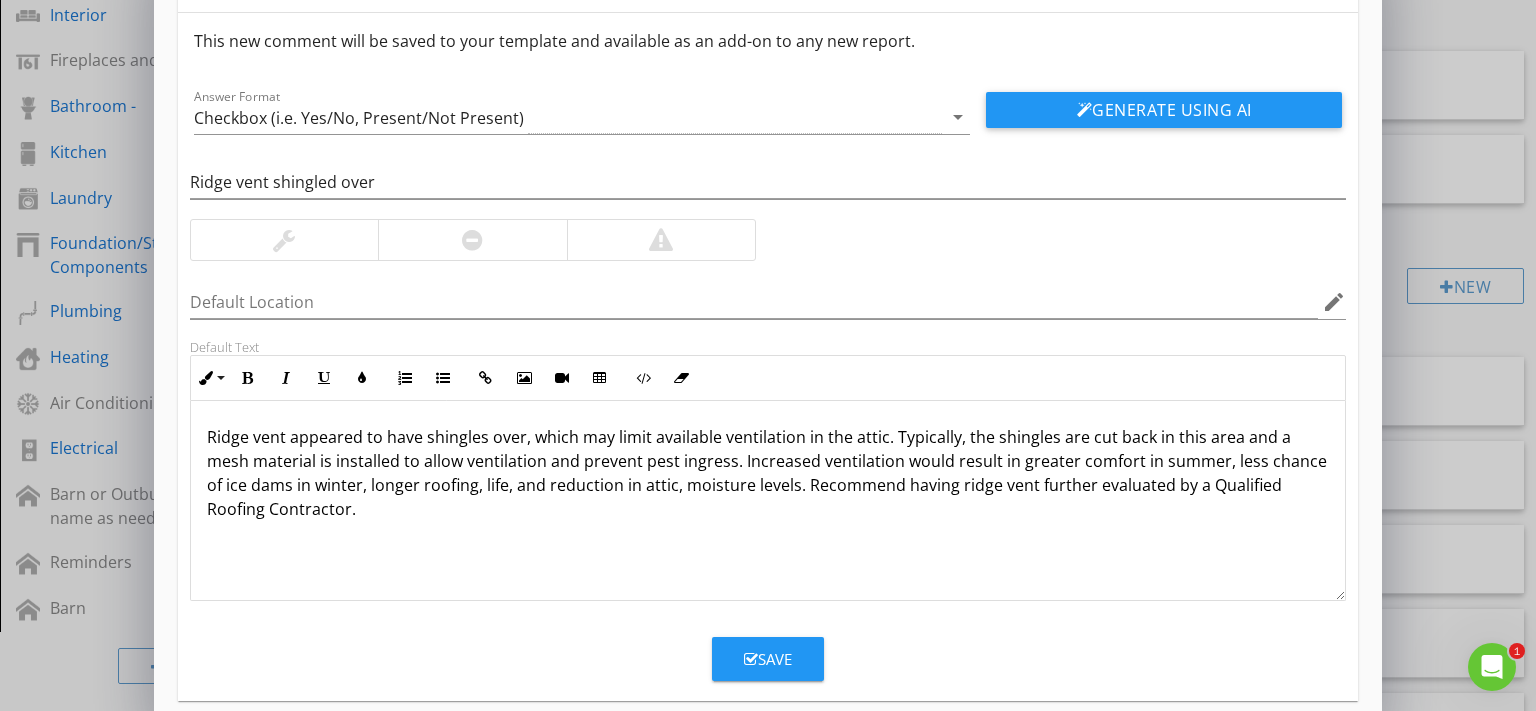 scroll, scrollTop: 87, scrollLeft: 0, axis: vertical 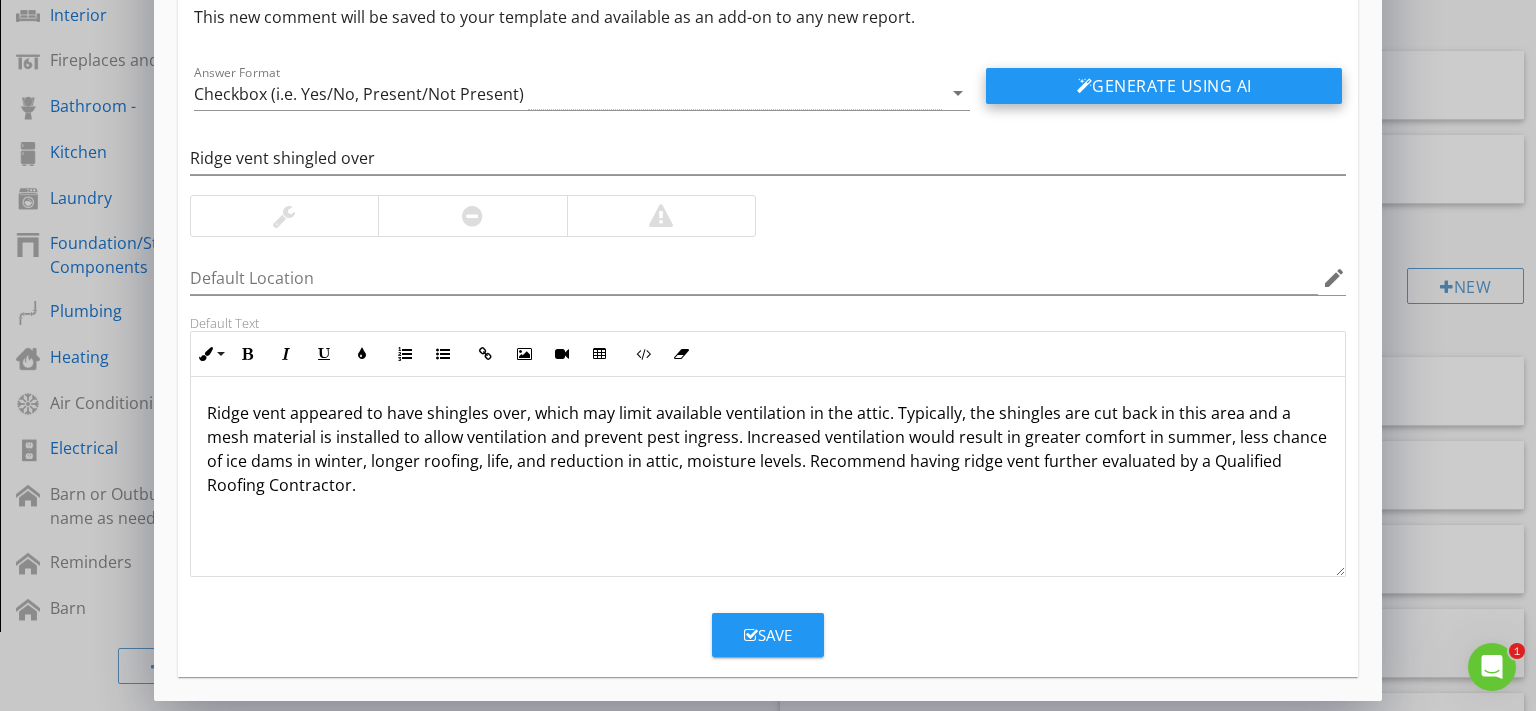 click on "Generate Using AI" at bounding box center [1164, 86] 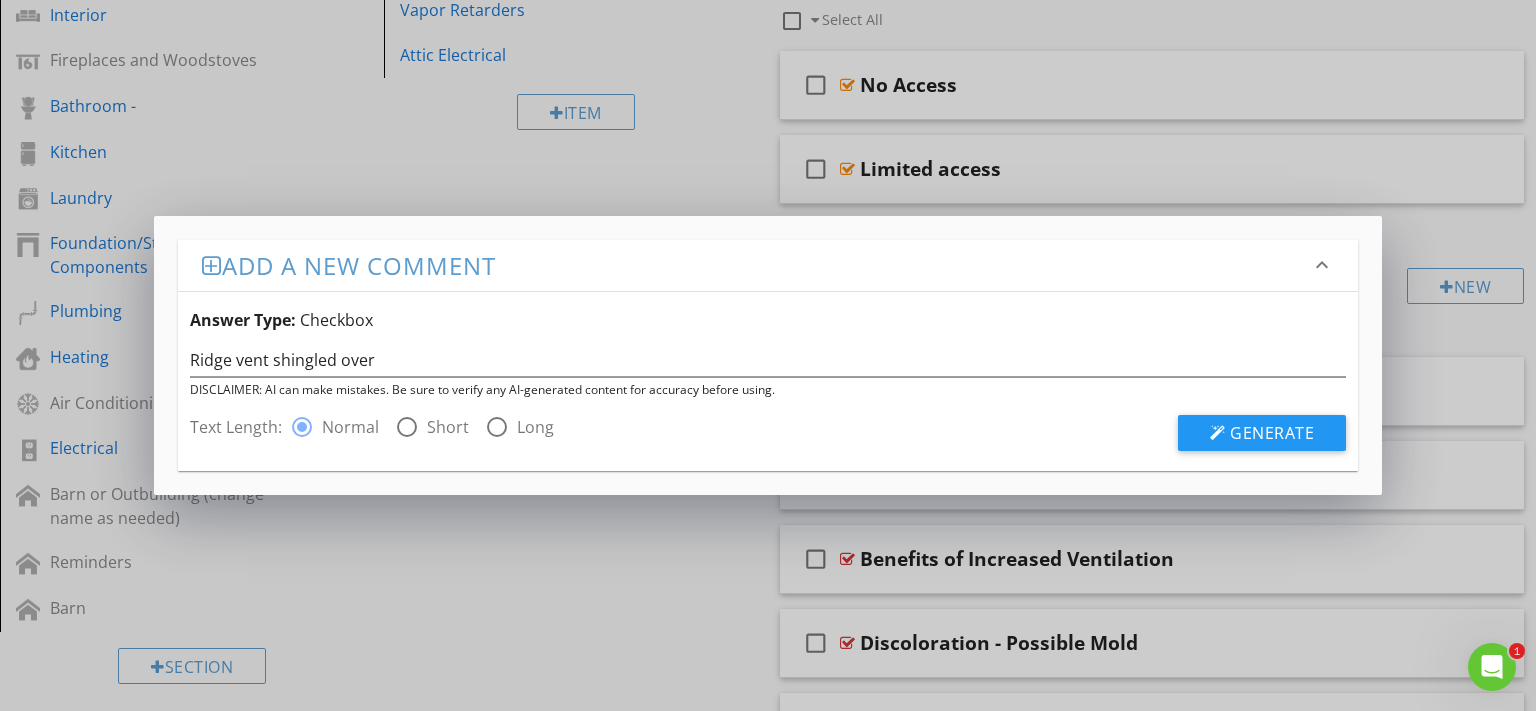 scroll, scrollTop: 0, scrollLeft: 0, axis: both 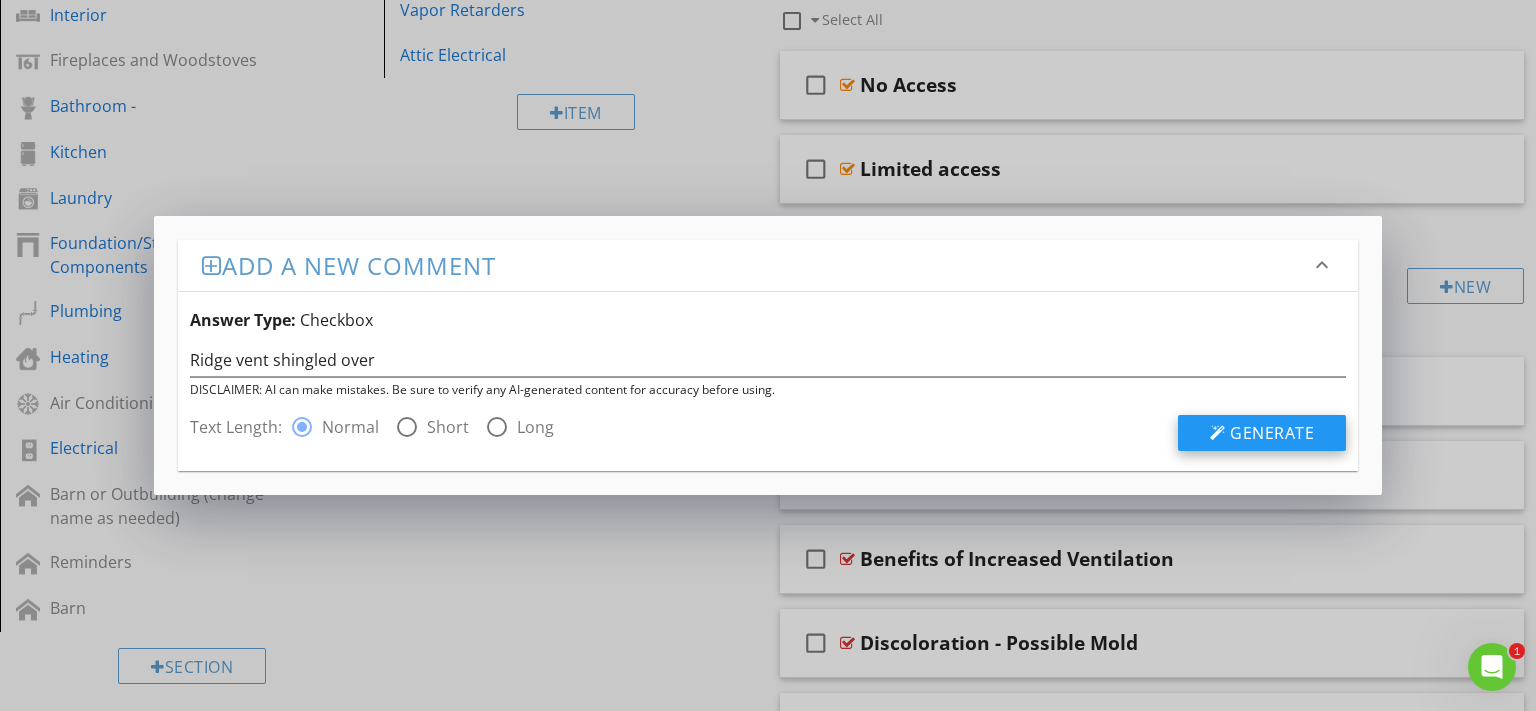 click on "Generate" at bounding box center (1262, 433) 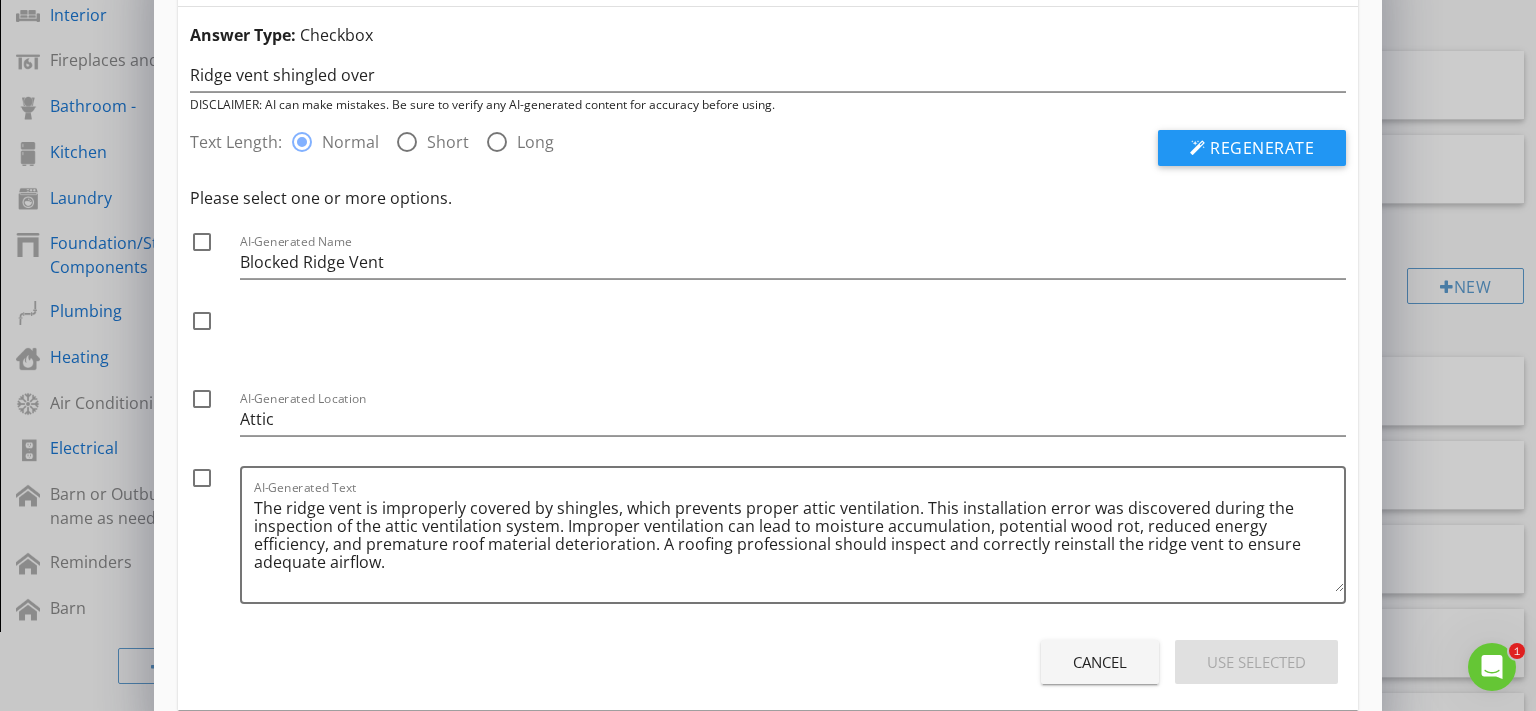 scroll, scrollTop: 102, scrollLeft: 0, axis: vertical 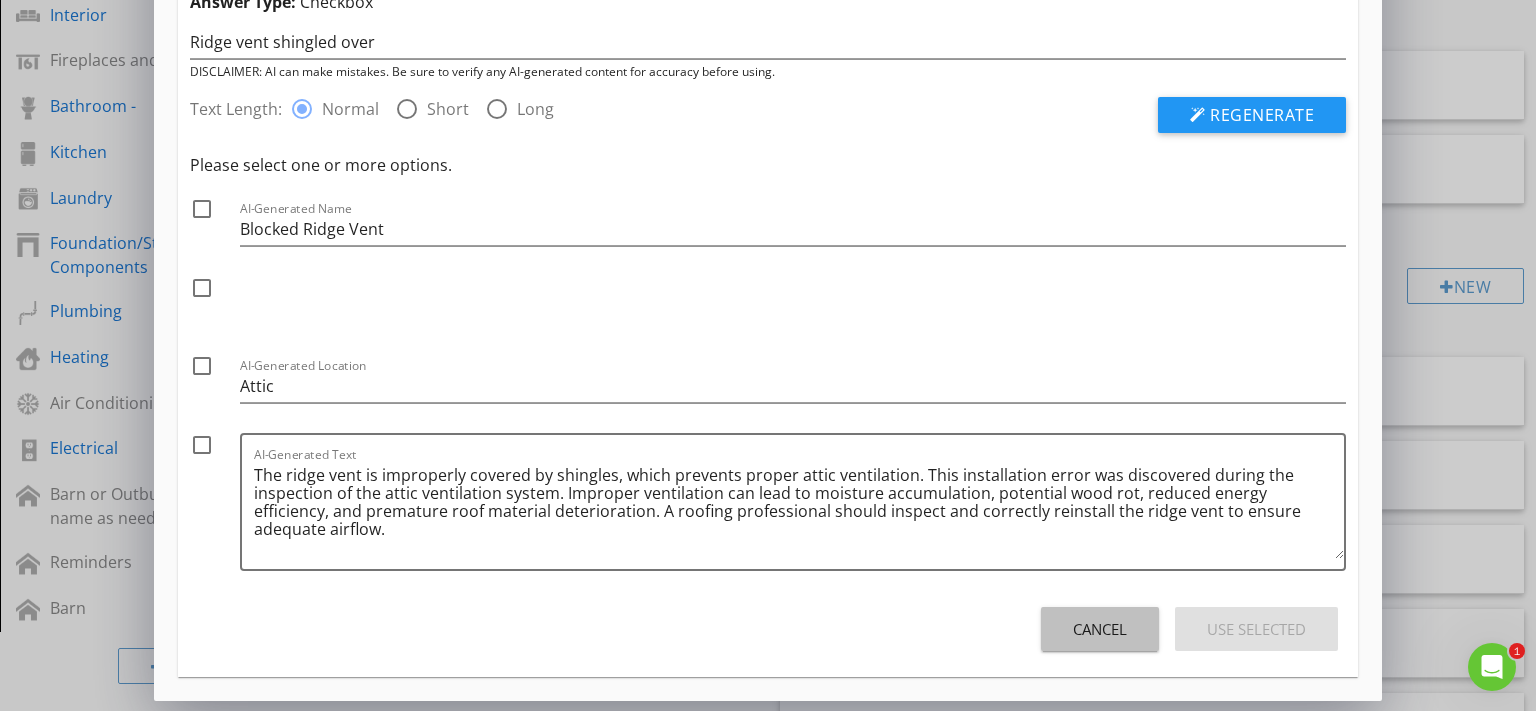 click on "Cancel" at bounding box center [1100, 629] 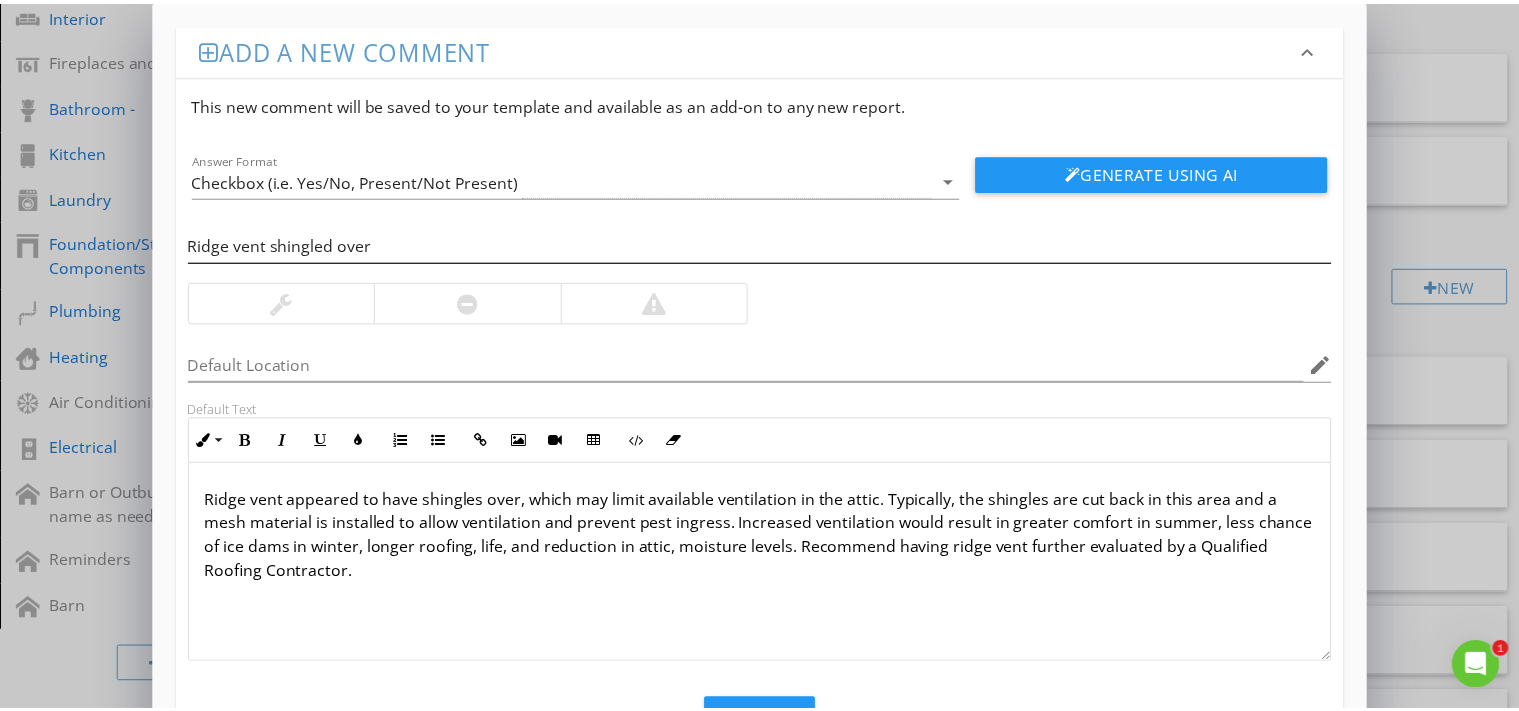 scroll, scrollTop: 87, scrollLeft: 0, axis: vertical 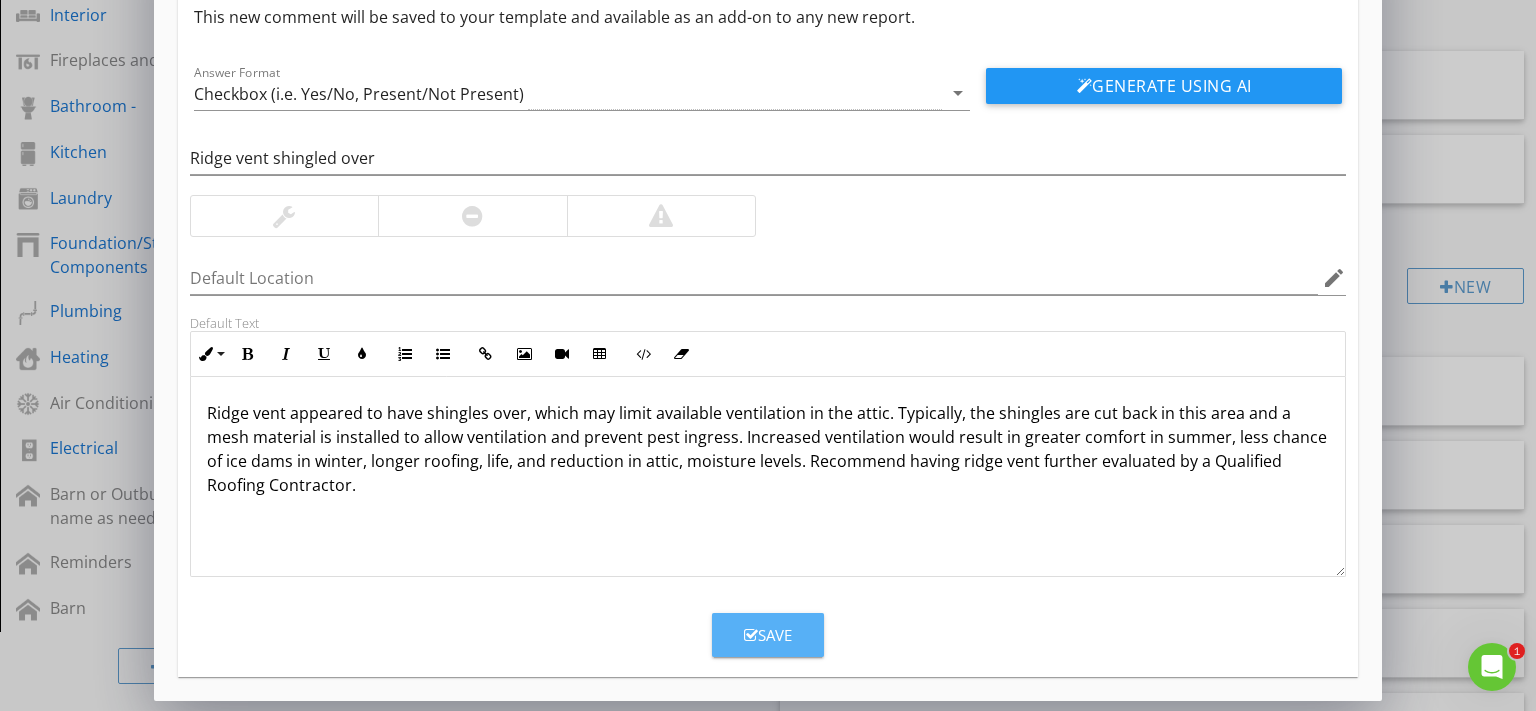click on "Save" at bounding box center [768, 635] 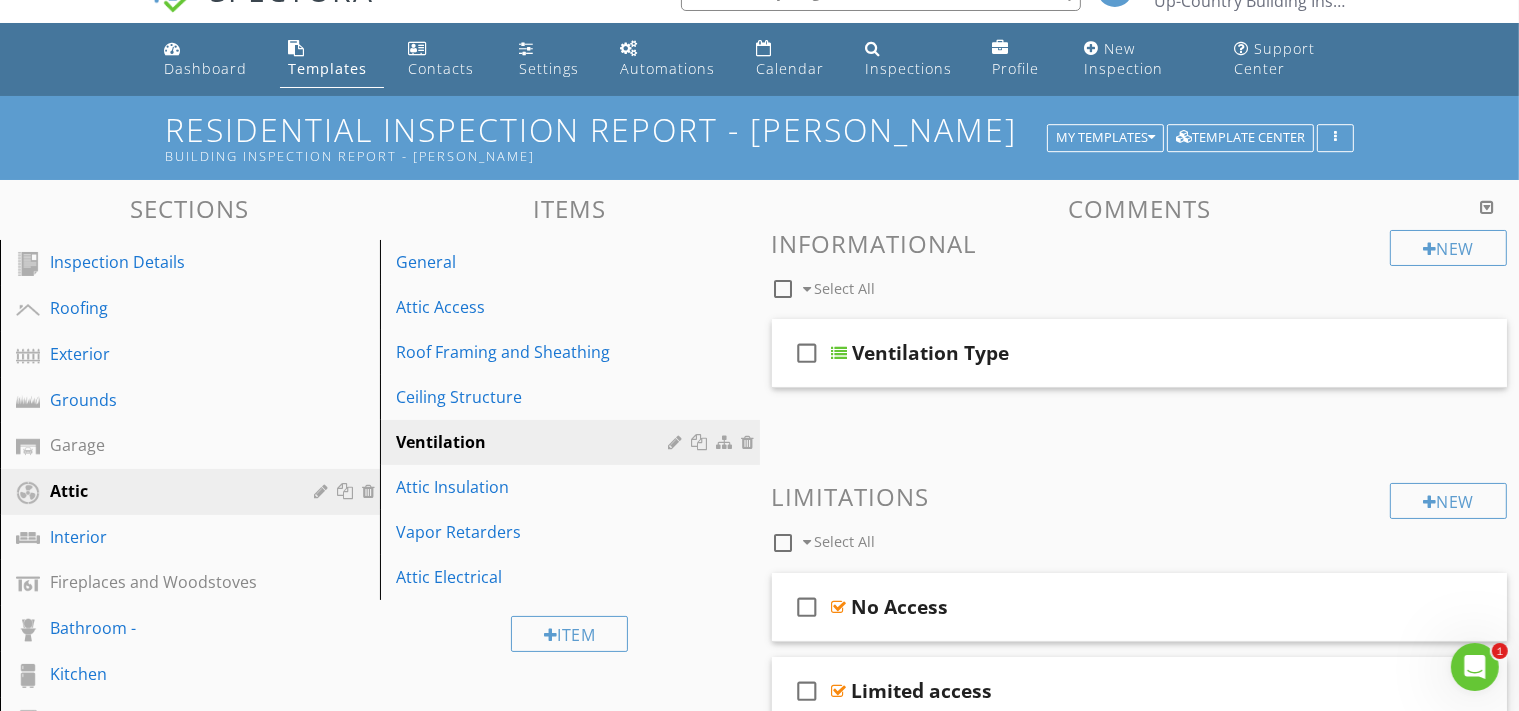 scroll, scrollTop: 0, scrollLeft: 0, axis: both 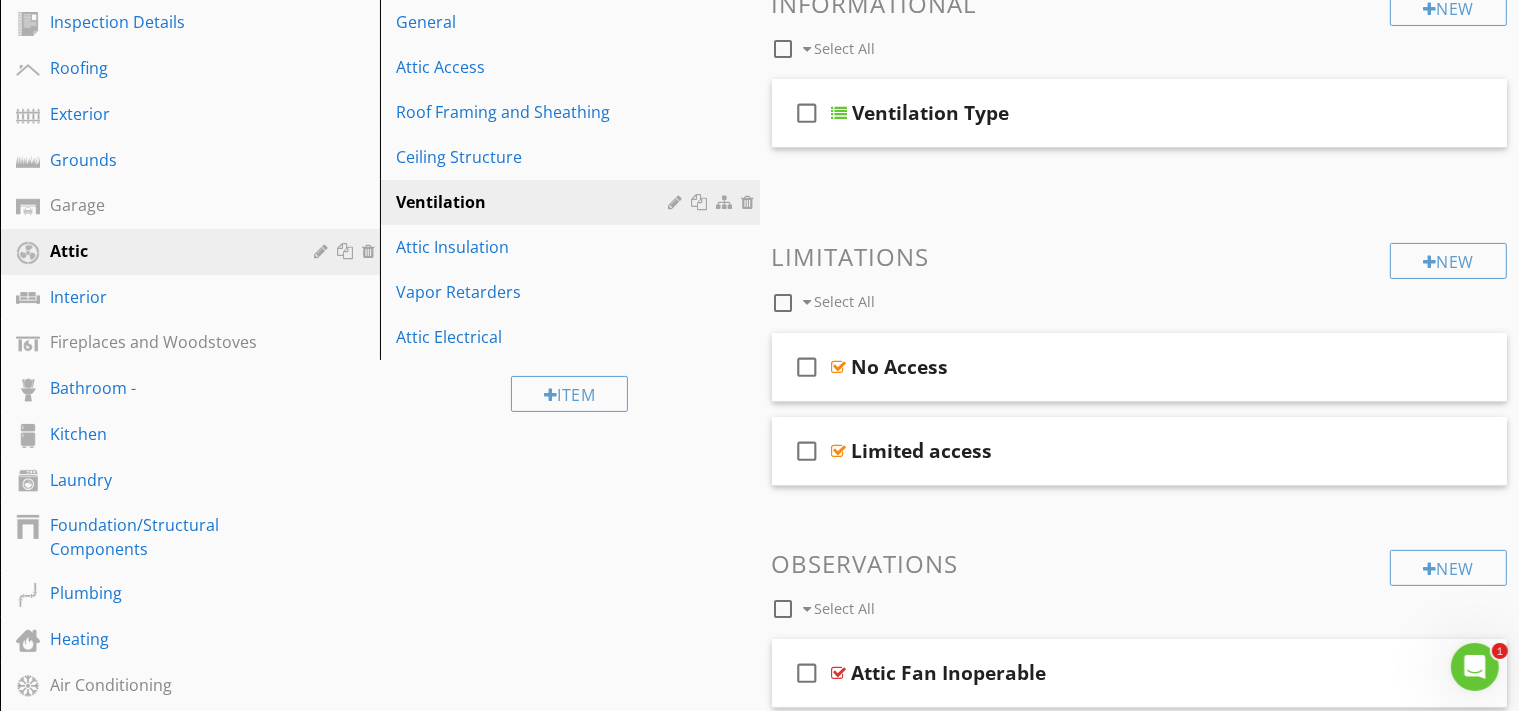 click on "New
Informational   check_box_outline_blank     Select All       check_box_outline_blank
Ventilation Type
New
Limitations   check_box_outline_blank     Select All     check_box_outline_blank
No Access
check_box_outline_blank
Limited access
New
Observations   check_box_outline_blank     Select All     check_box_outline_blank
Attic Fan Inoperable
check_box_outline_blank
Attic Ventilation Insufficient
check_box_outline_blank
Benefits of Increased Ventilation
check_box_outline_blank
Discoloration - Possible Mold
check_box_outline_blank
Evidence of pests
check_box_outline_blank" at bounding box center (1140, 1441) 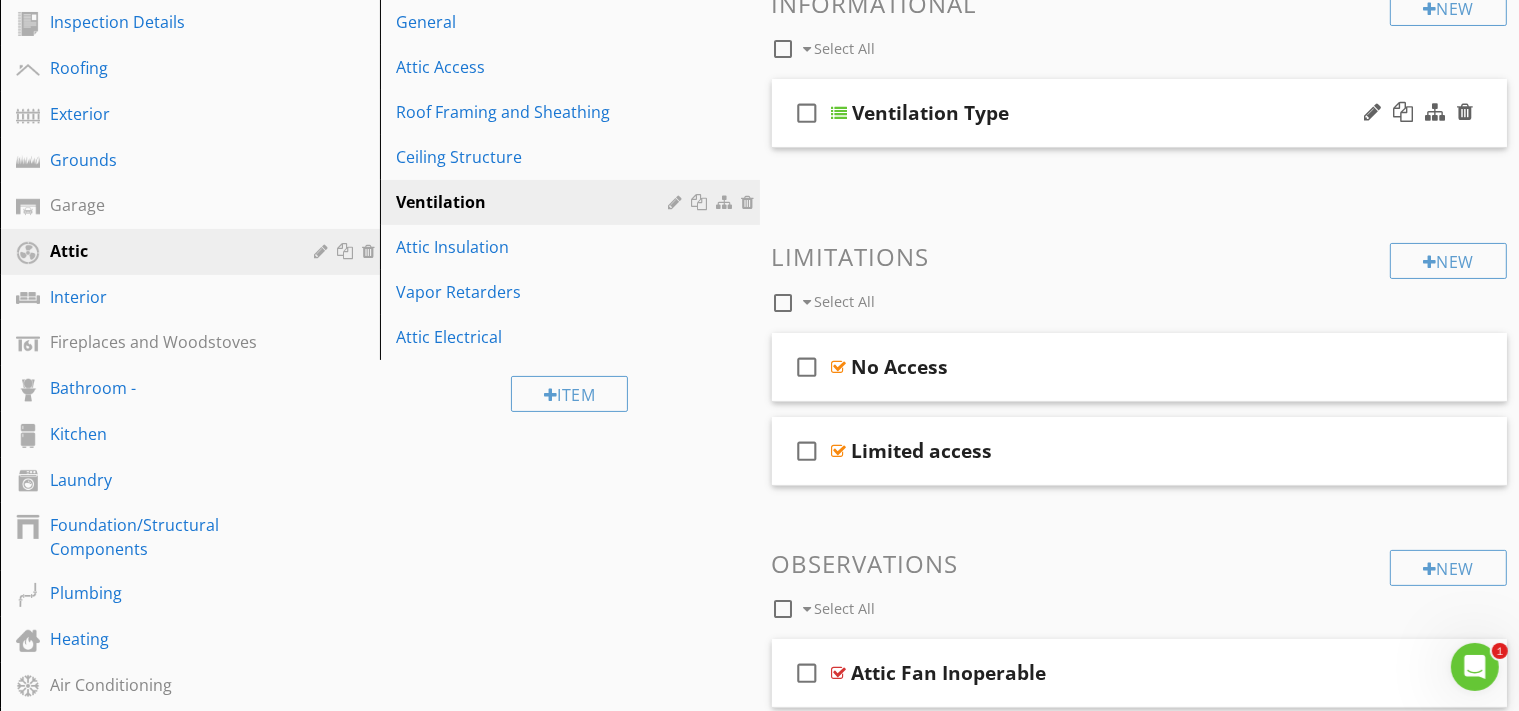 click on "check_box_outline_blank
Ventilation Type" at bounding box center (1140, 113) 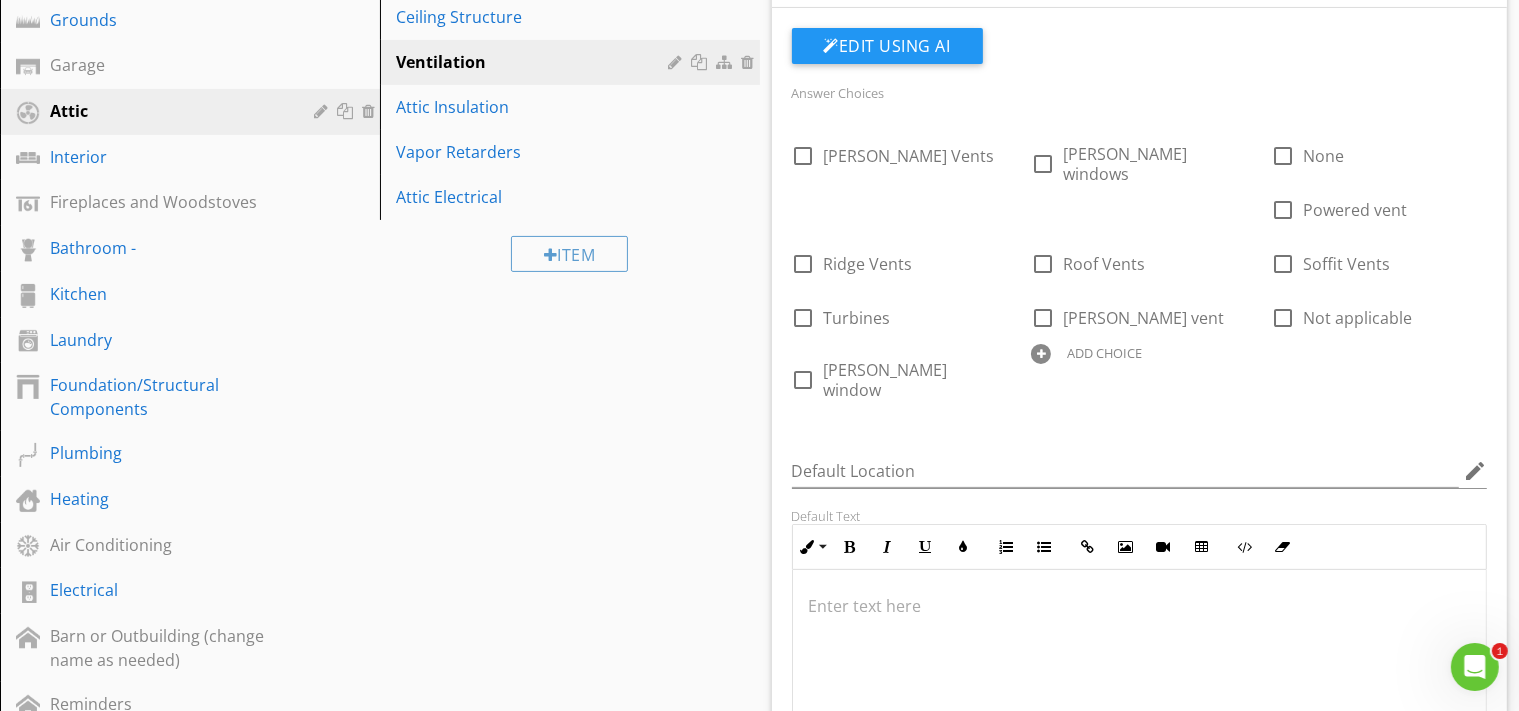 scroll, scrollTop: 280, scrollLeft: 0, axis: vertical 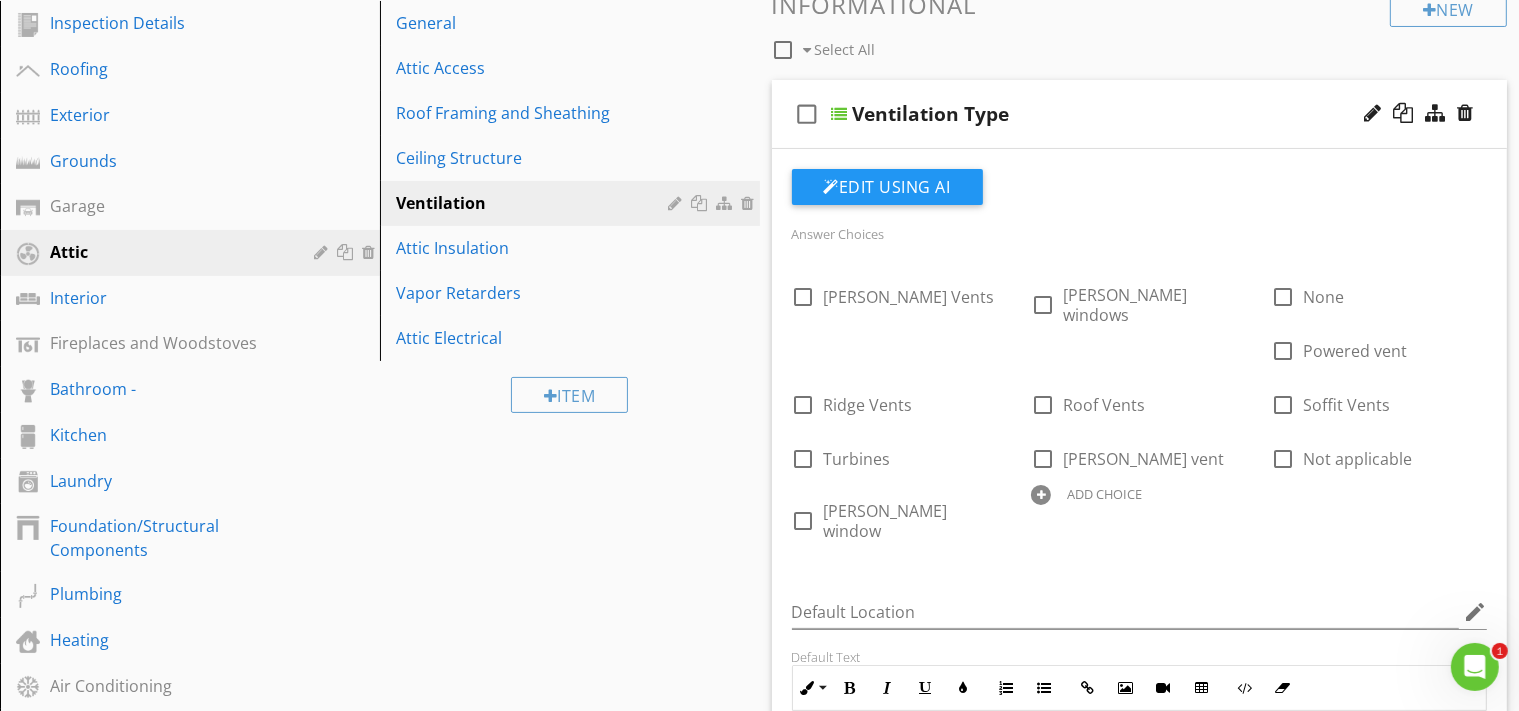 click on "check_box_outline_blank
Ventilation Type" at bounding box center [1140, 114] 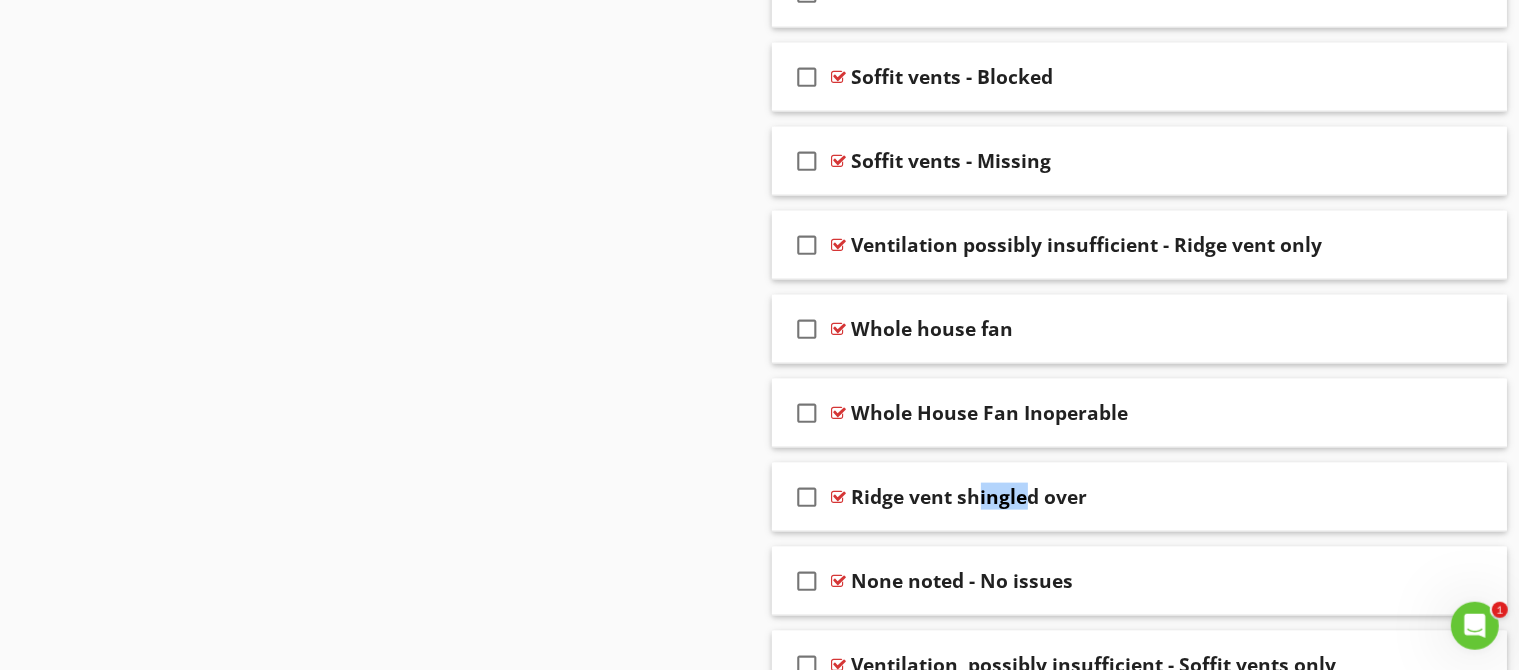 scroll, scrollTop: 2580, scrollLeft: 0, axis: vertical 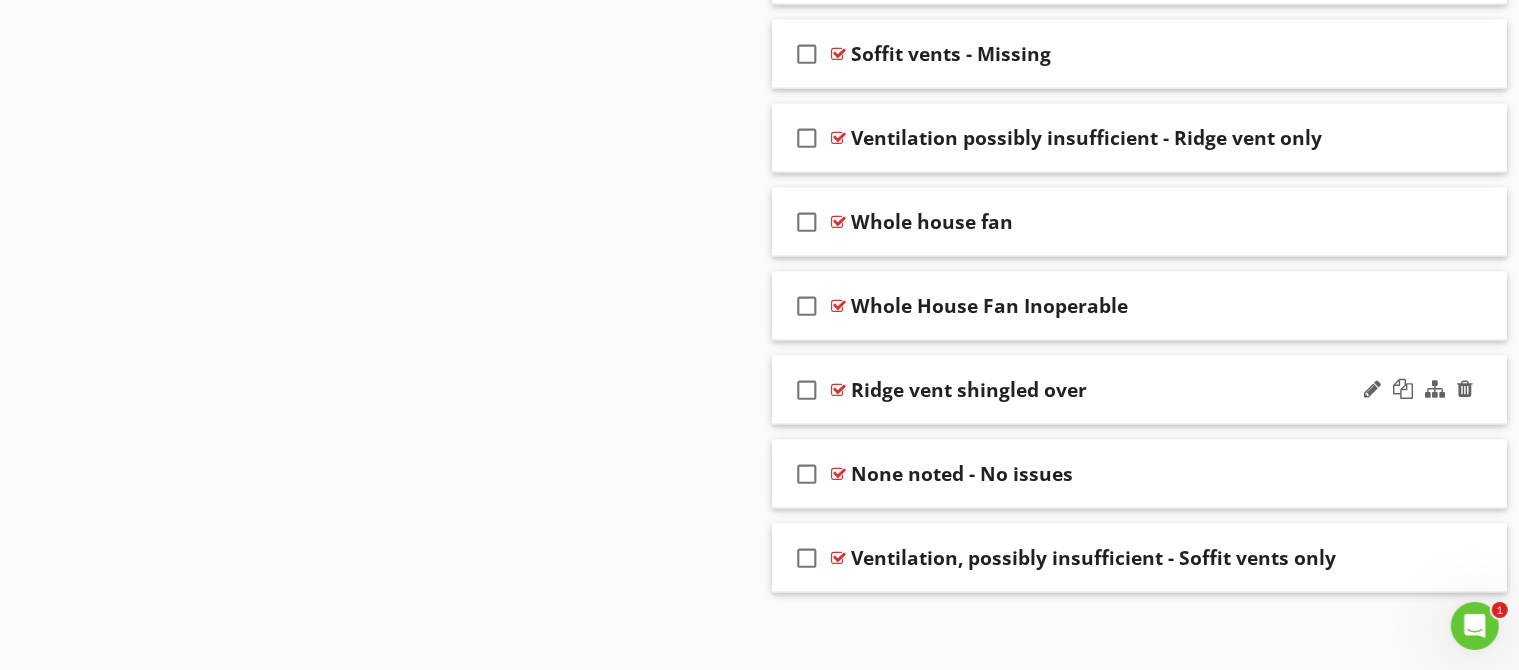 click on "check_box_outline_blank
Ridge vent shingled over" at bounding box center (1140, 390) 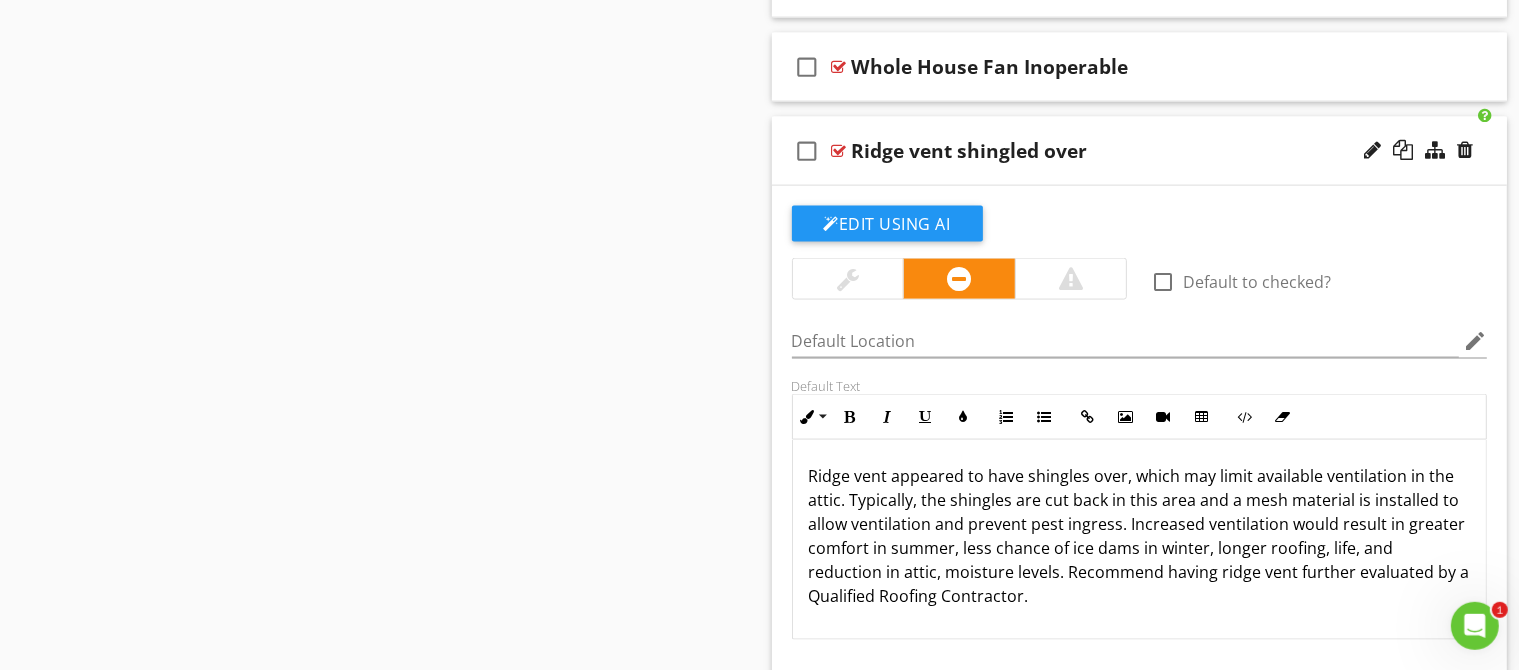 scroll, scrollTop: 2861, scrollLeft: 0, axis: vertical 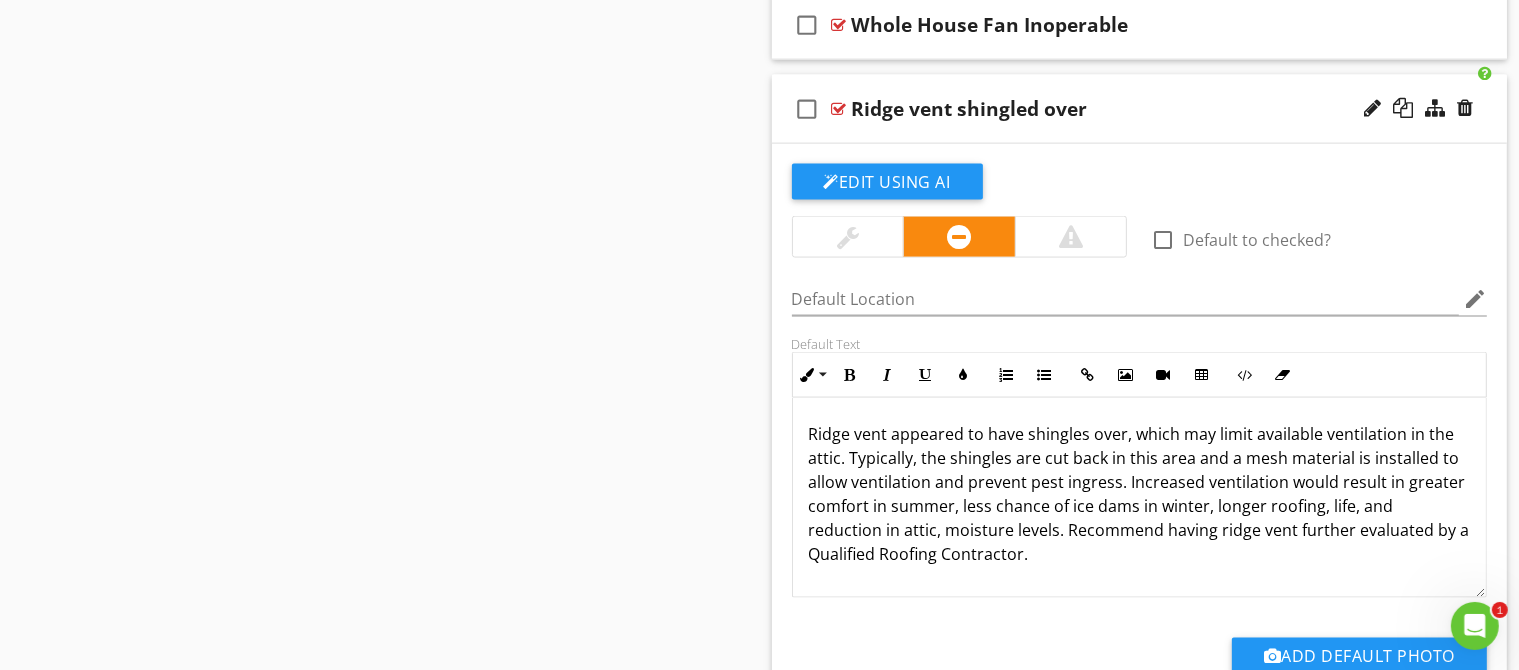 click on "Ridge vent appeared to have shingles over, which may limit available ventilation in the attic. Typically, the shingles are cut back in this area and a mesh material is installed to allow ventilation and prevent pest ingress. Increased ventilation would result in greater comfort in summer, less chance of ice dams in winter, longer roofing, life, and reduction in attic, moisture levels. Recommend having ridge vent further evaluated by a Qualified Roofing Contractor." at bounding box center [1140, 494] 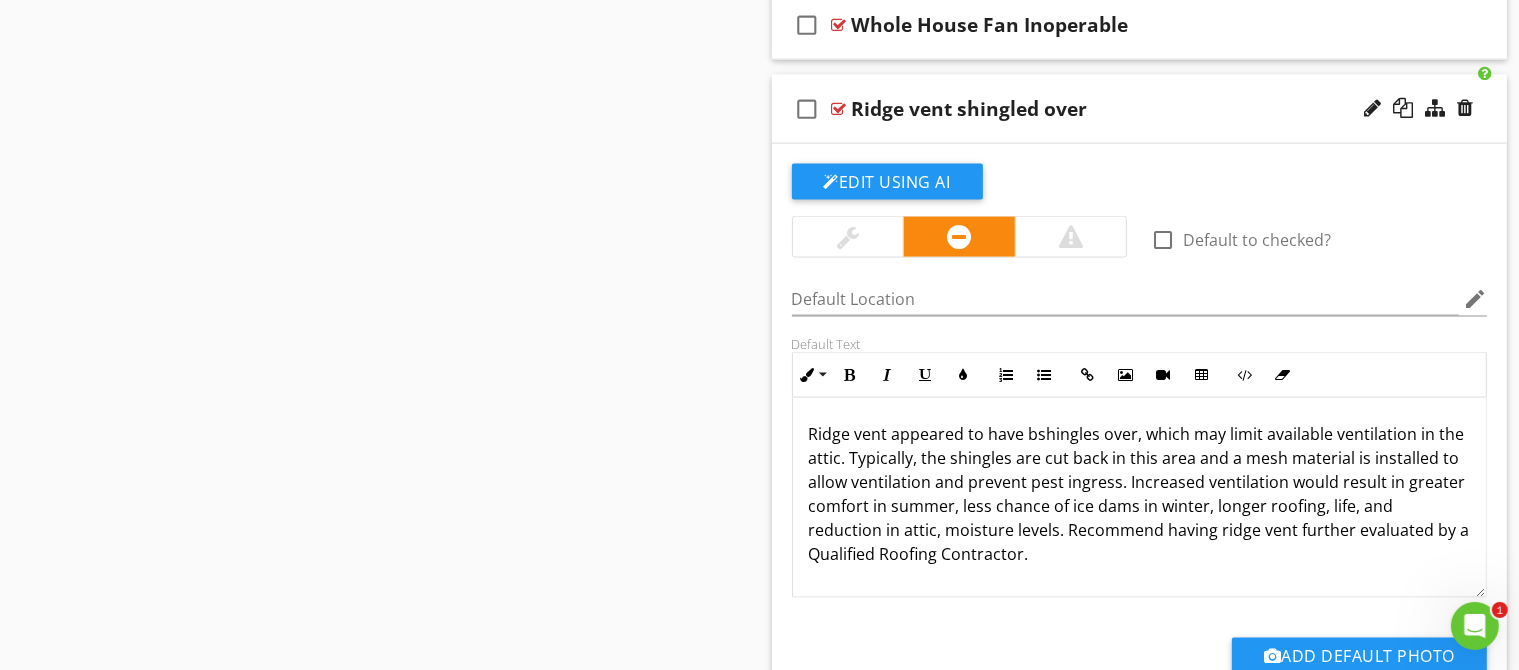 type 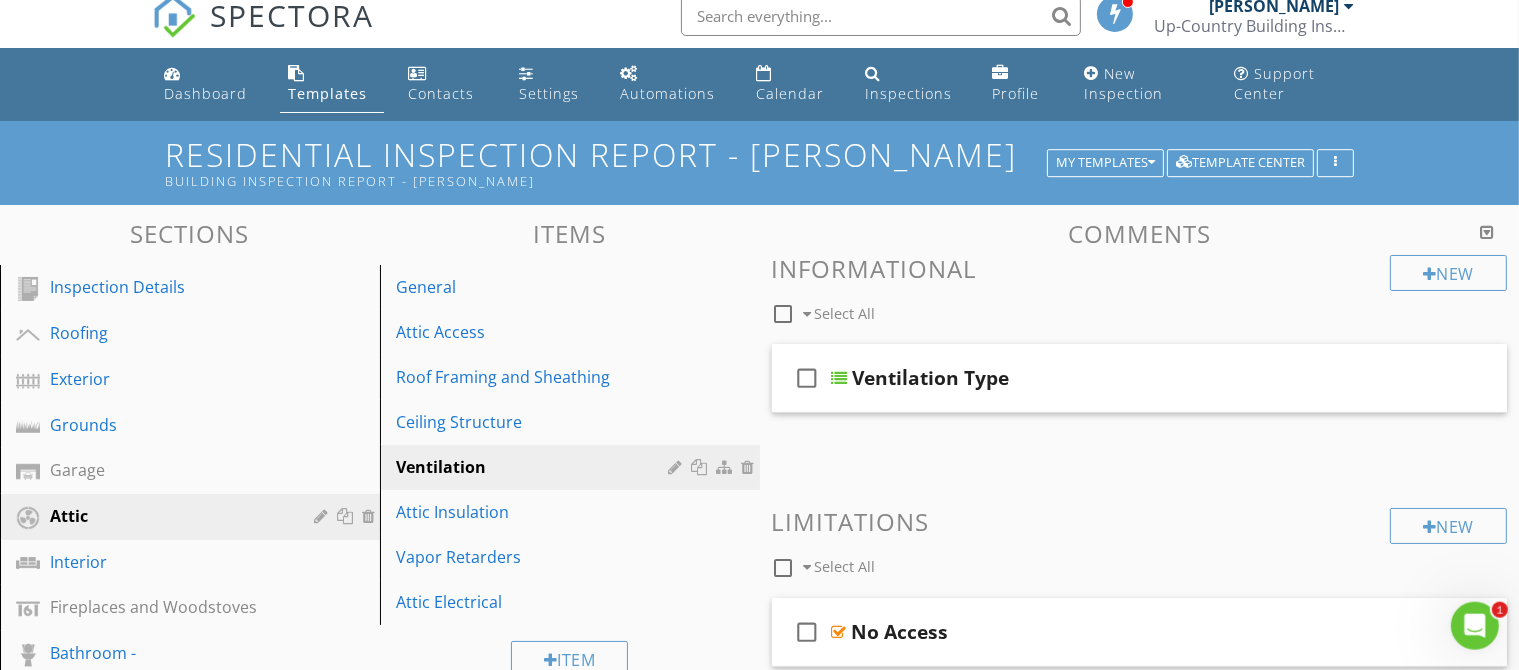 scroll, scrollTop: 0, scrollLeft: 0, axis: both 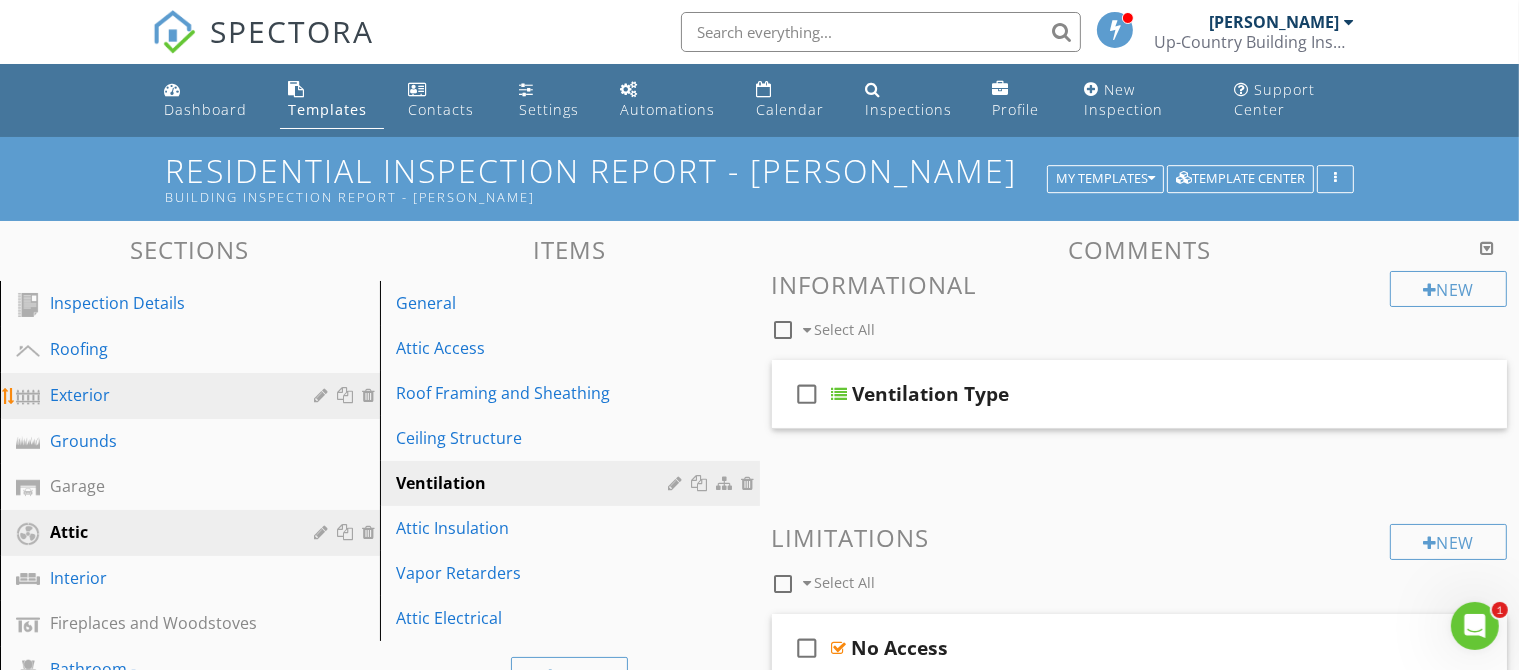 click on "Exterior" at bounding box center [167, 395] 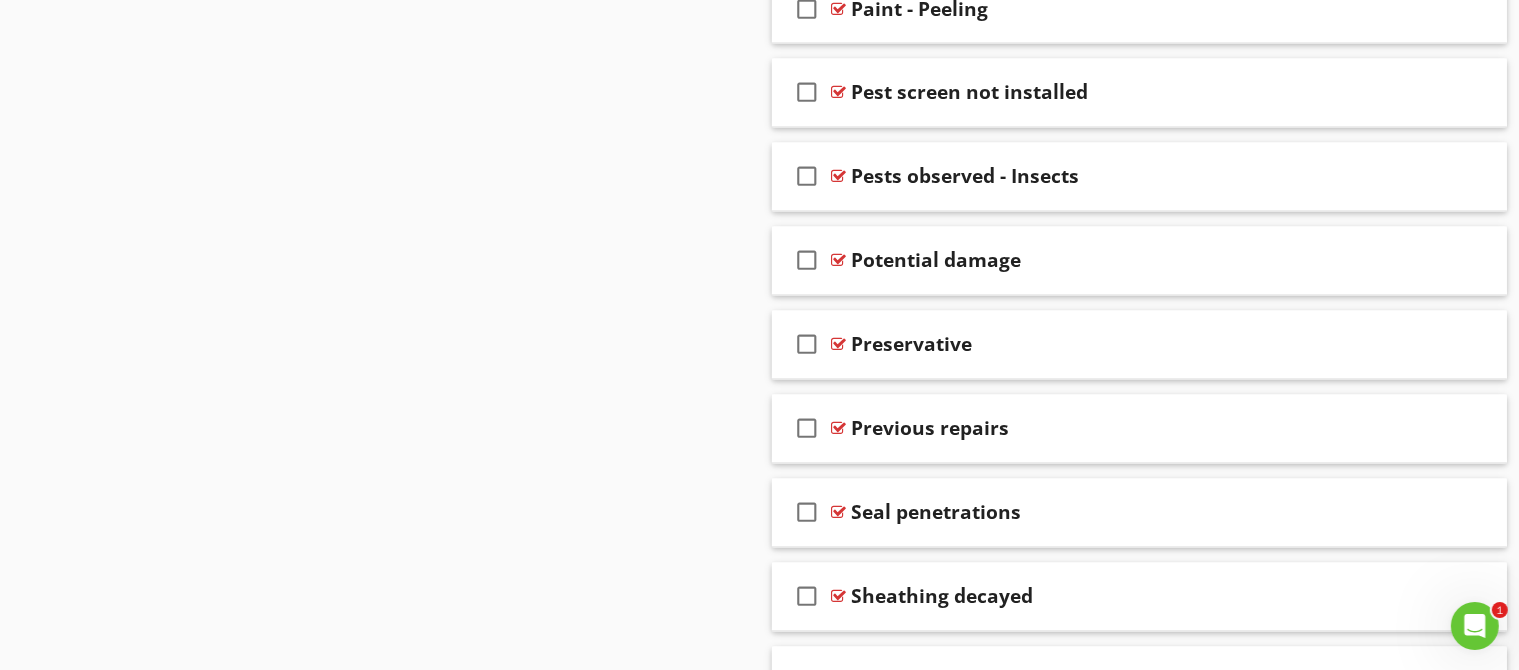 scroll, scrollTop: 6773, scrollLeft: 0, axis: vertical 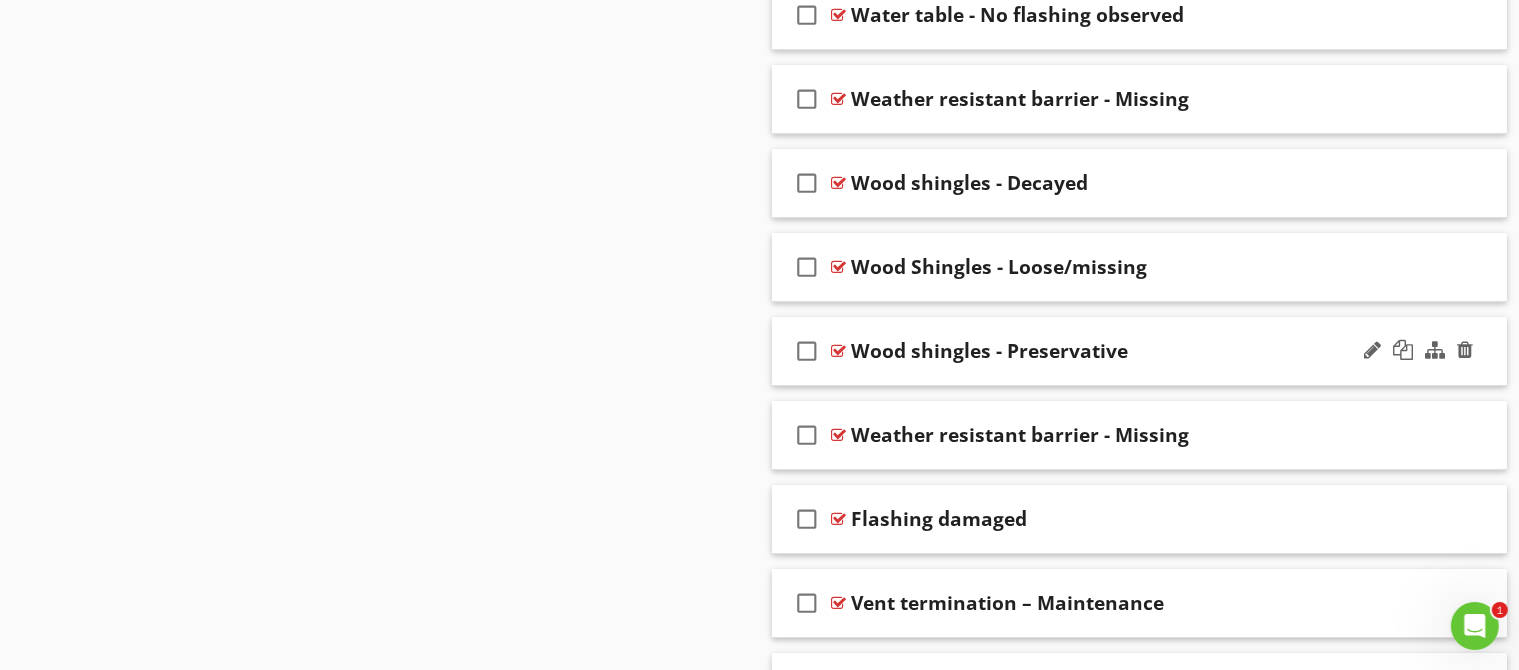 click on "check_box_outline_blank
Wood shingles - Preservative" at bounding box center (1140, 351) 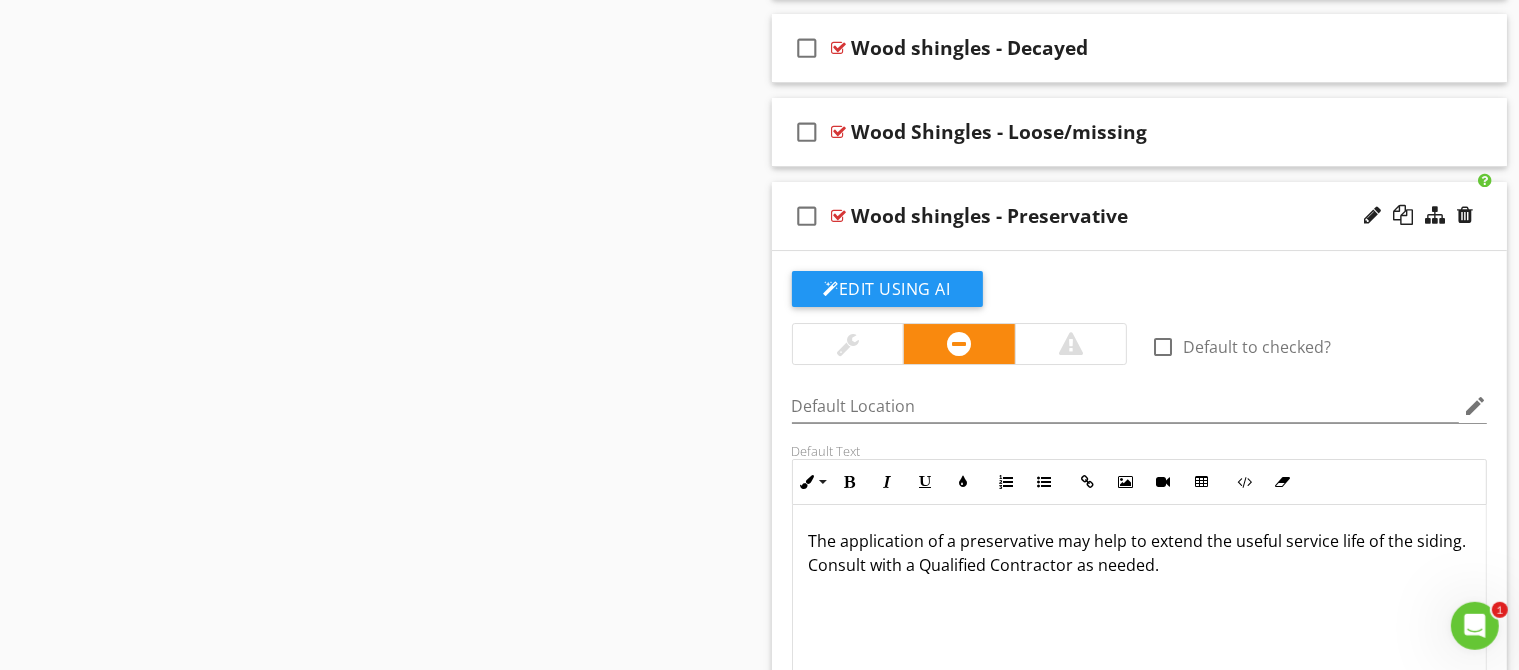 scroll, scrollTop: 6913, scrollLeft: 0, axis: vertical 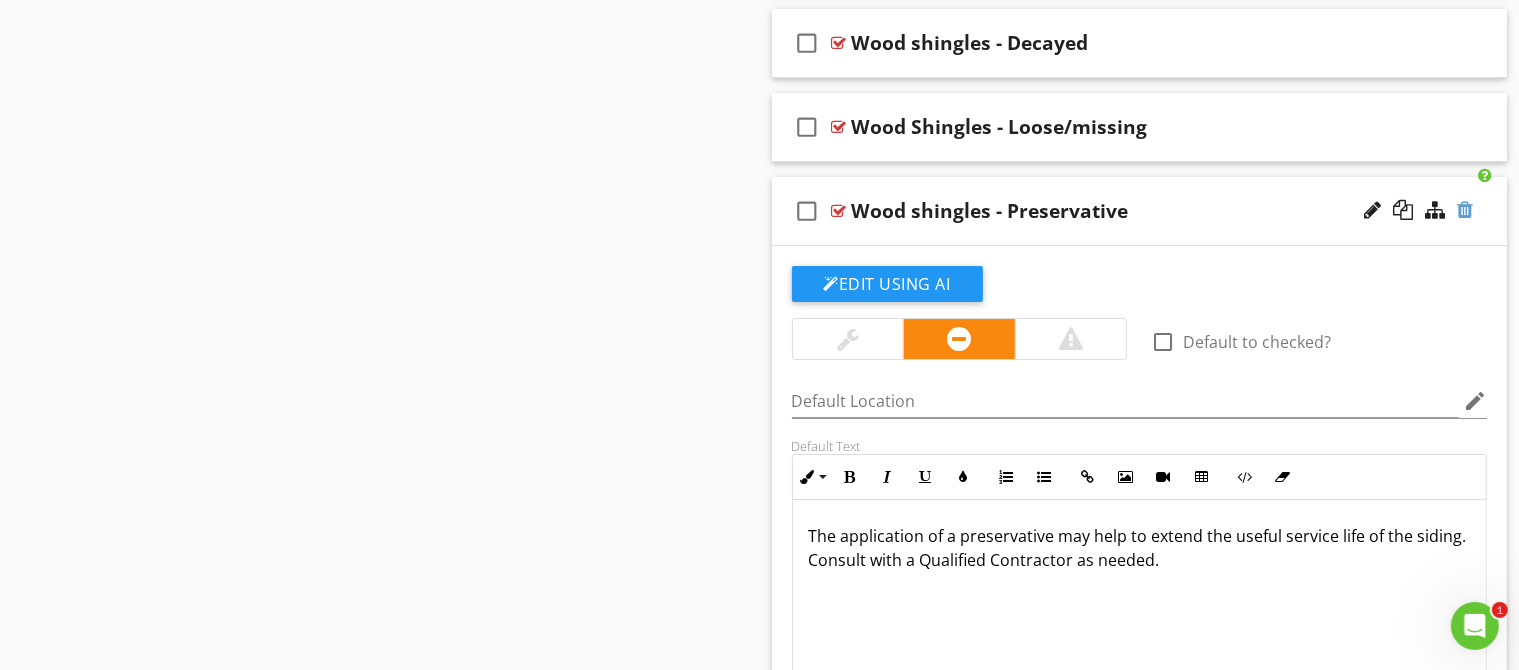 click at bounding box center [1465, 210] 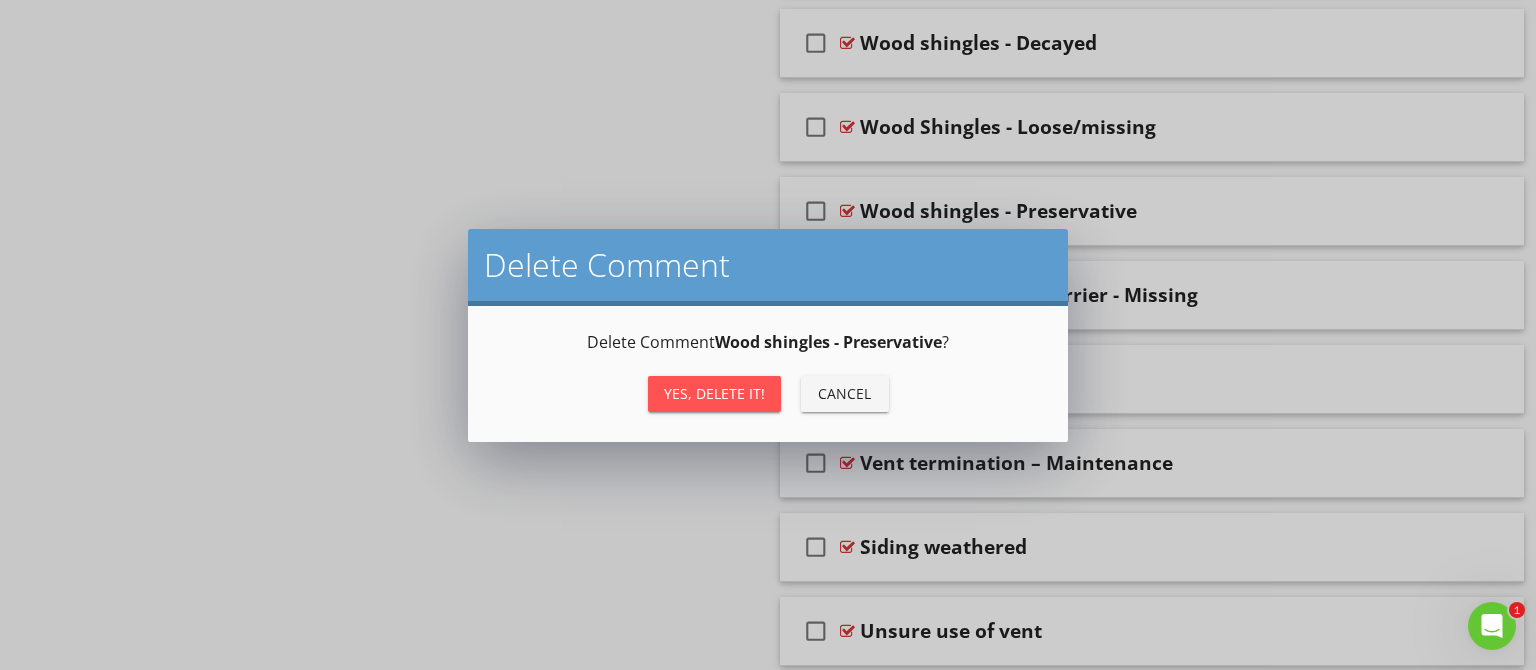 click on "Yes, Delete it!" at bounding box center (714, 393) 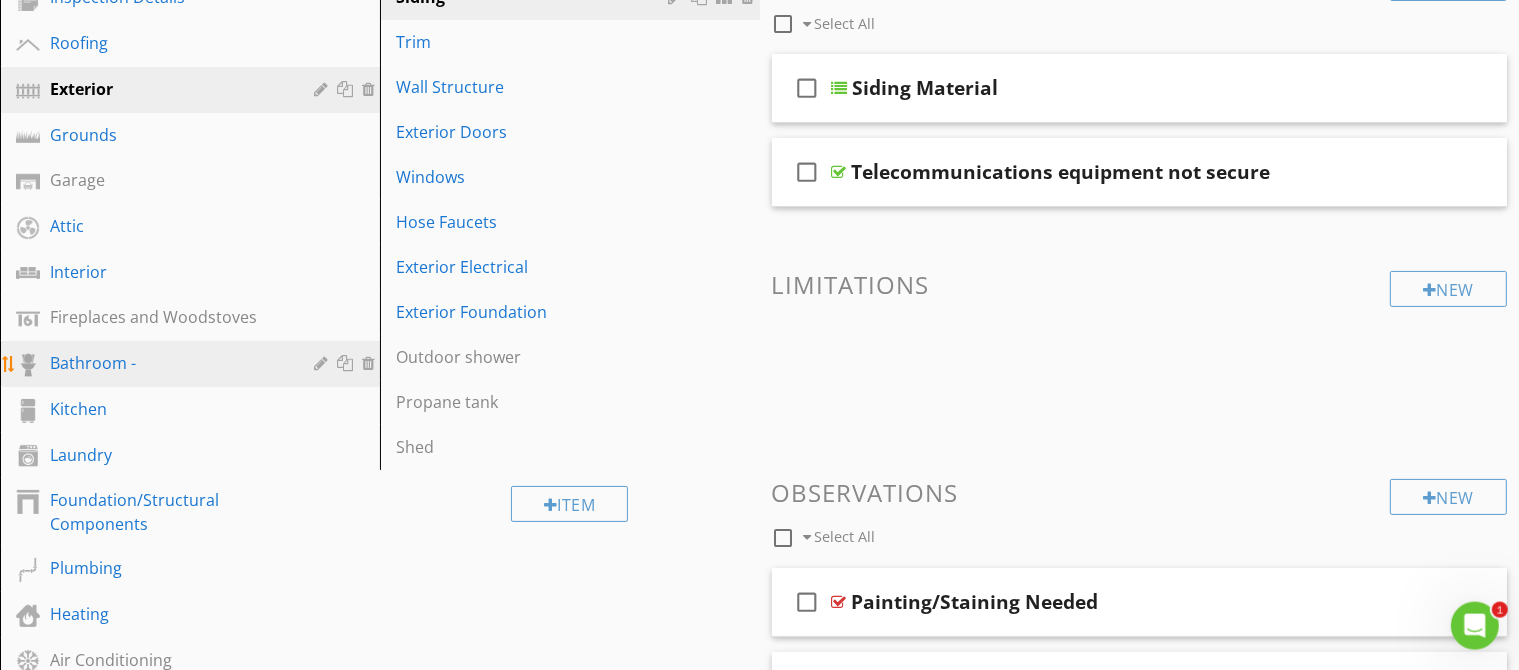 scroll, scrollTop: 577, scrollLeft: 0, axis: vertical 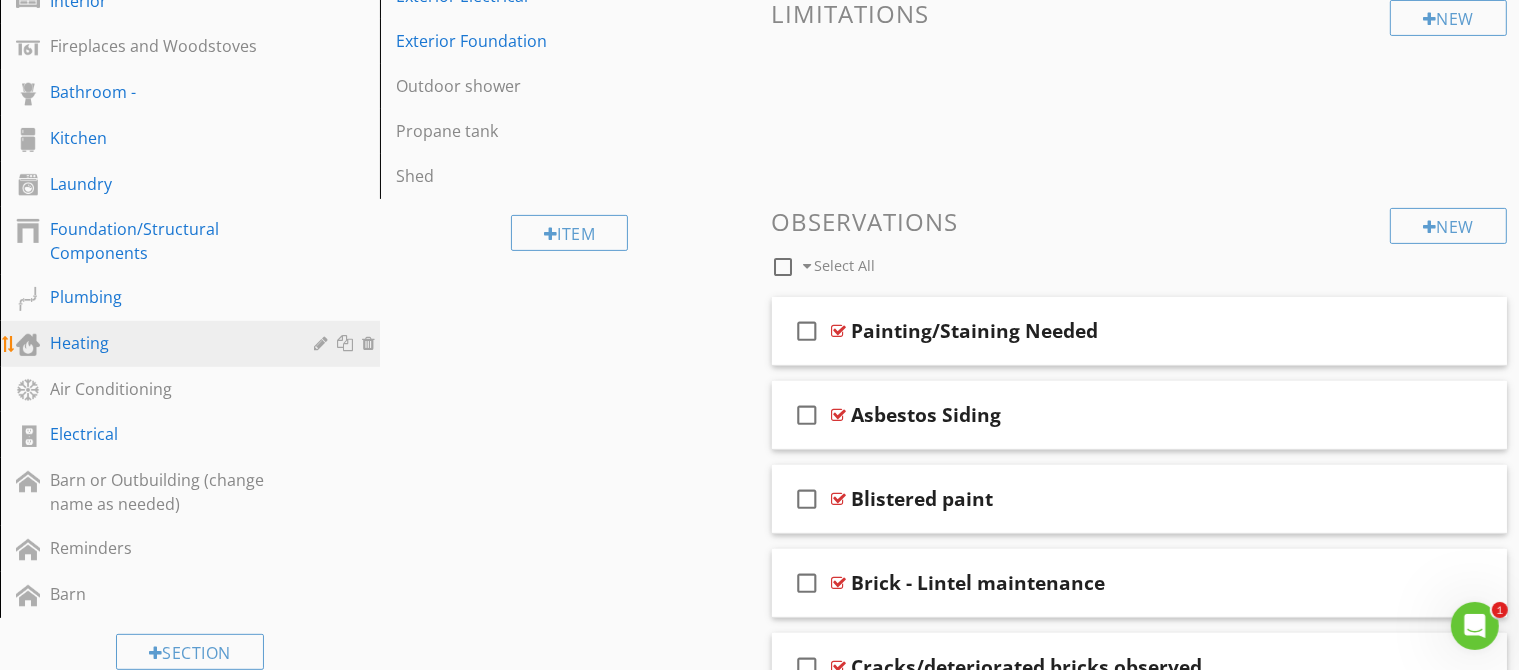 click on "Heating" at bounding box center [167, 343] 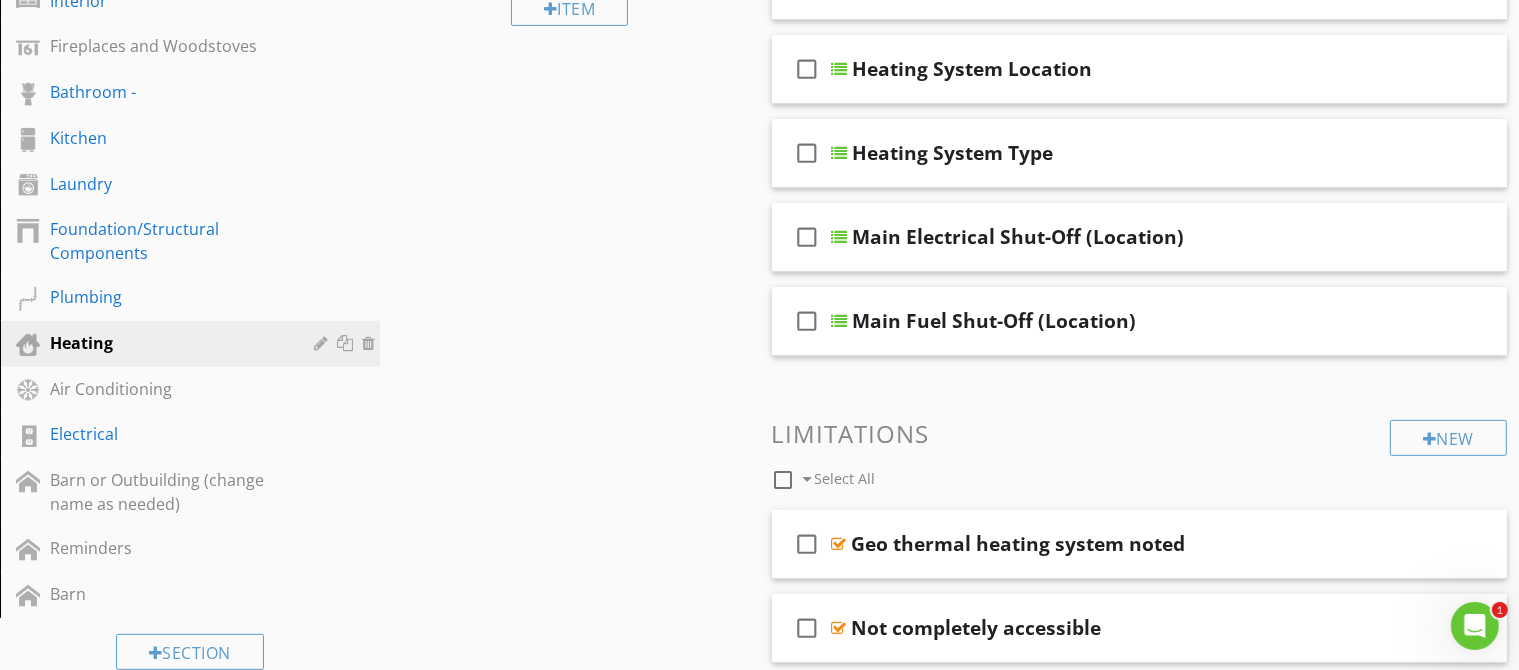 scroll, scrollTop: 296, scrollLeft: 0, axis: vertical 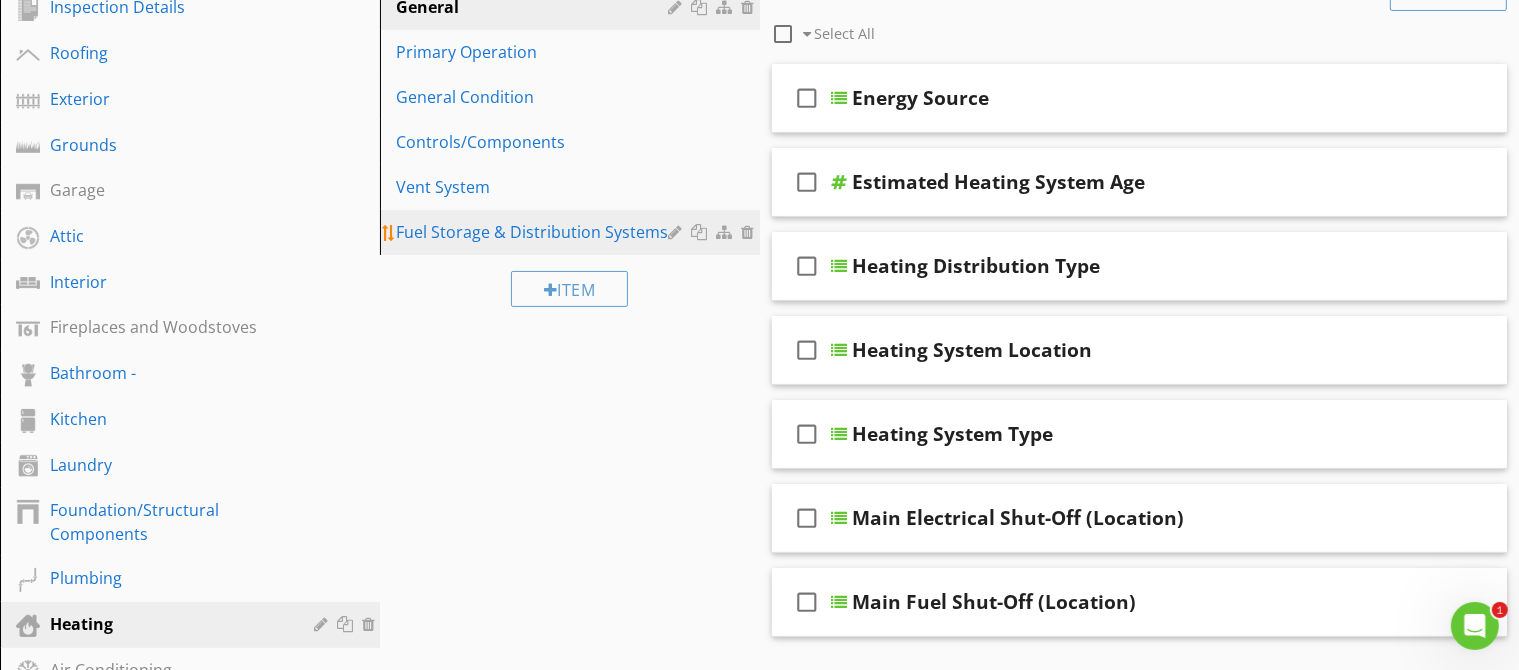 click on "Fuel Storage & Distribution Systems" at bounding box center (535, 232) 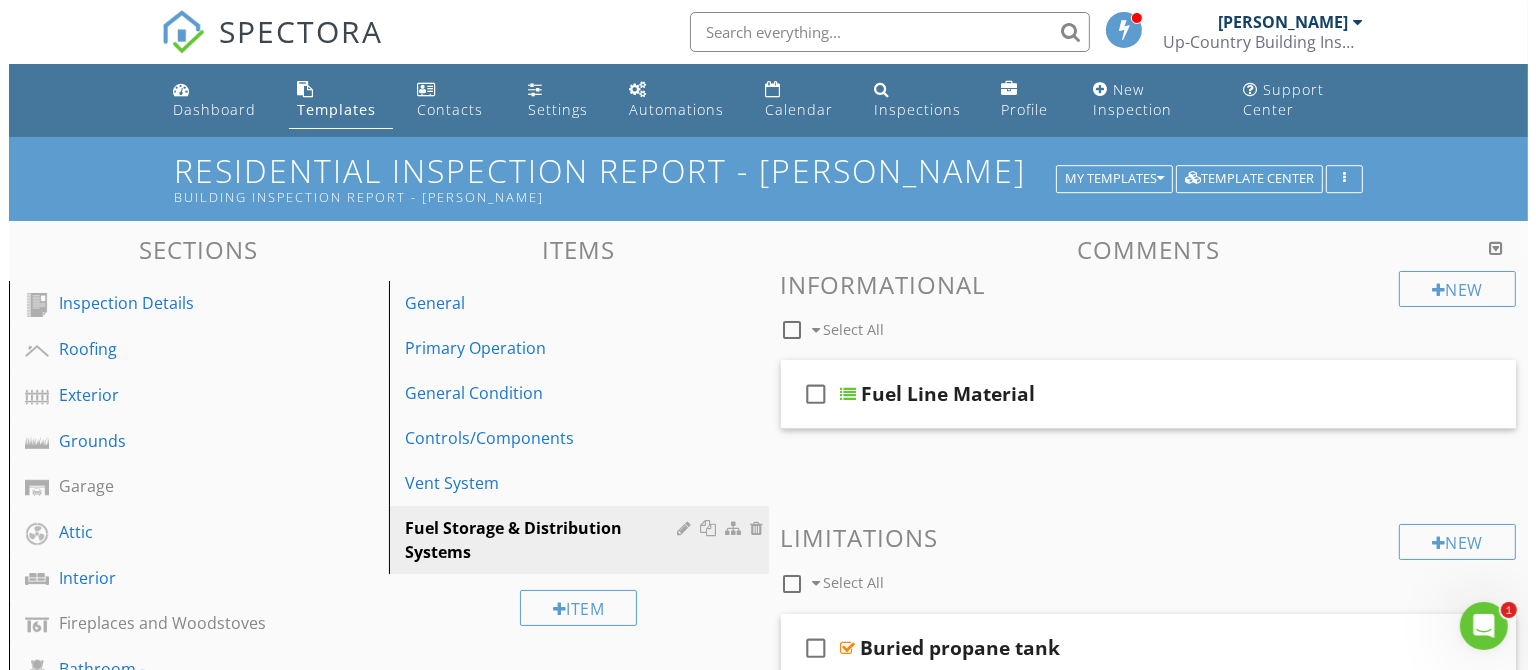 scroll, scrollTop: 4557, scrollLeft: 0, axis: vertical 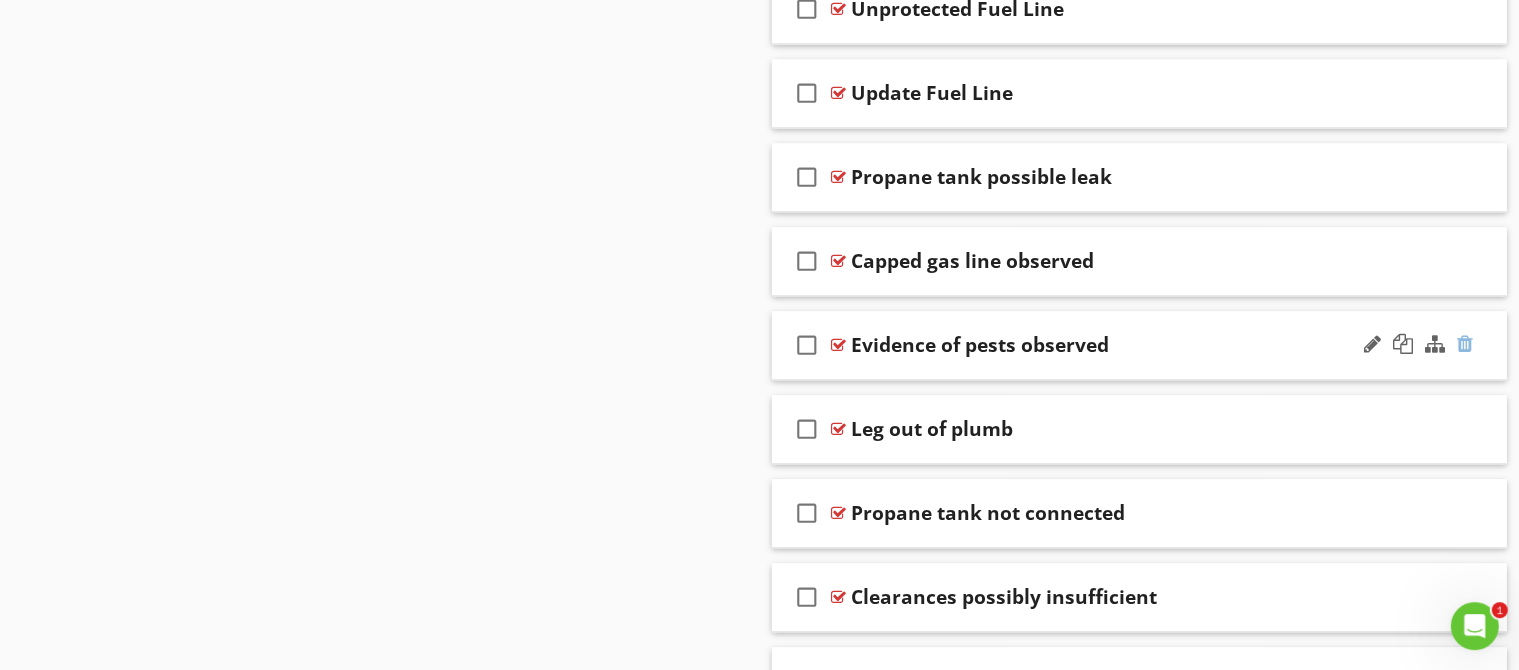 click at bounding box center (1465, 344) 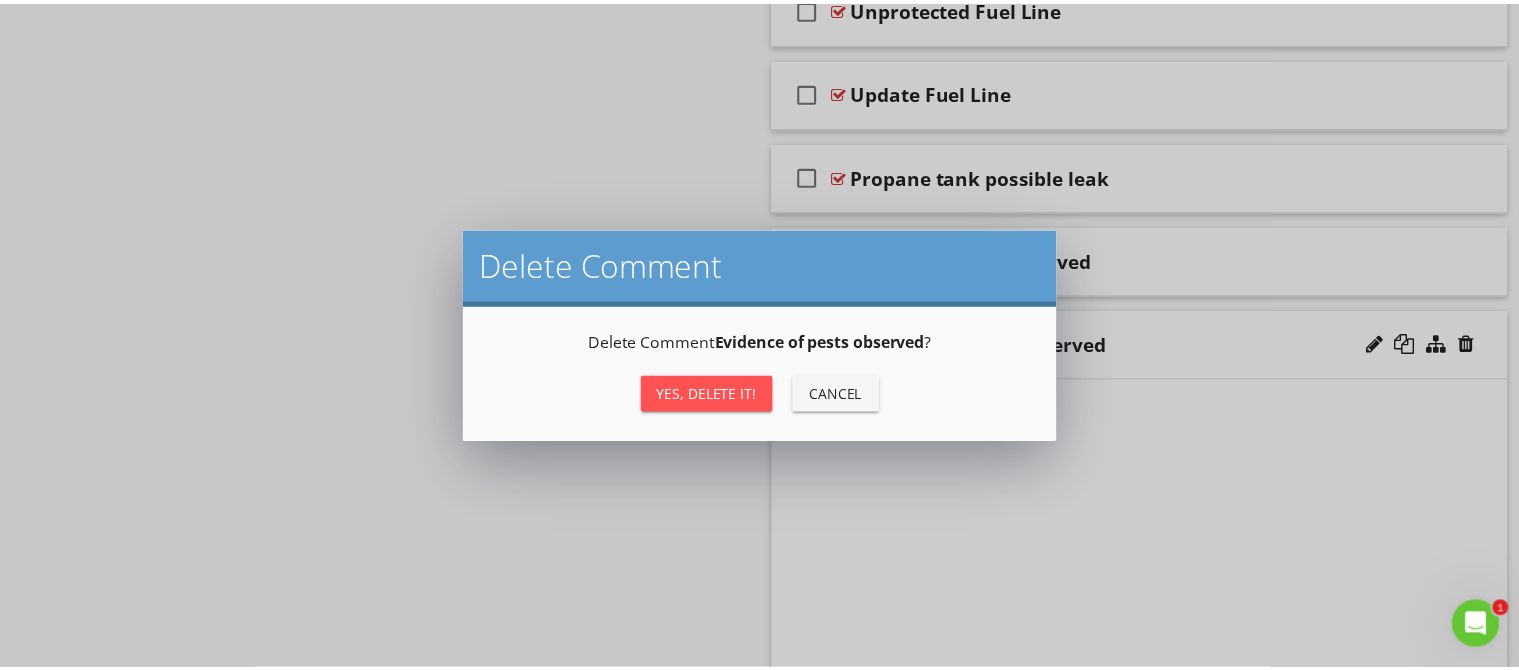 scroll, scrollTop: 4556, scrollLeft: 0, axis: vertical 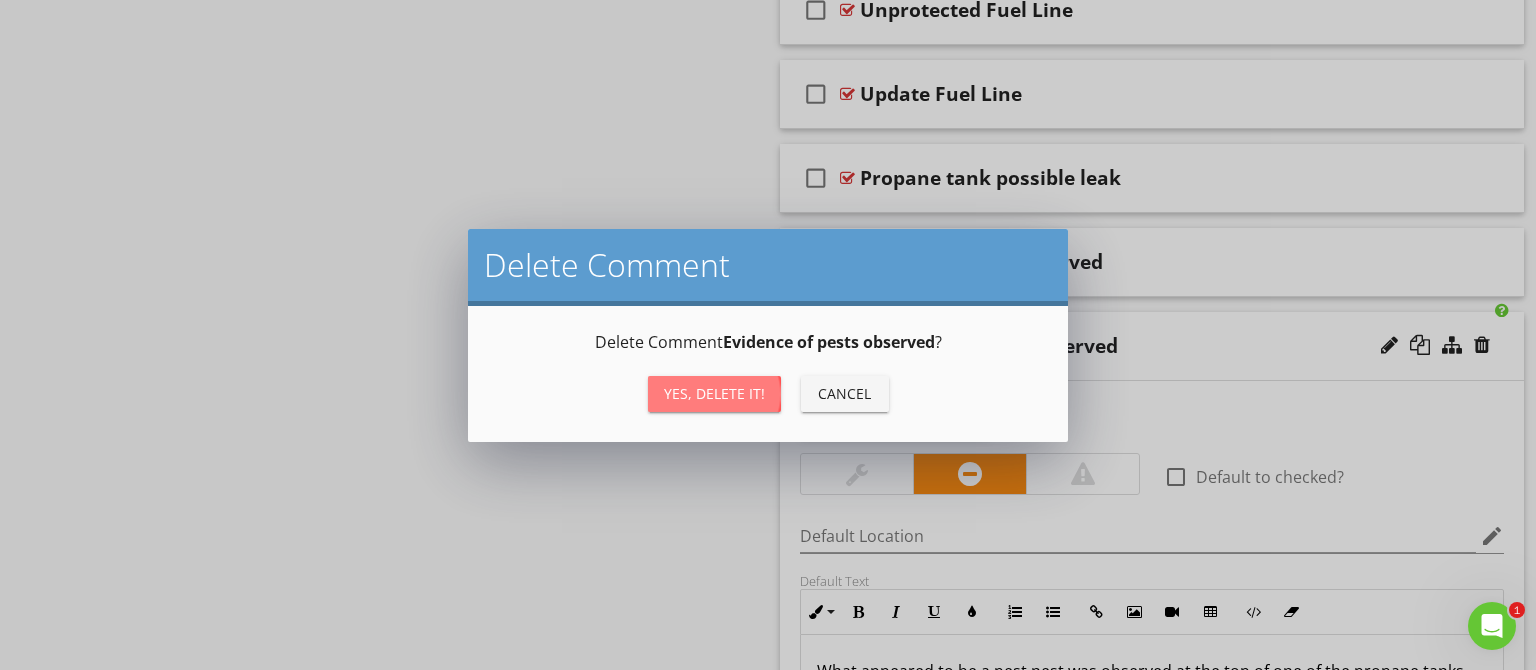 click on "Yes, Delete it!" at bounding box center [714, 394] 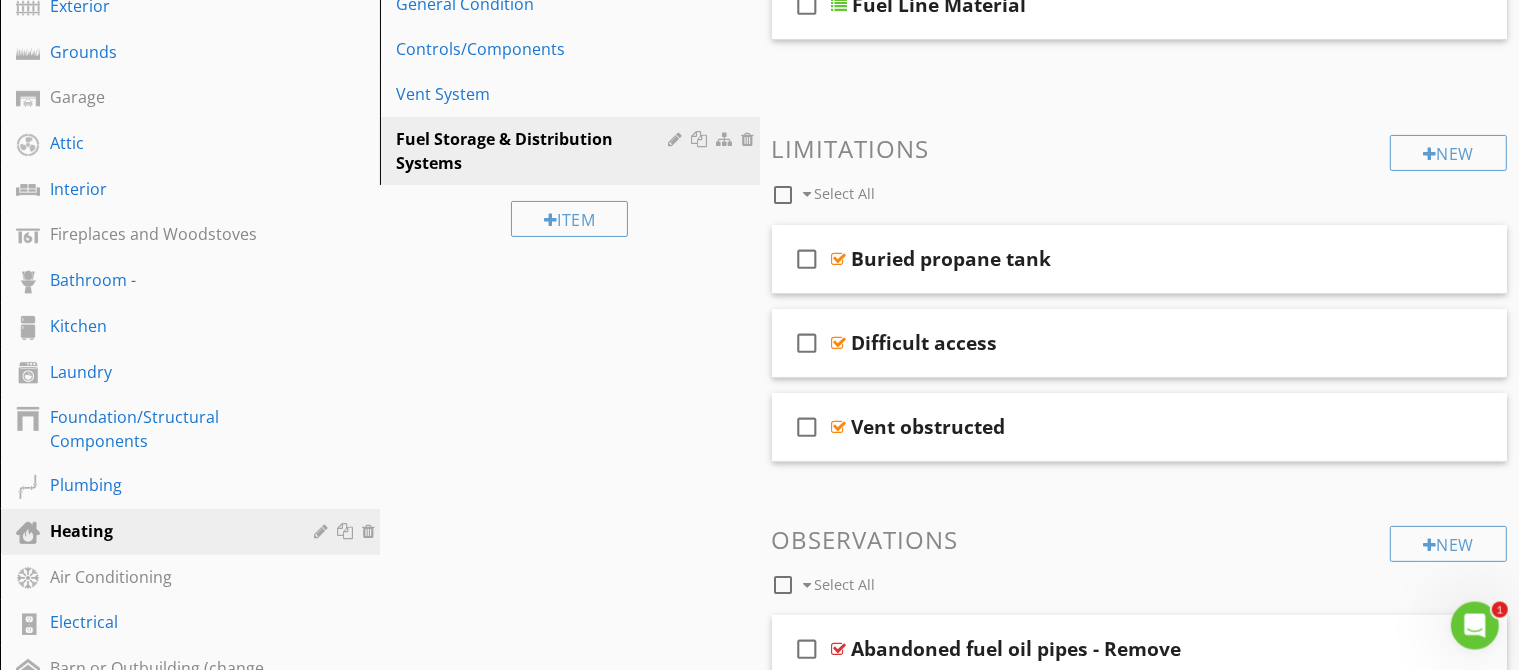 scroll, scrollTop: 51, scrollLeft: 0, axis: vertical 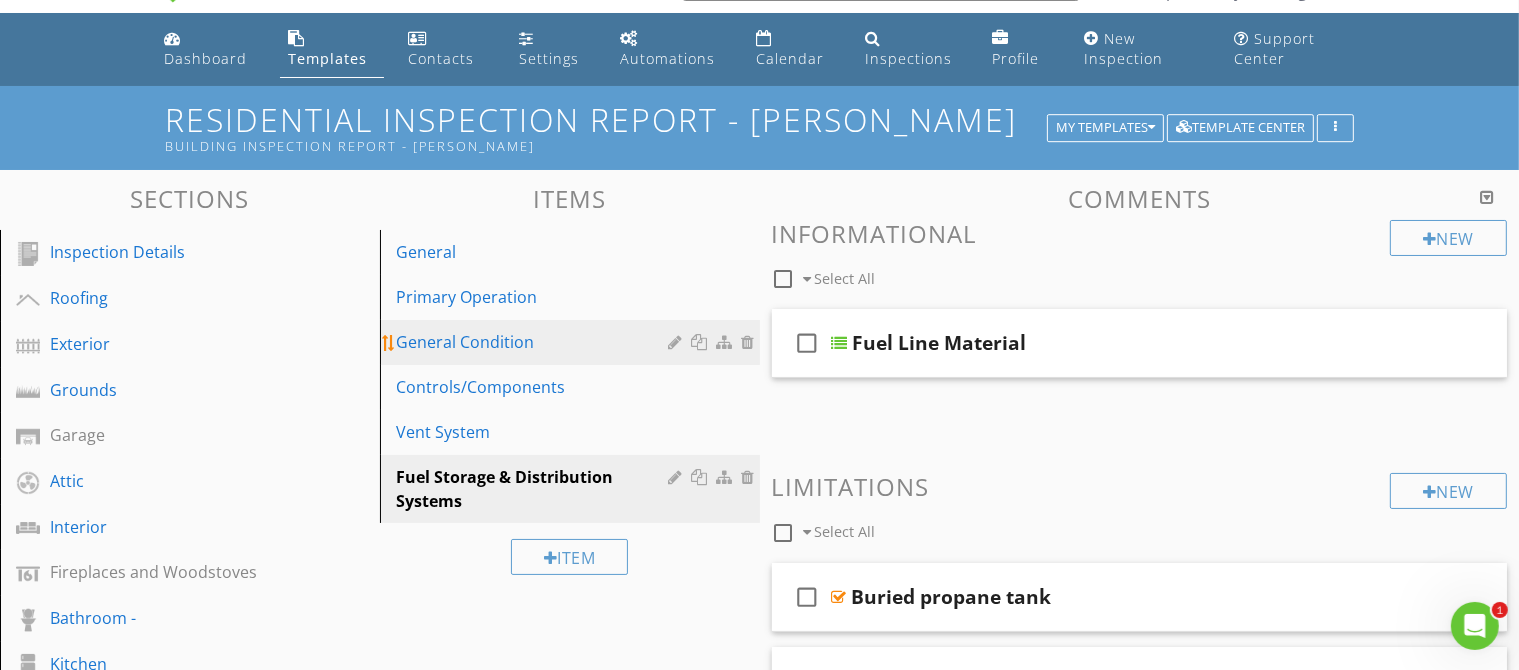 click on "General Condition" at bounding box center (535, 342) 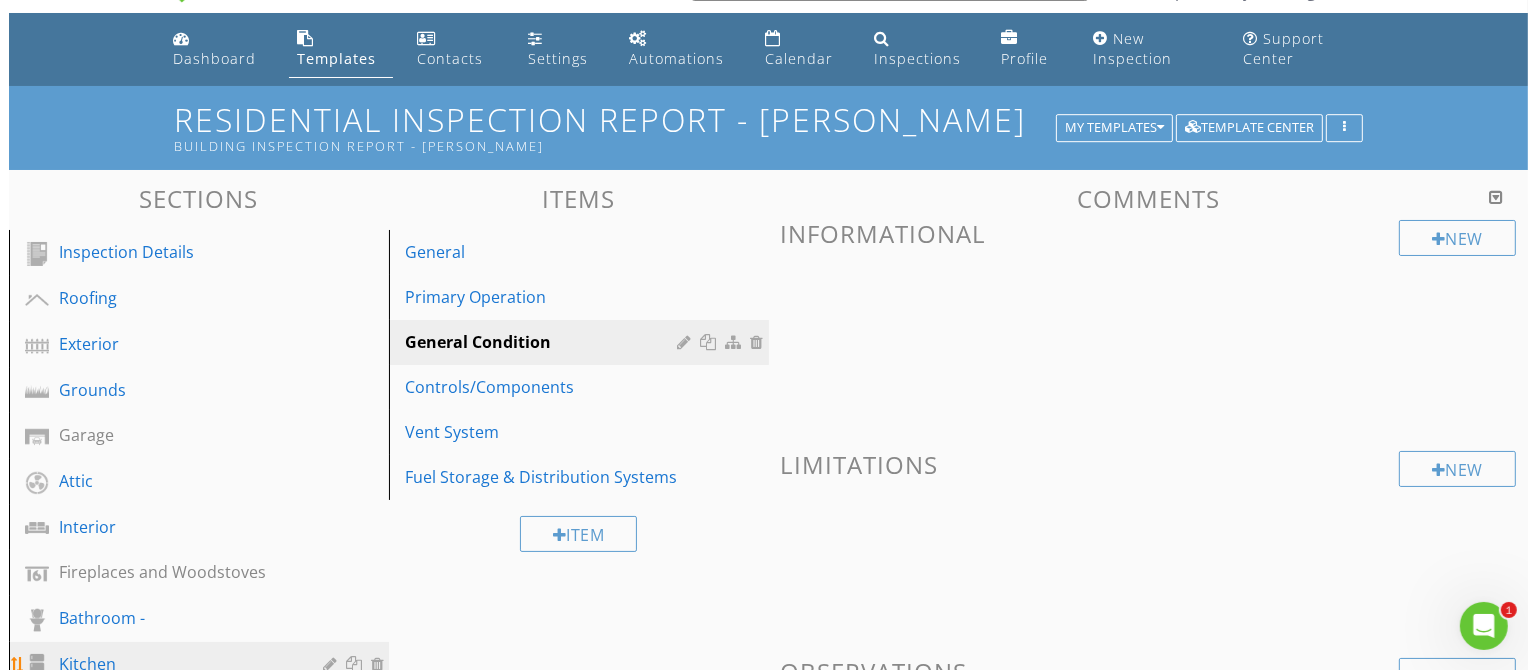 scroll, scrollTop: 5224, scrollLeft: 0, axis: vertical 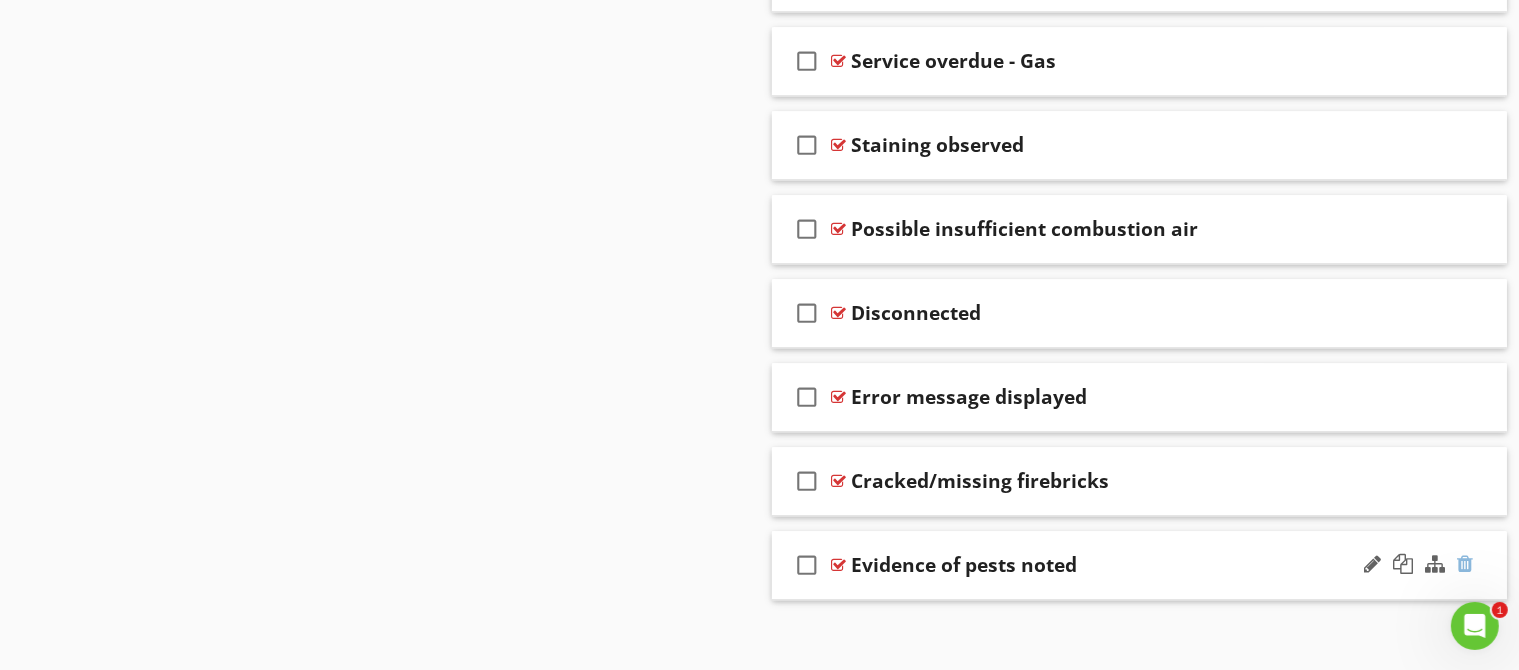click at bounding box center [1465, 564] 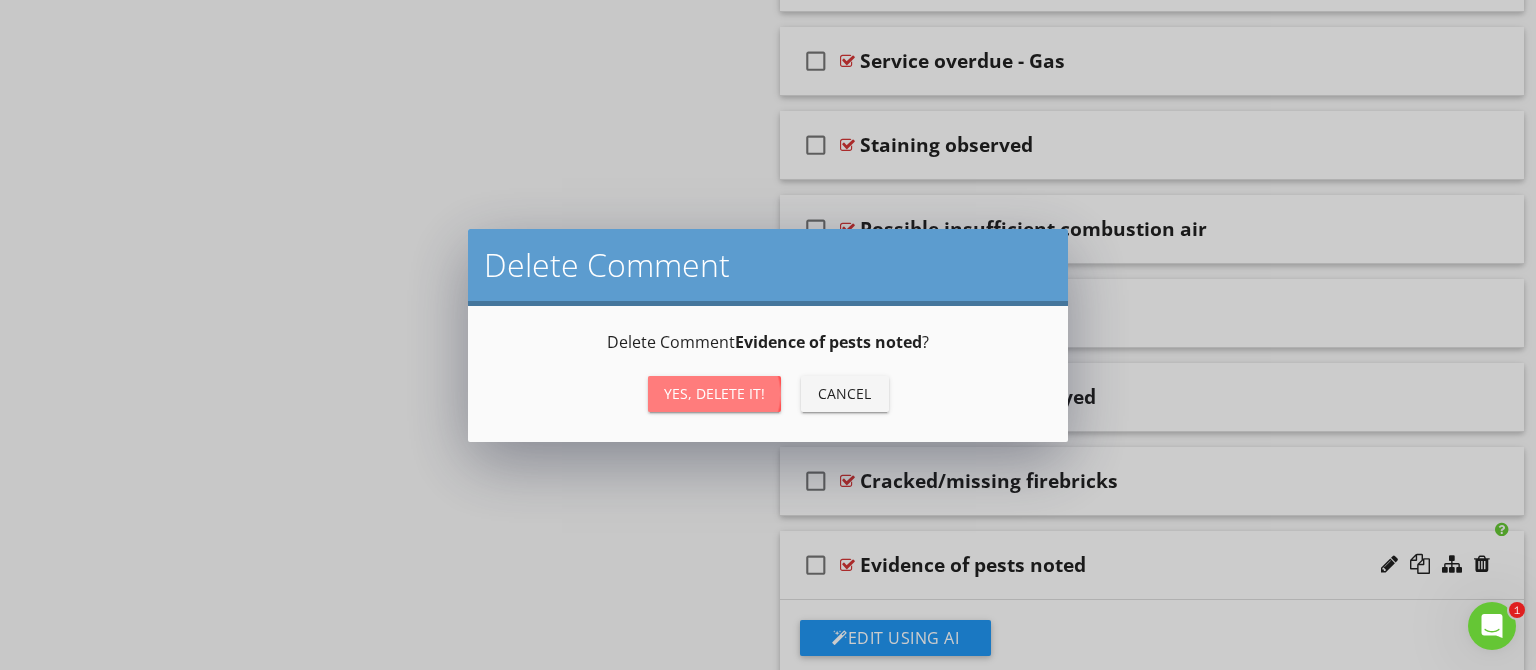 click on "Yes, Delete it!" at bounding box center (714, 393) 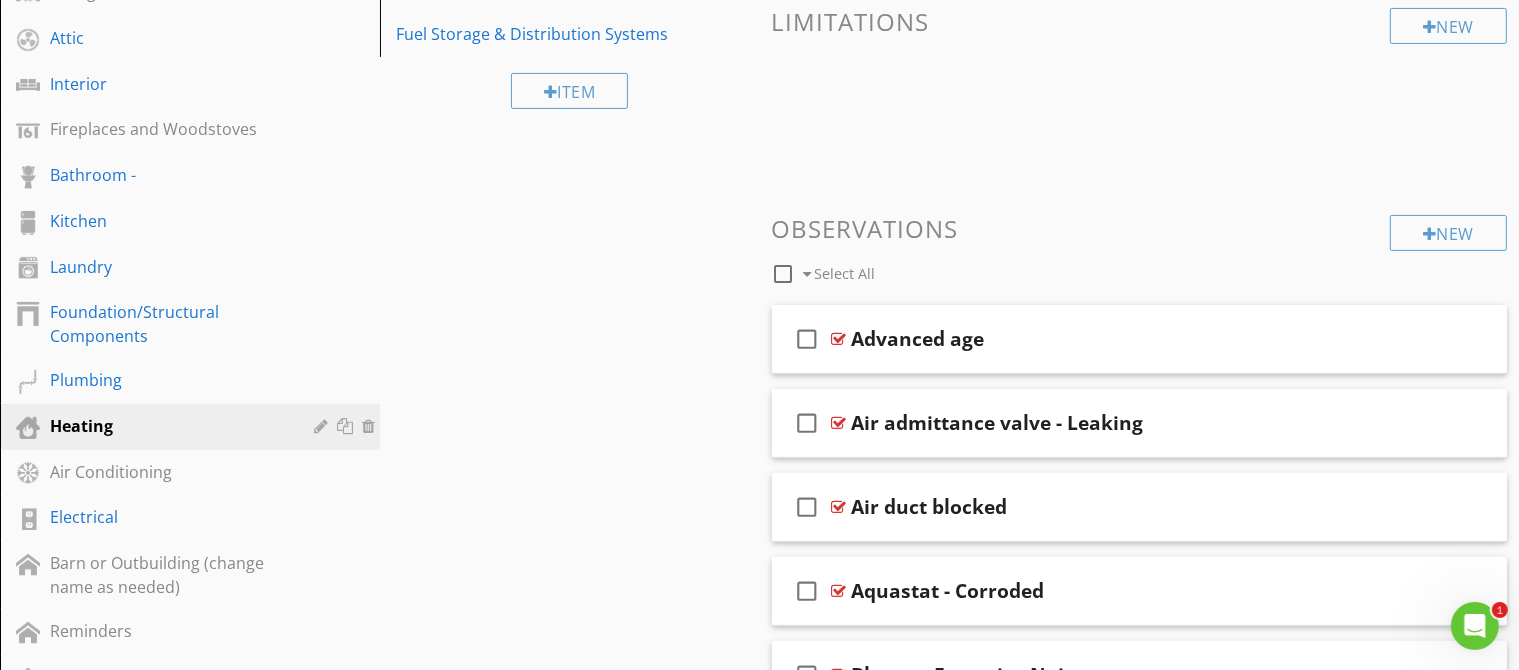 scroll, scrollTop: 0, scrollLeft: 0, axis: both 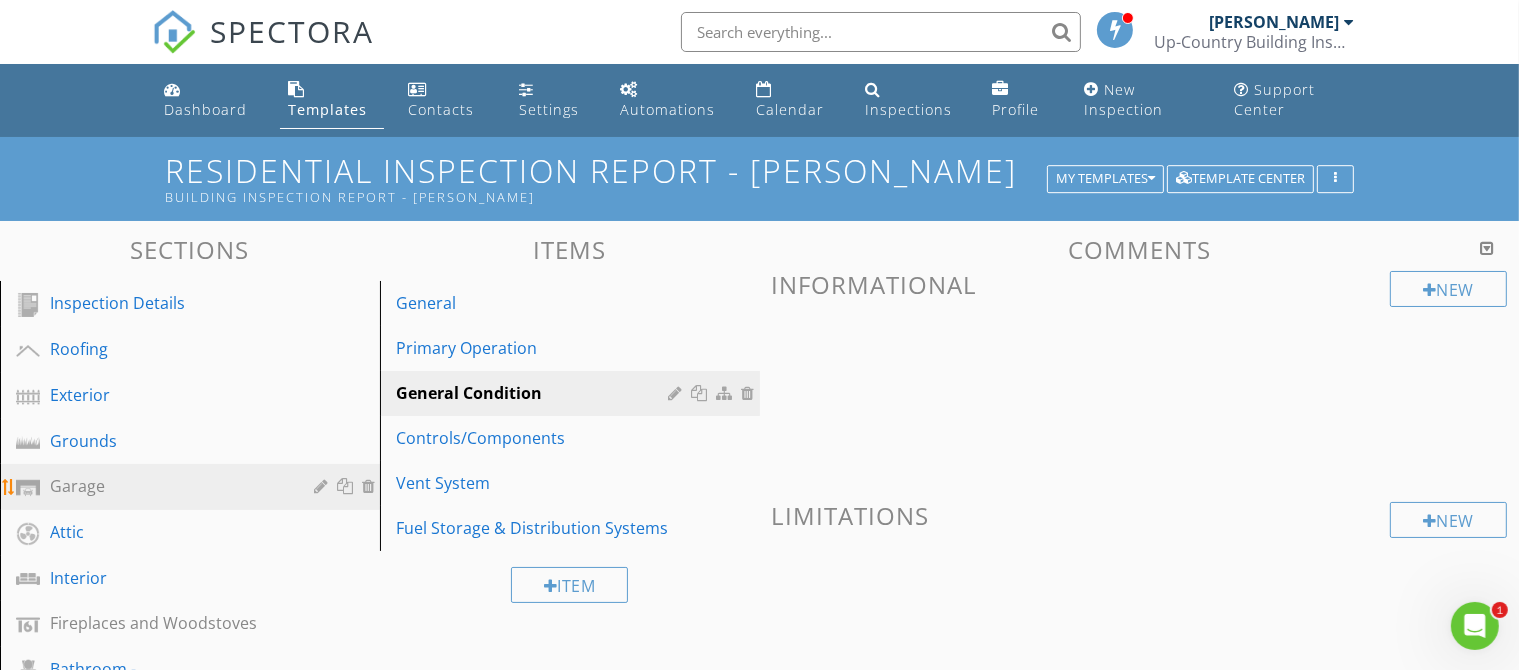 click on "Garage" at bounding box center [193, 487] 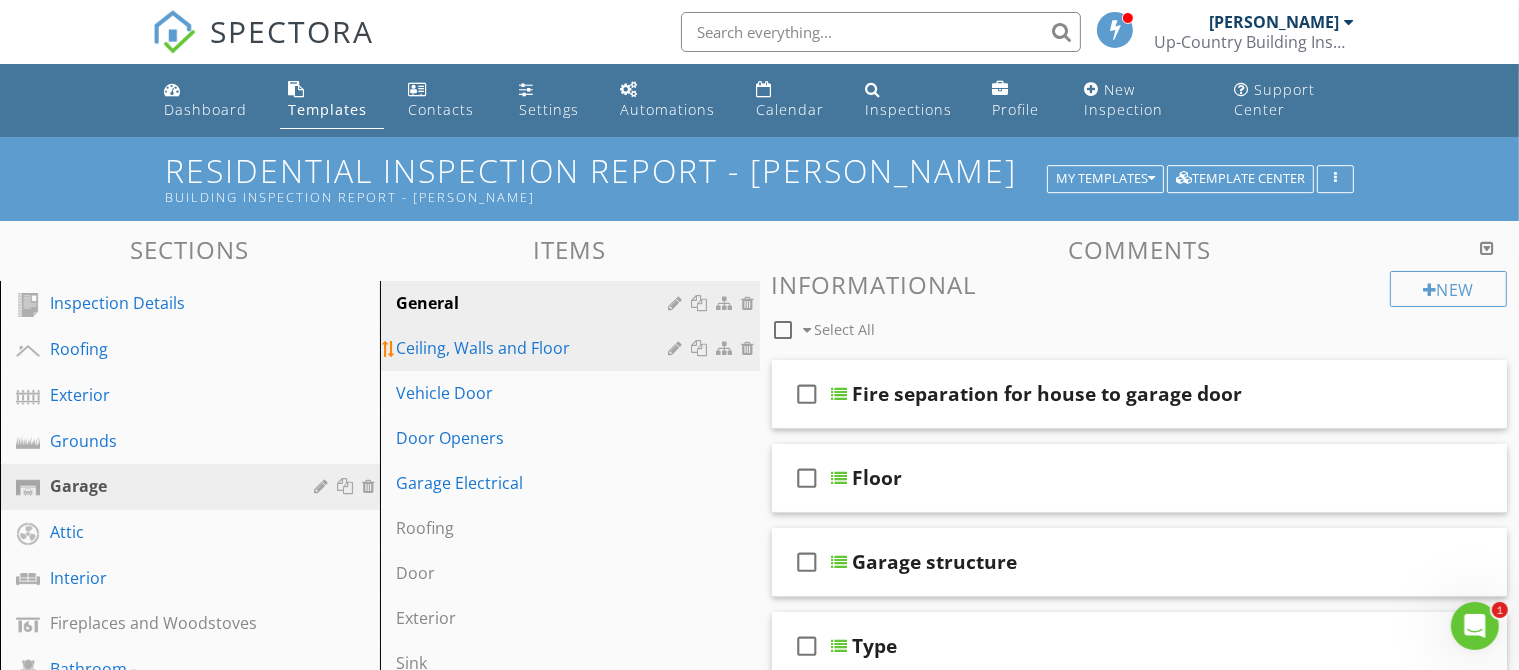 click on "Ceiling, Walls and Floor" at bounding box center (535, 348) 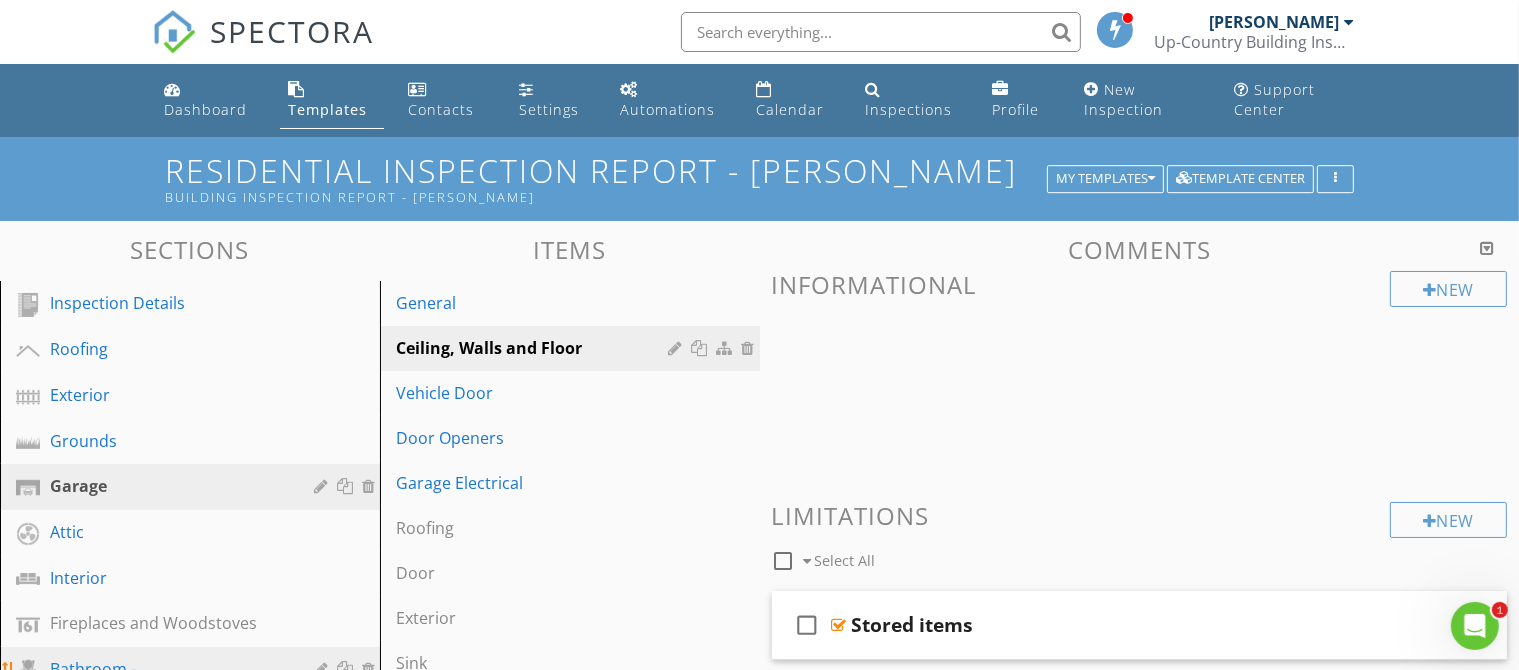 scroll, scrollTop: 1434, scrollLeft: 0, axis: vertical 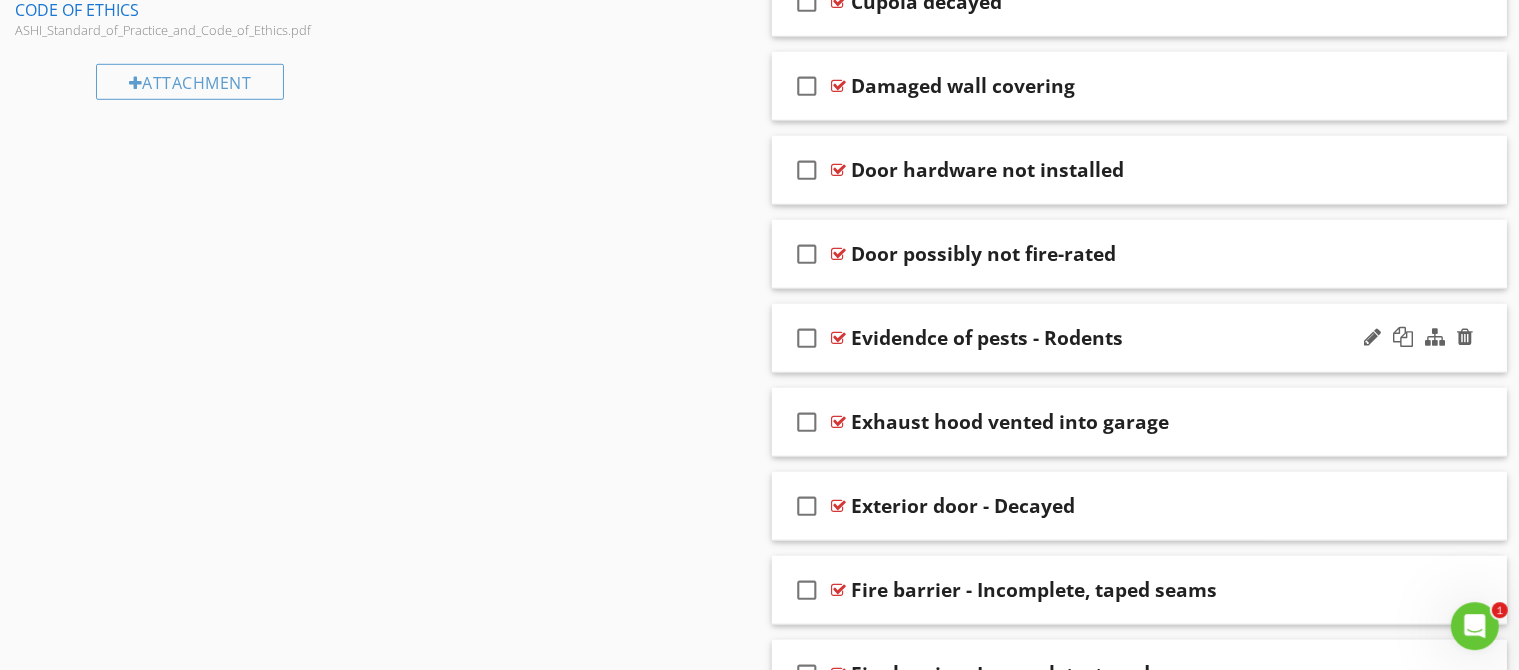 click on "check_box_outline_blank
Evidendce of pests - Rodents" at bounding box center (1140, 338) 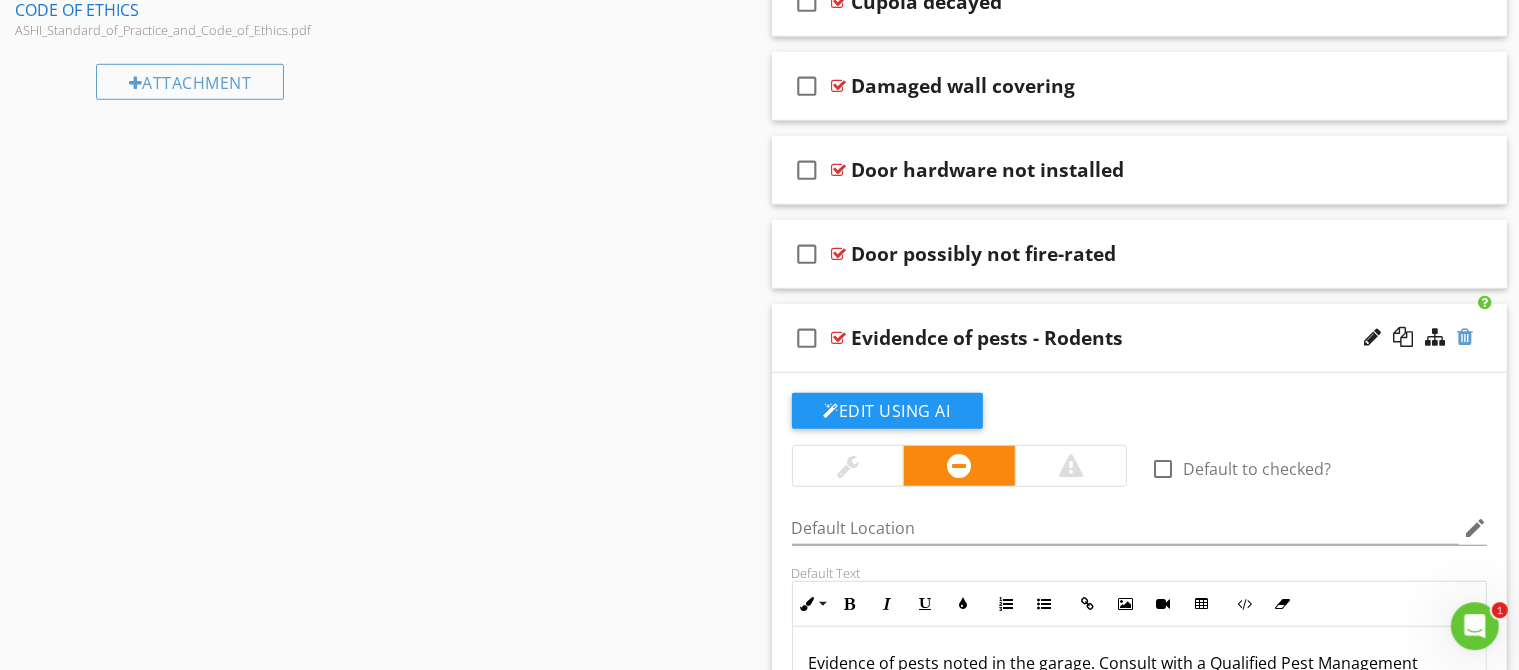 click at bounding box center [1465, 337] 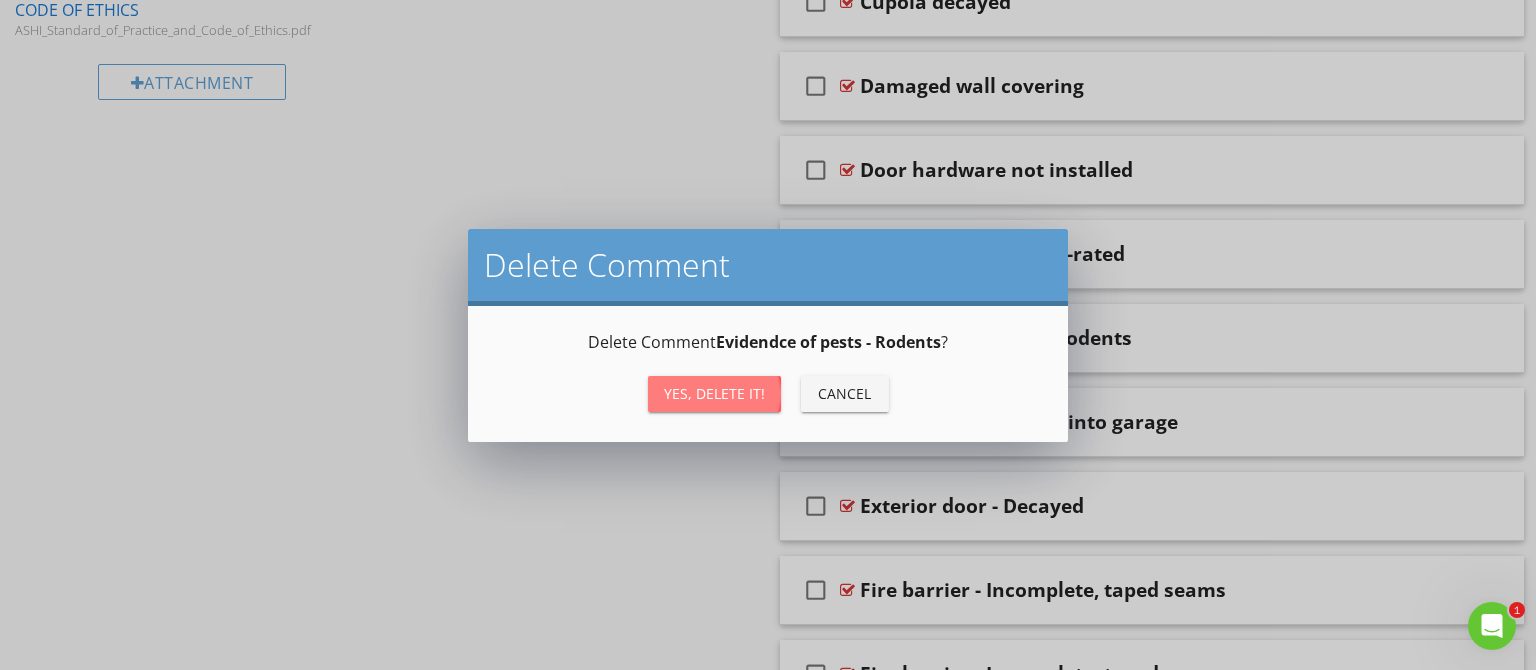 click on "Yes, Delete it!" at bounding box center (714, 393) 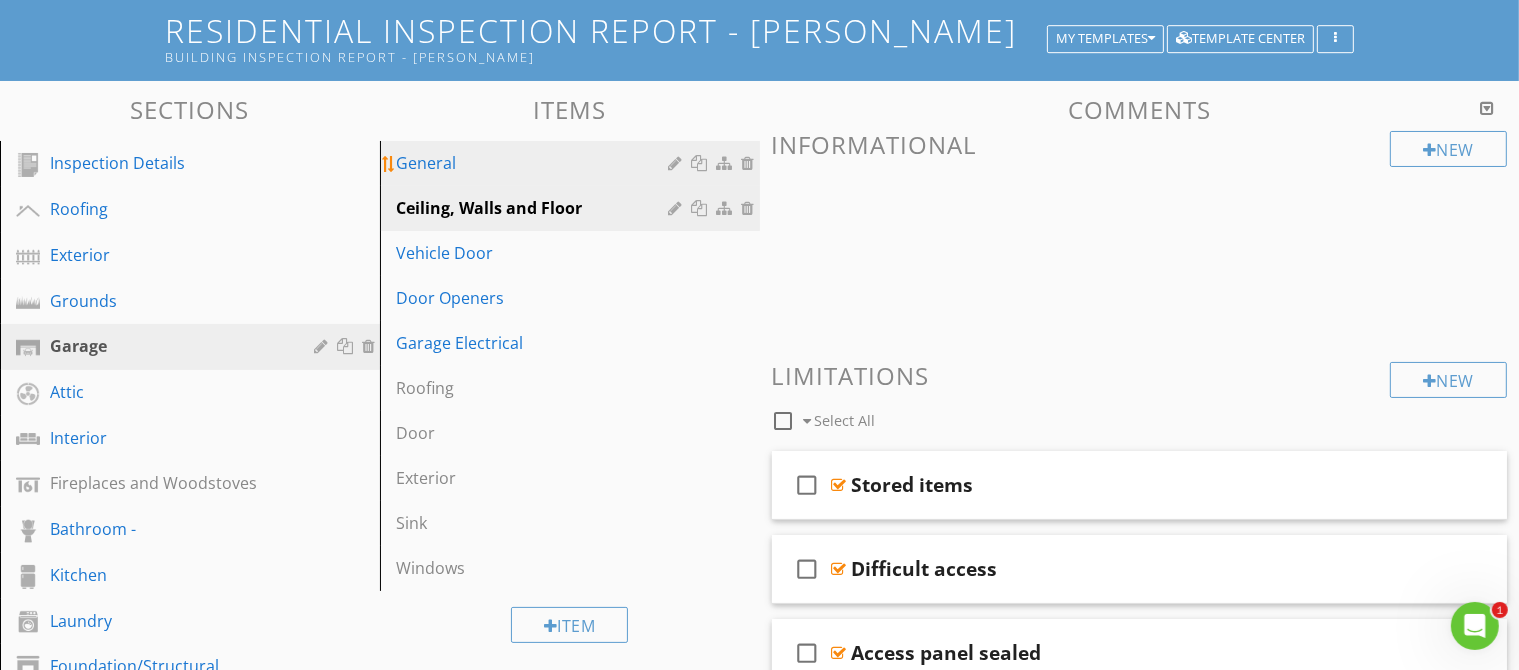 scroll, scrollTop: 0, scrollLeft: 0, axis: both 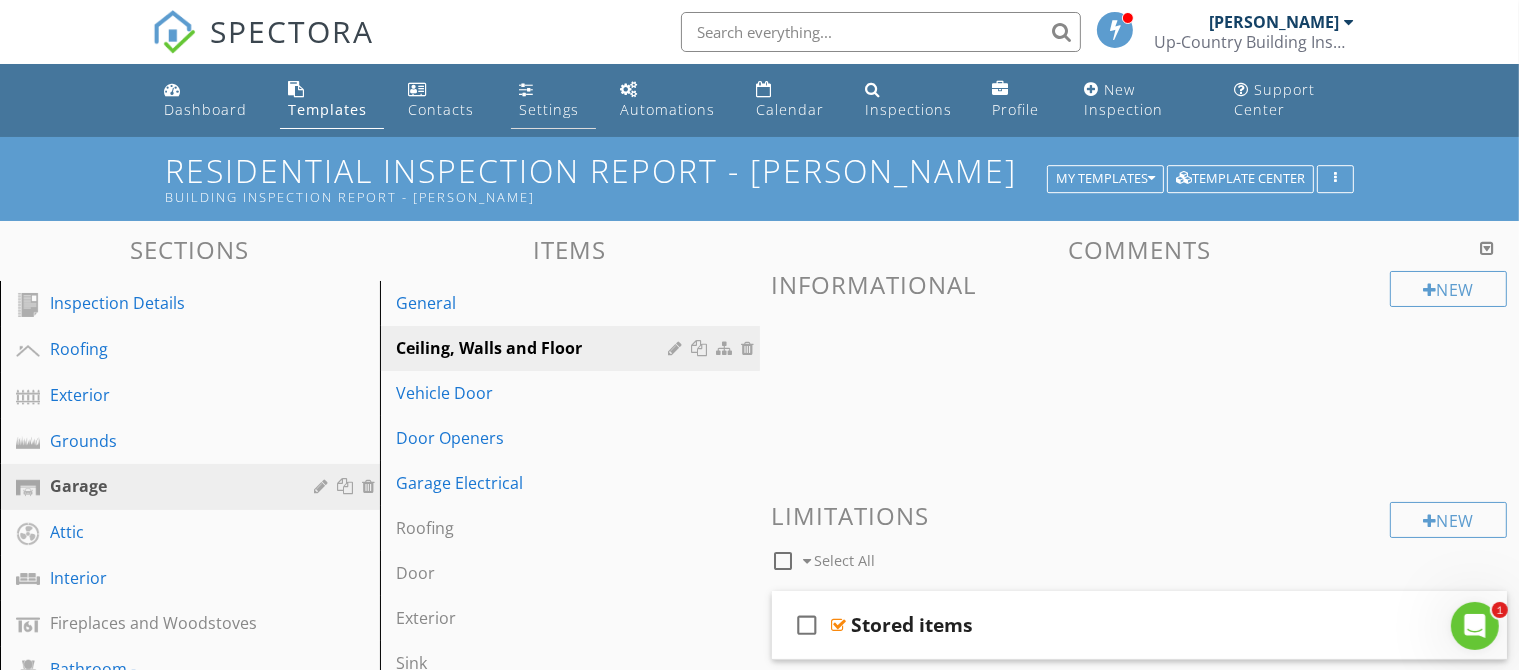 click on "Settings" at bounding box center [549, 109] 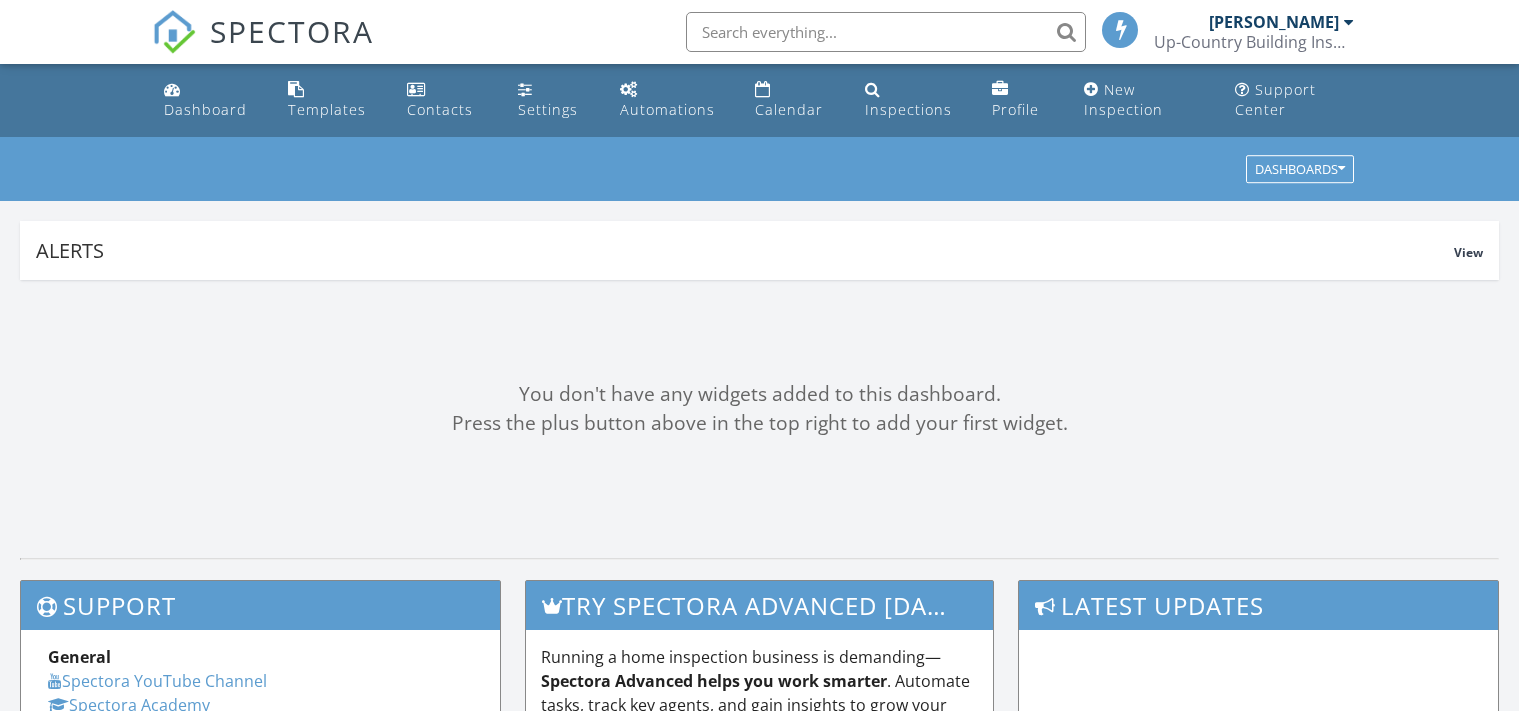 scroll, scrollTop: 0, scrollLeft: 0, axis: both 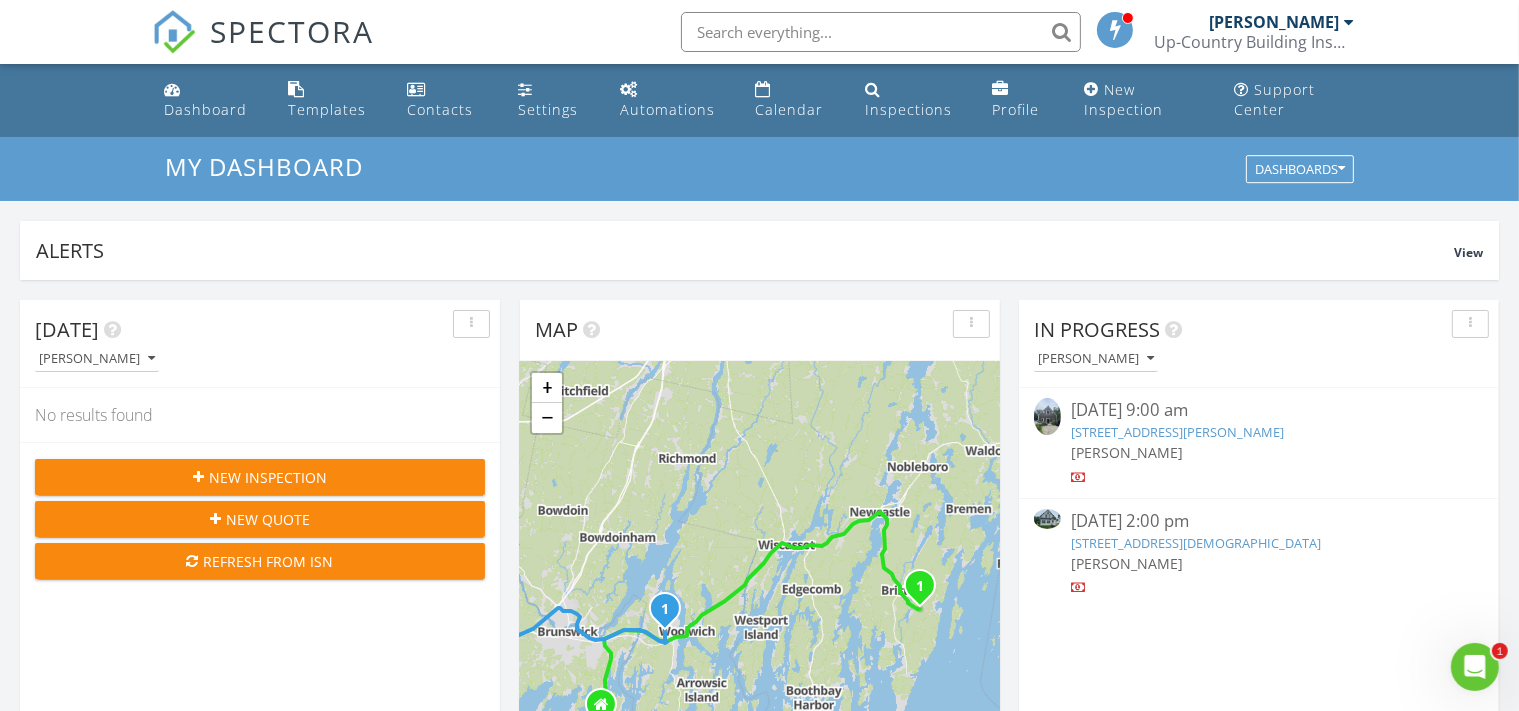click on "[STREET_ADDRESS][PERSON_NAME]" at bounding box center [1177, 432] 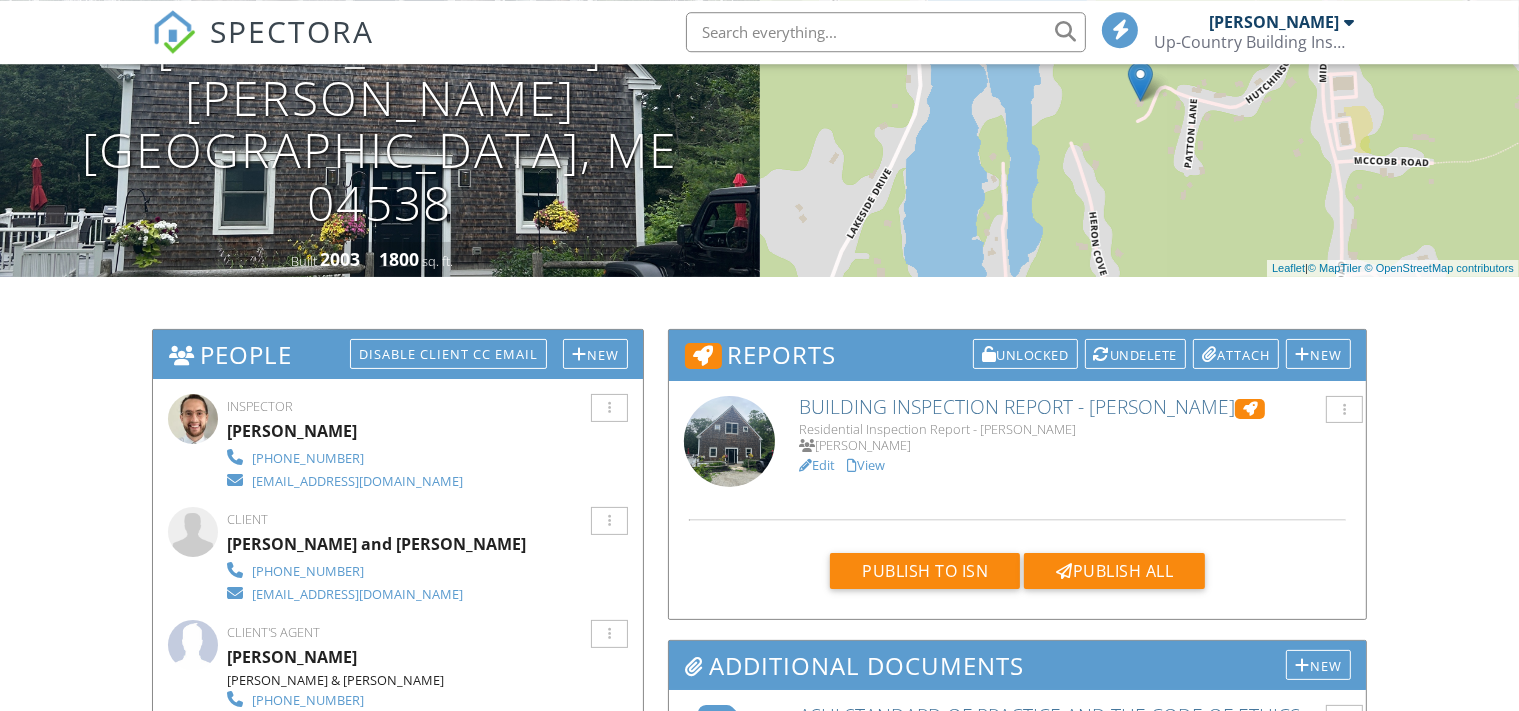 scroll, scrollTop: 0, scrollLeft: 0, axis: both 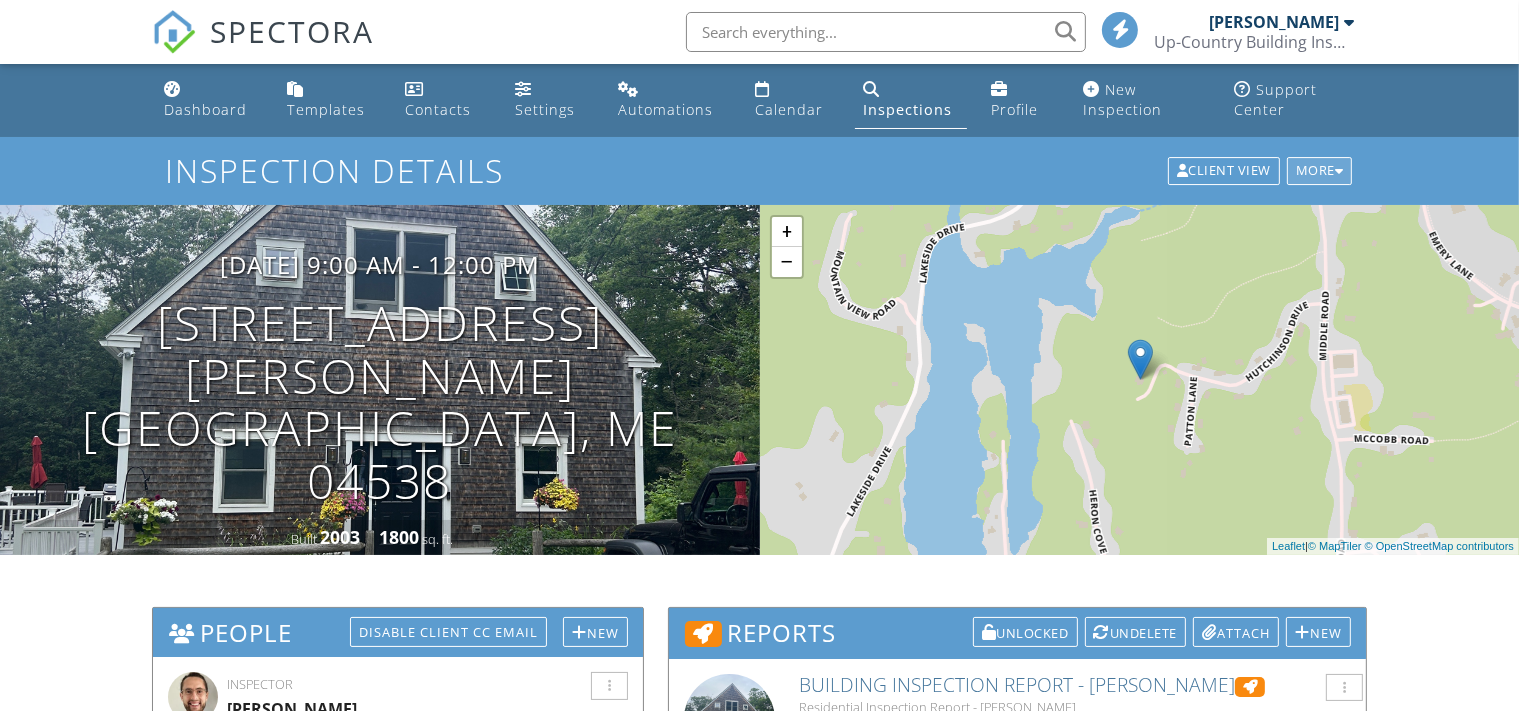 click on "More" at bounding box center (1320, 171) 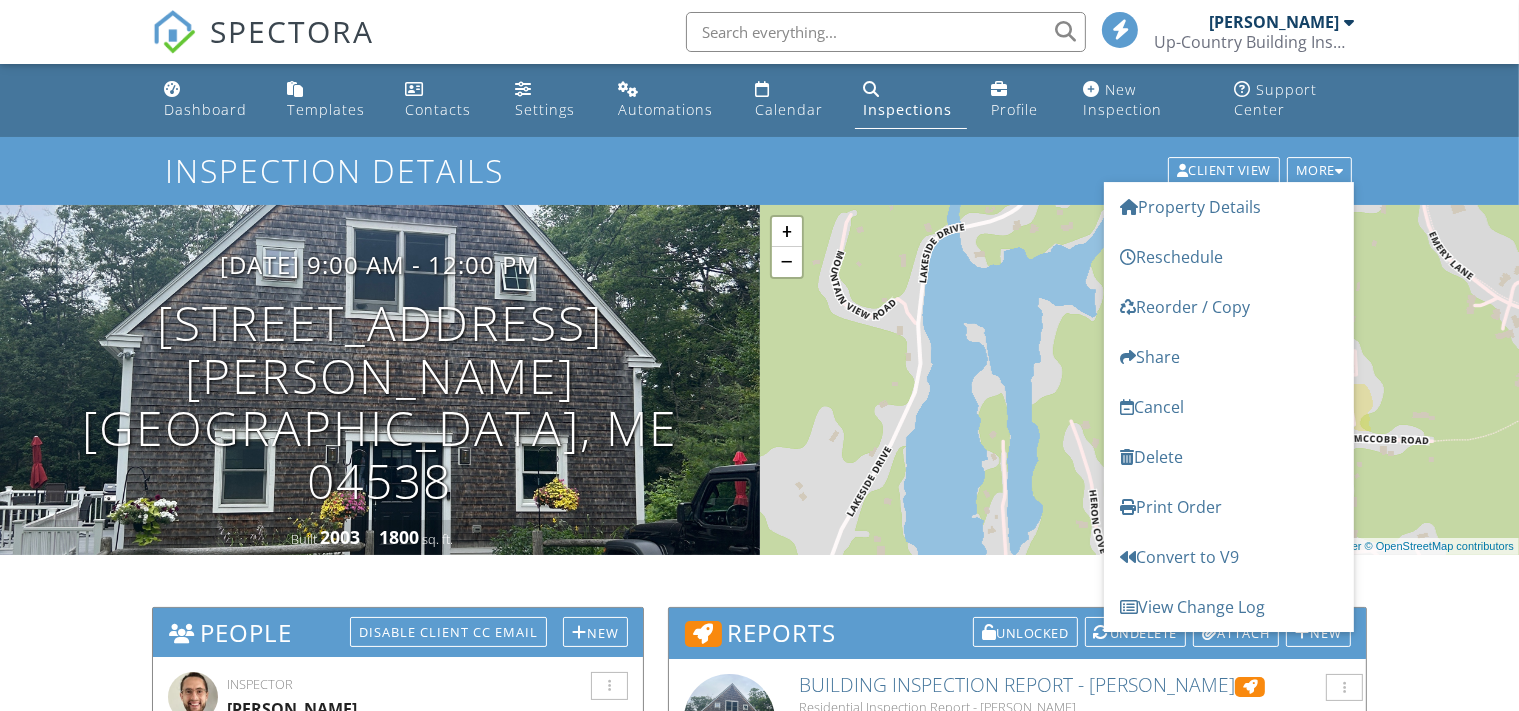 click on "Inspection Details
Client View
More
Property Details
Reschedule
Reorder / Copy
Share
Cancel
Delete
Print Order
Convert to V9
View Change Log" at bounding box center (759, 170) 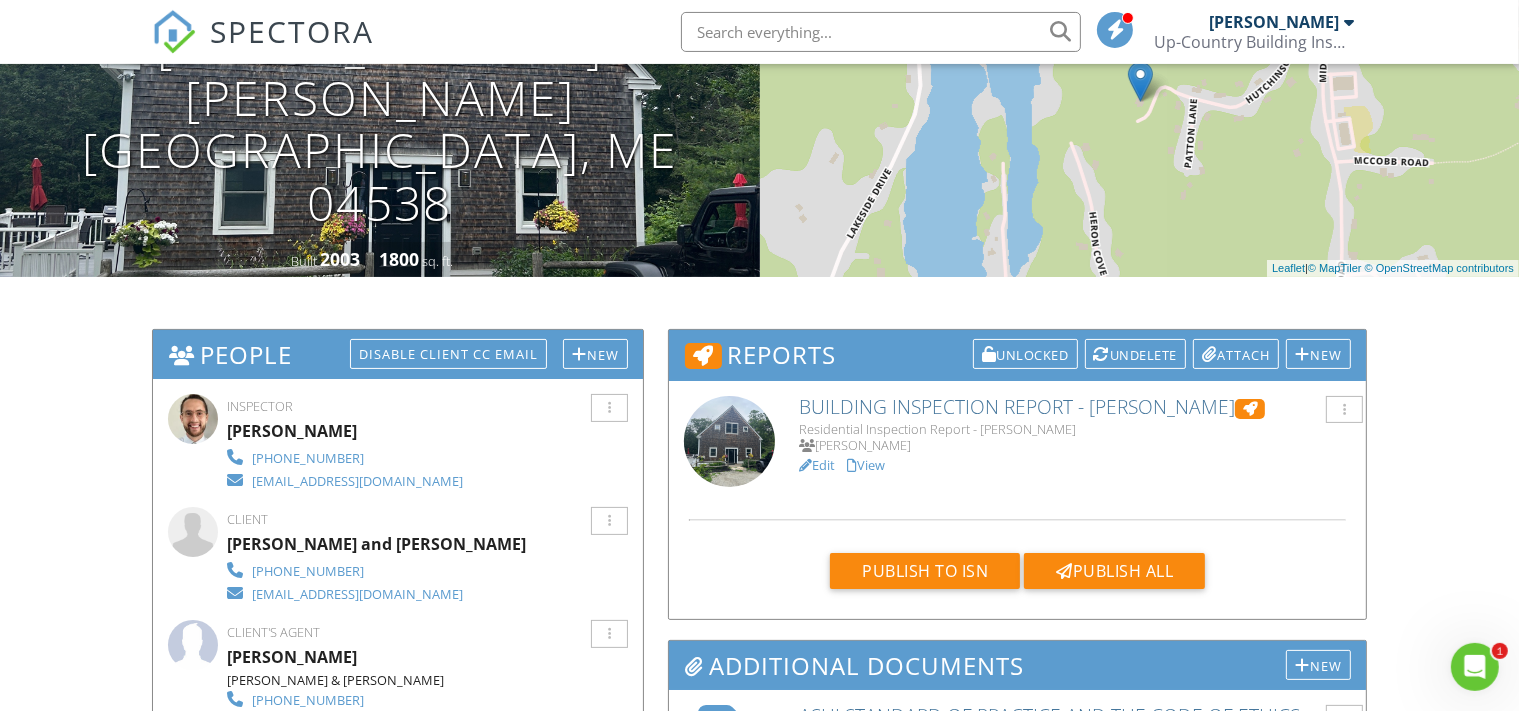 scroll, scrollTop: 281, scrollLeft: 0, axis: vertical 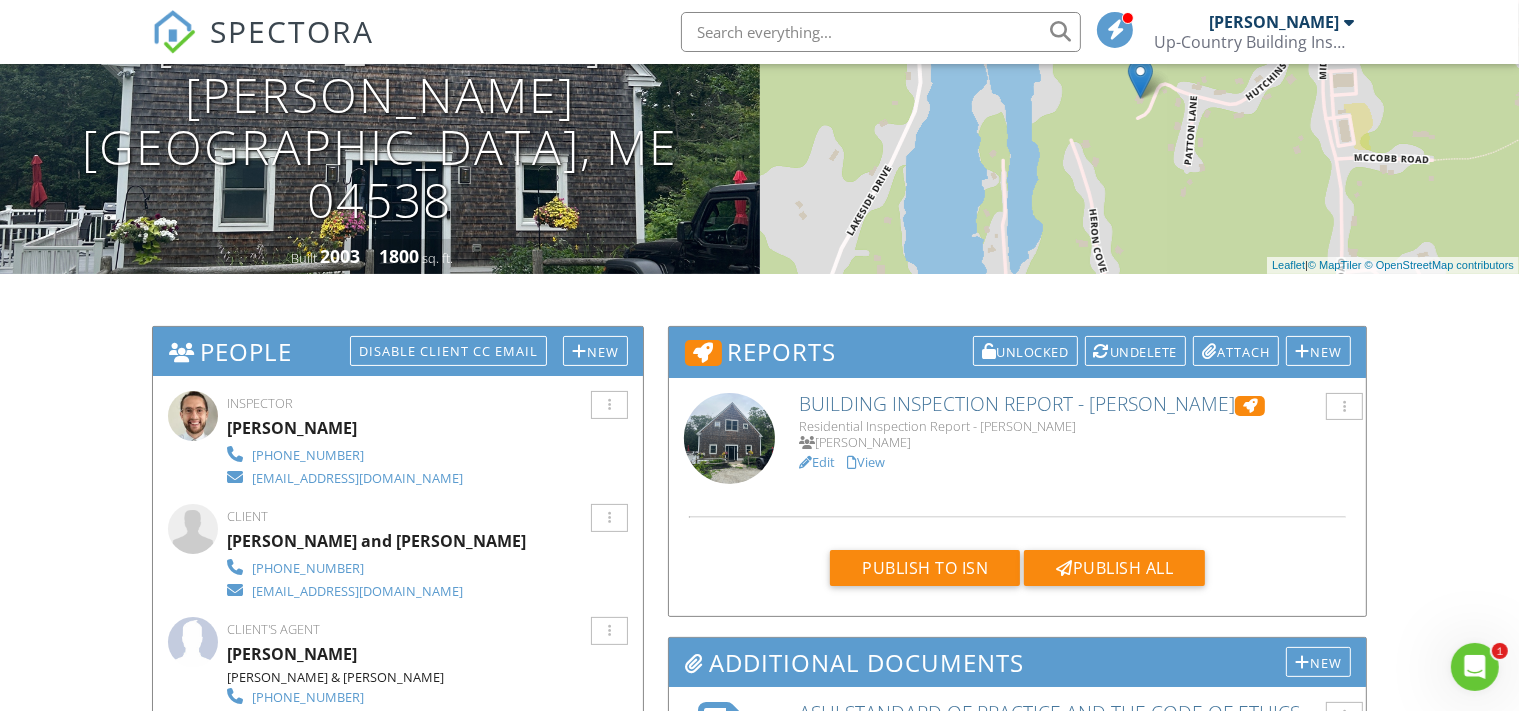 click on "View" at bounding box center (866, 462) 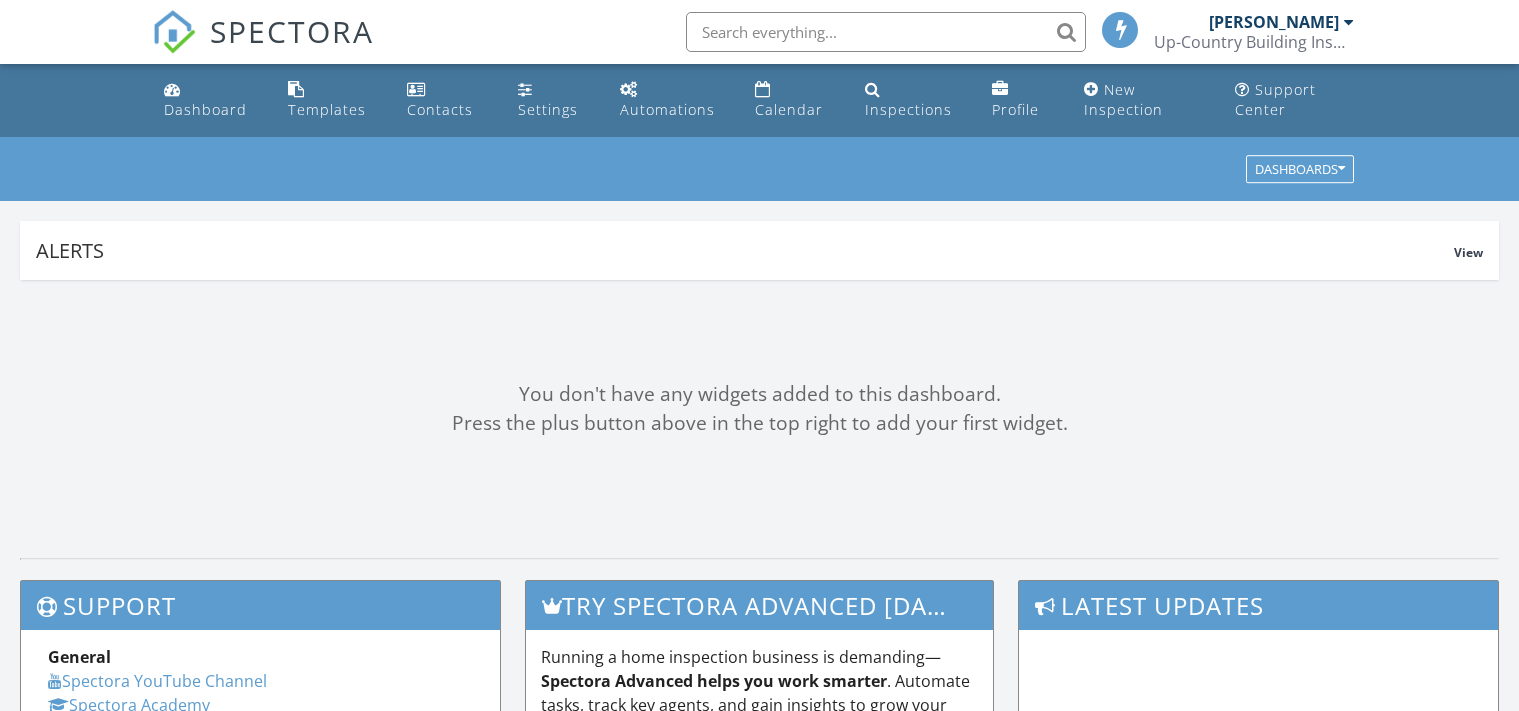 scroll, scrollTop: 0, scrollLeft: 0, axis: both 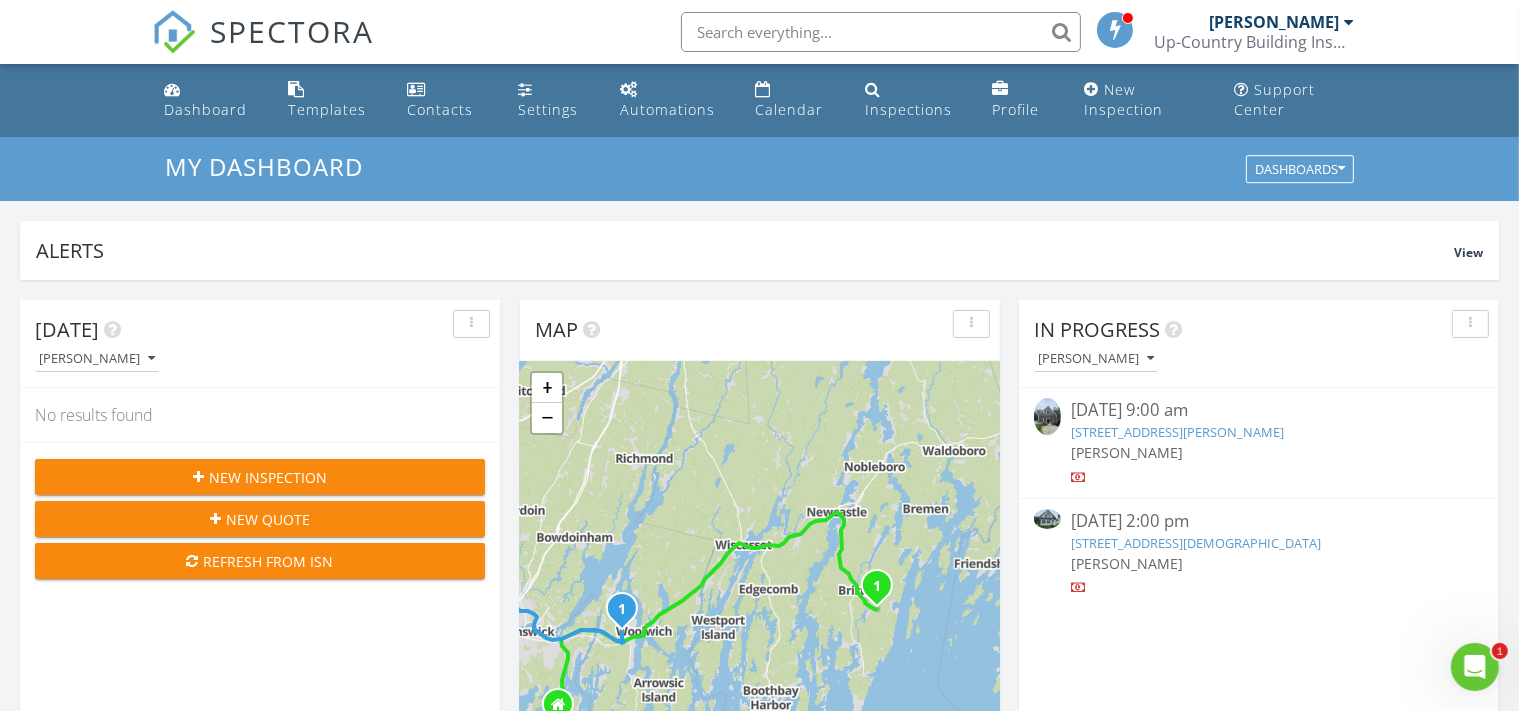 click on "41 Hutchinson Drive, Boothbay Harbor, ME 04538" at bounding box center [1177, 432] 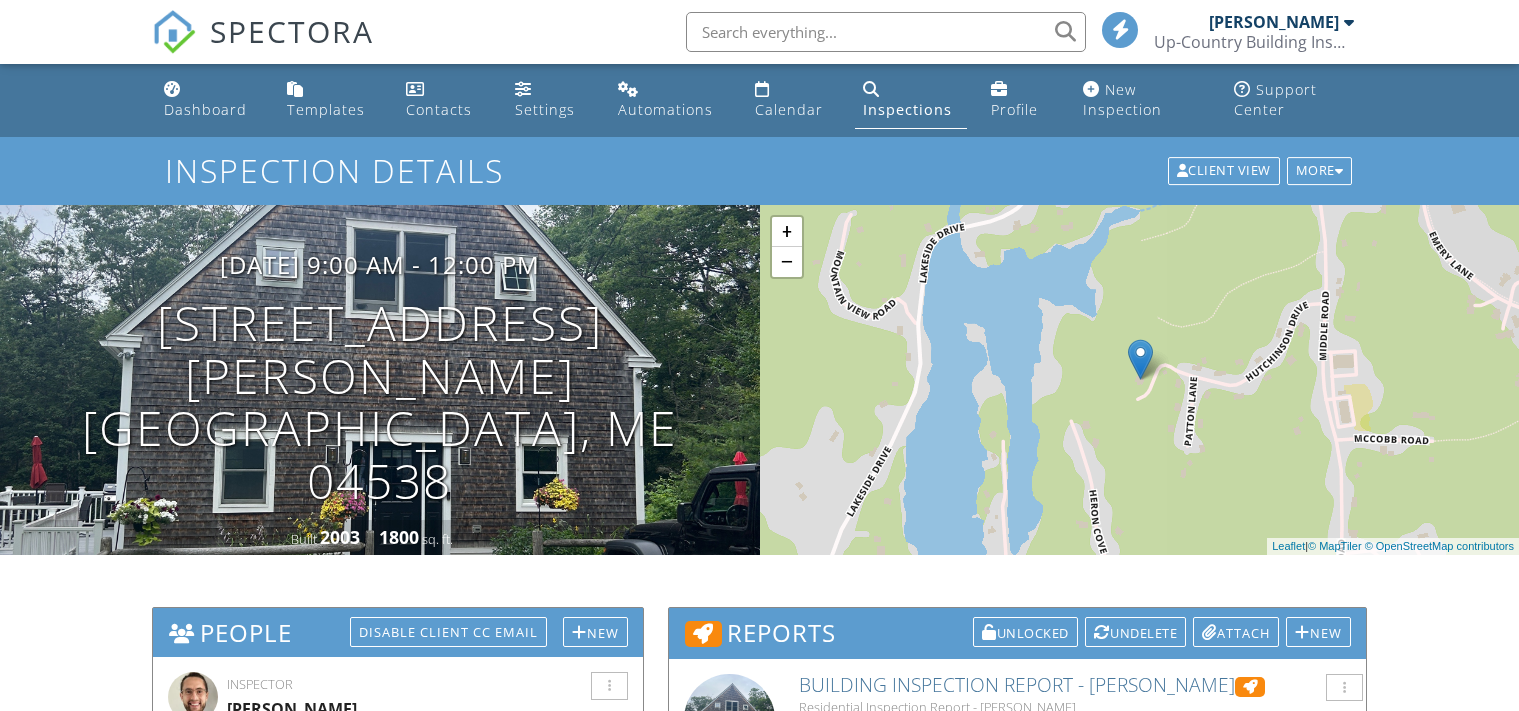 scroll, scrollTop: 985, scrollLeft: 0, axis: vertical 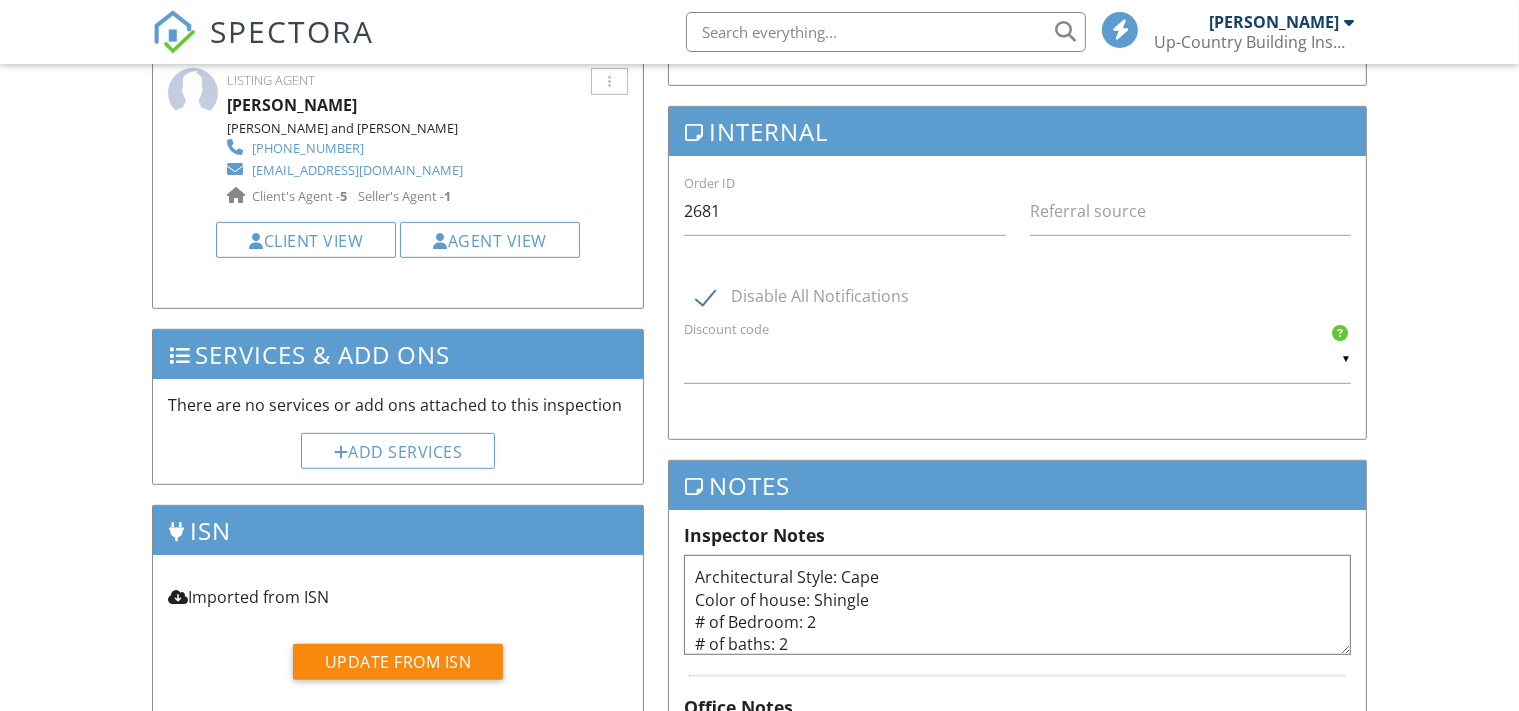 click on "Disable All Notifications" at bounding box center [802, 299] 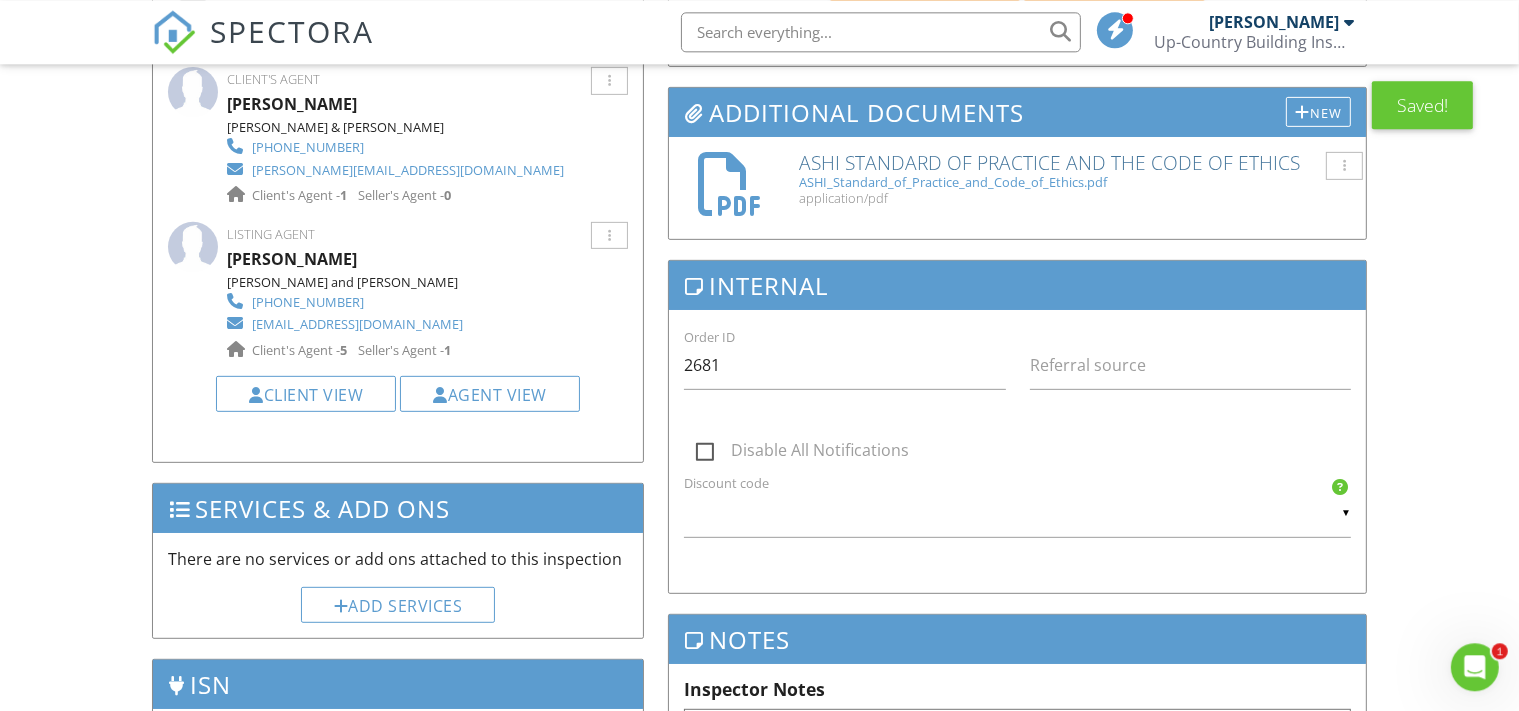 scroll, scrollTop: 703, scrollLeft: 0, axis: vertical 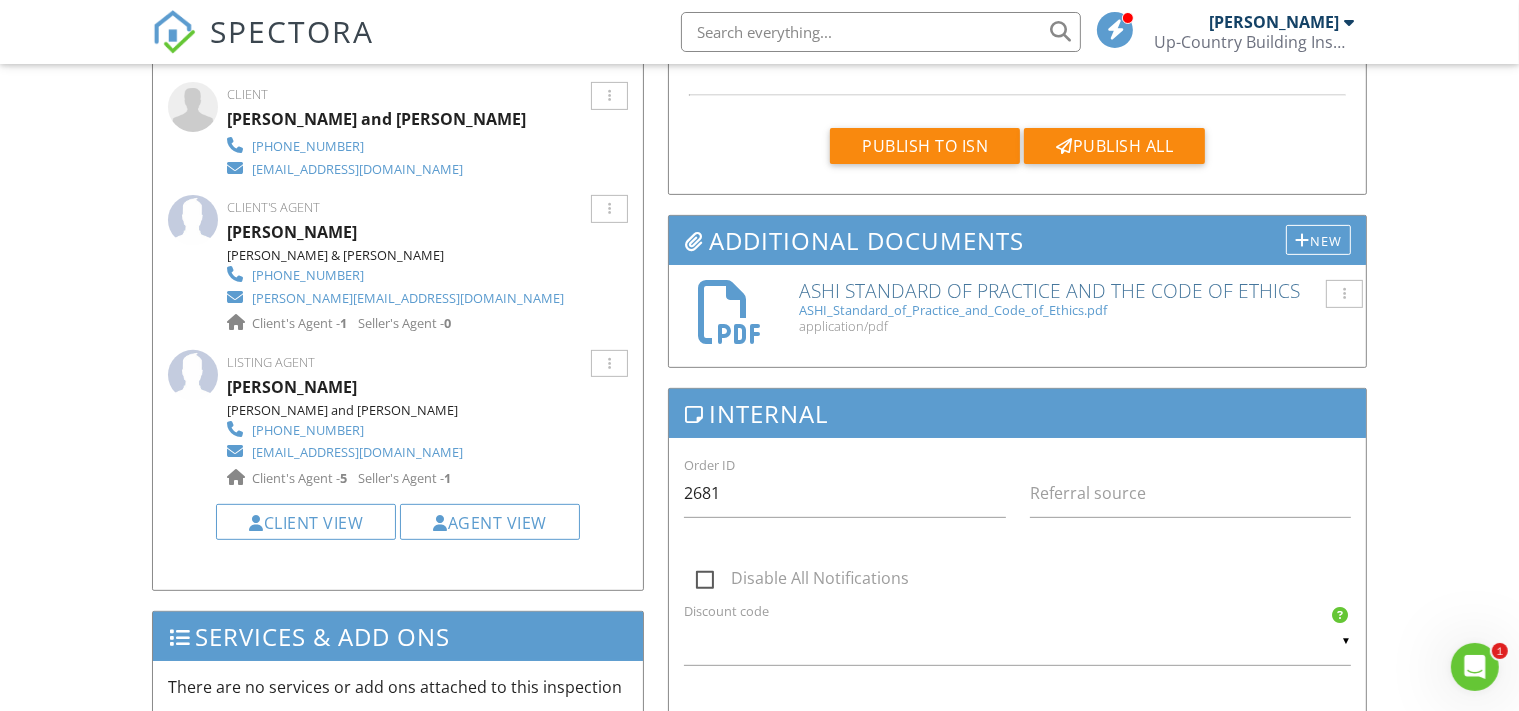 click 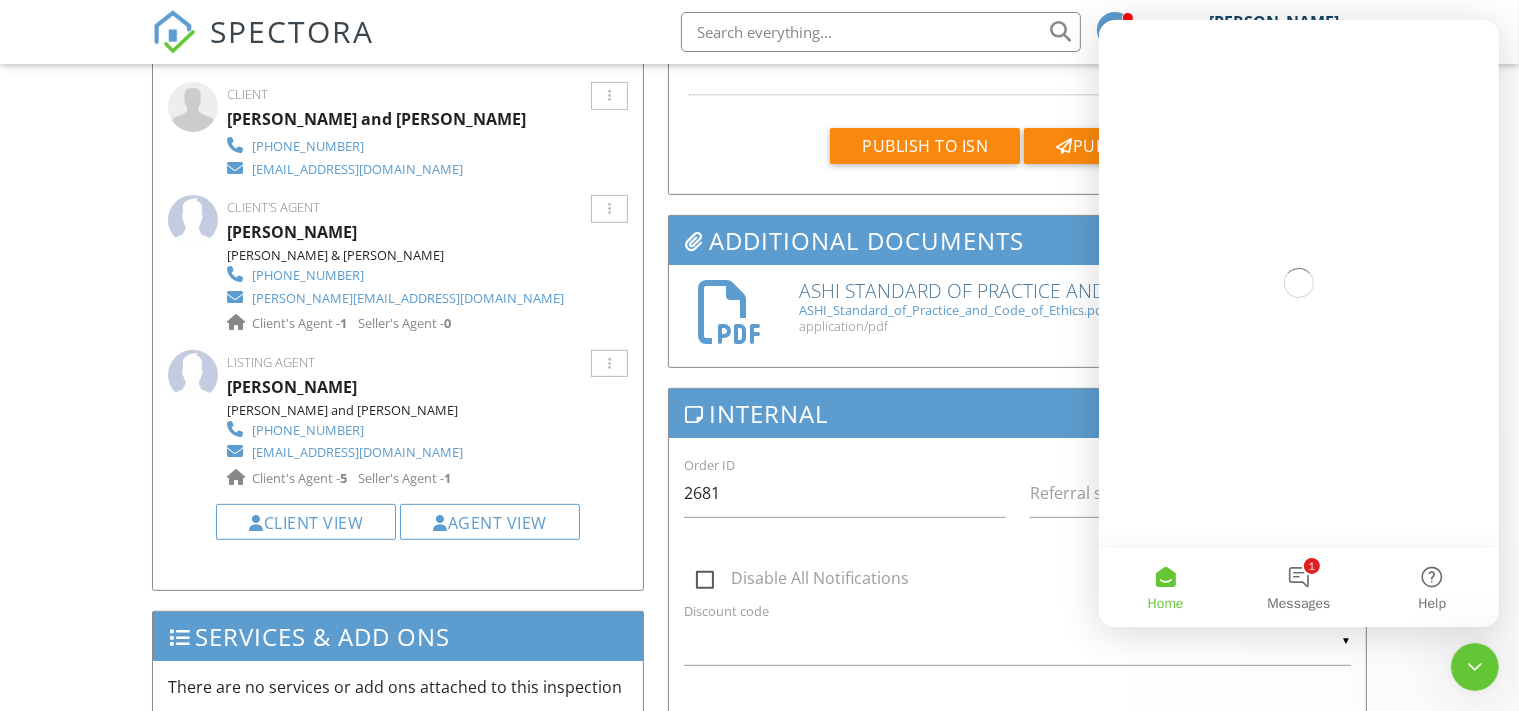 scroll, scrollTop: 0, scrollLeft: 0, axis: both 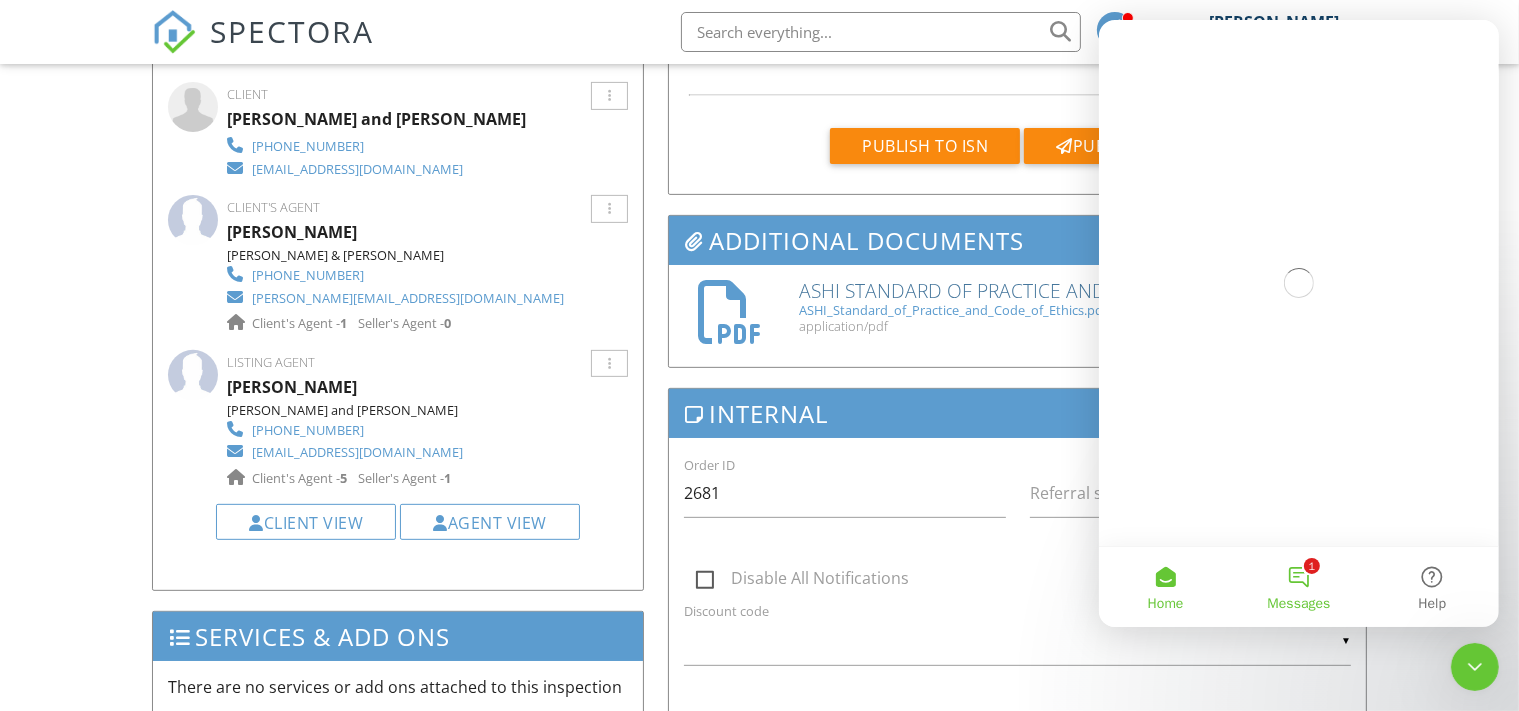click on "1 Messages" at bounding box center (1297, 587) 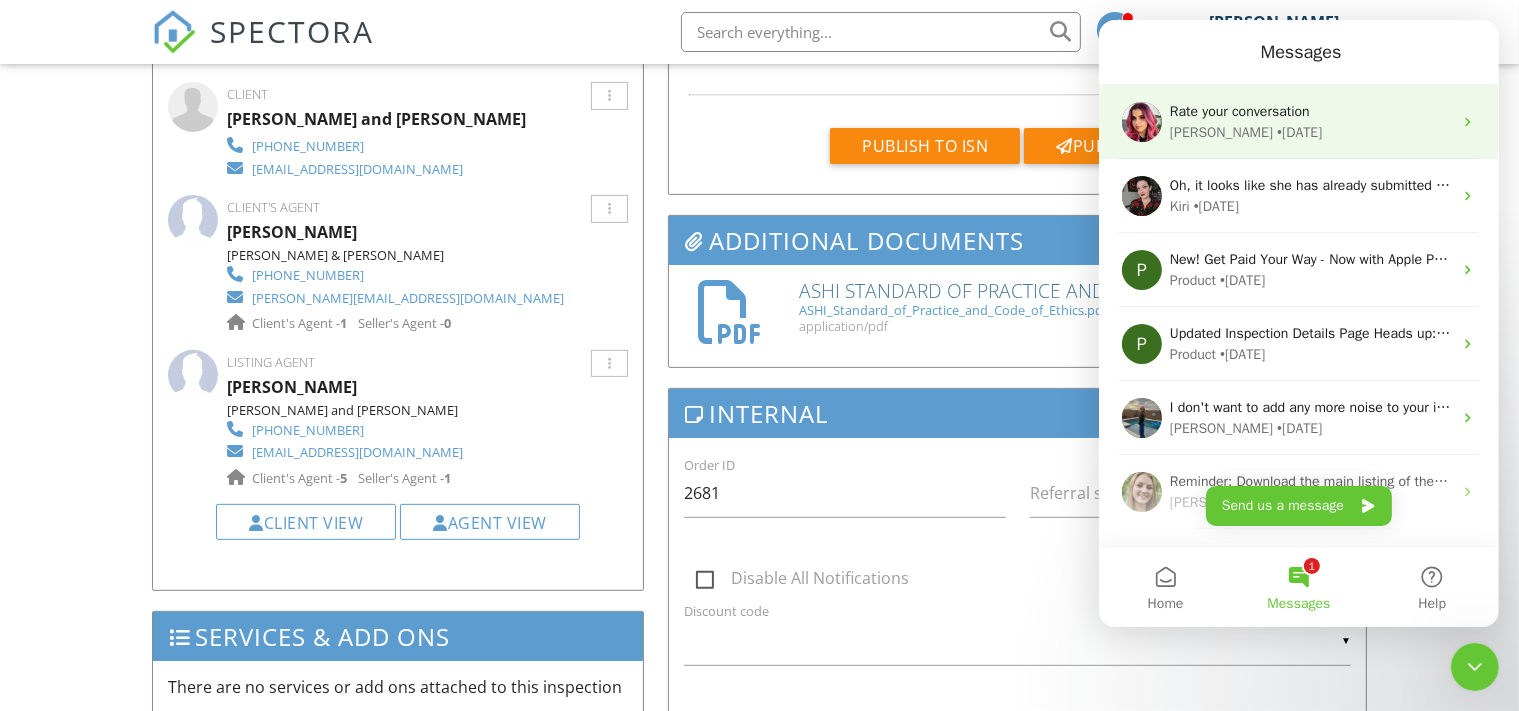 click on "Alannah •  4d ago" at bounding box center [1310, 132] 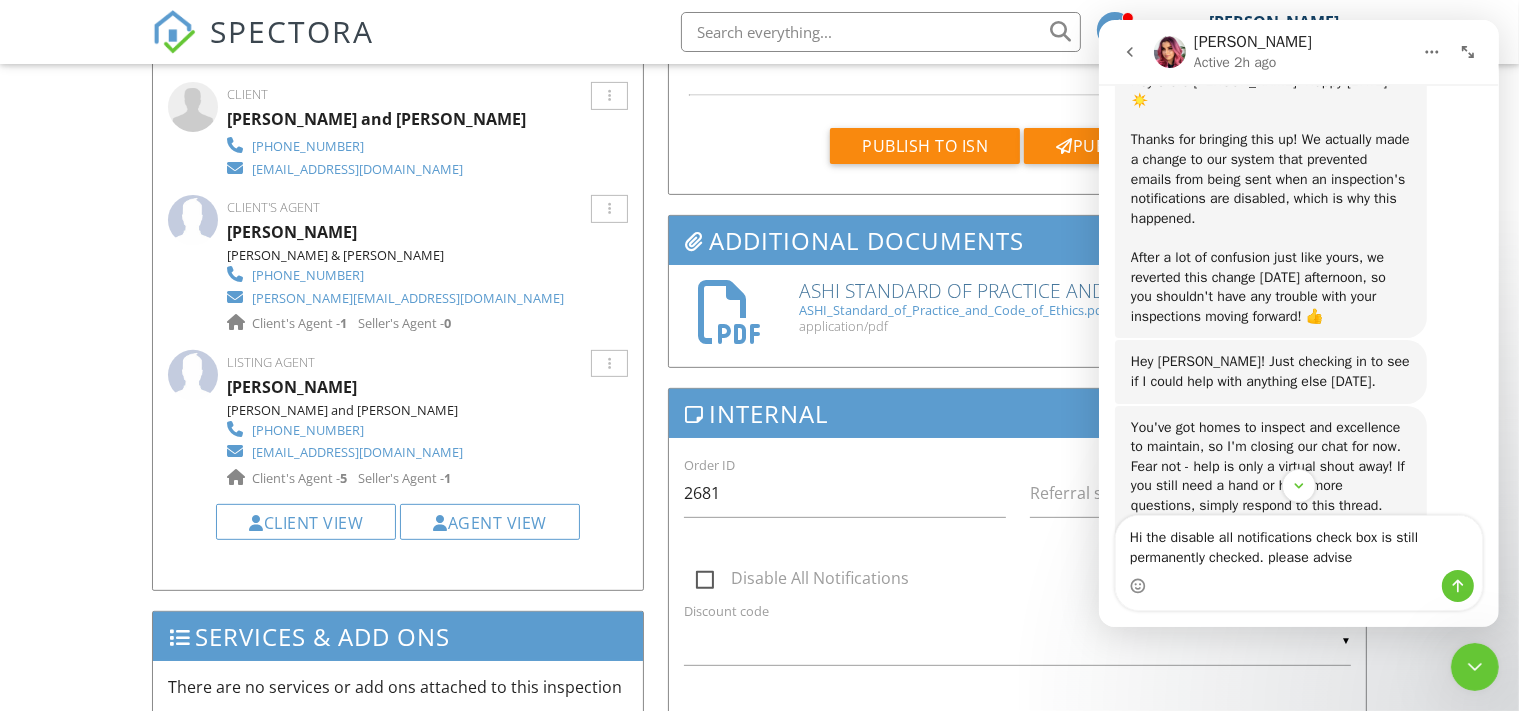 scroll, scrollTop: 2127, scrollLeft: 0, axis: vertical 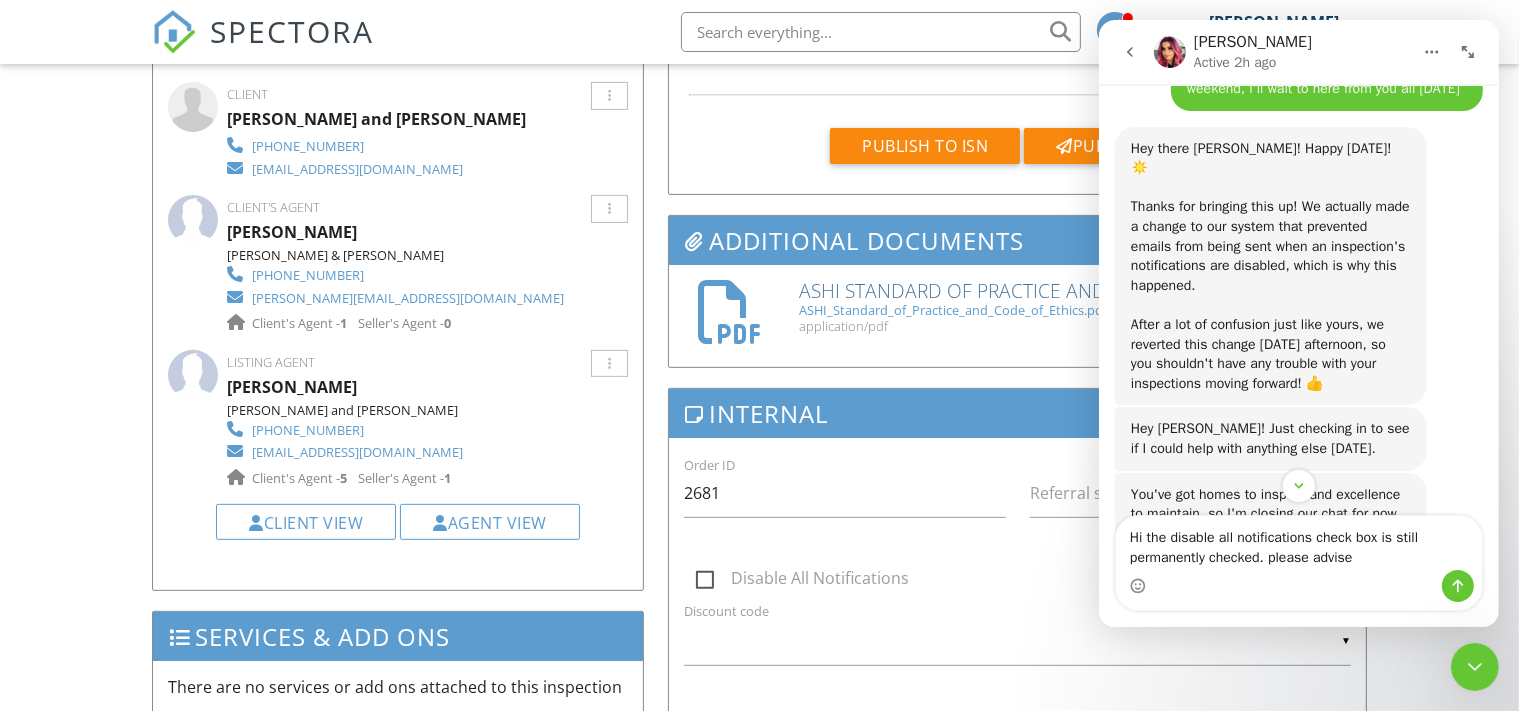 type on "Hi the disable all notifications check box is still permanently checked. please advise" 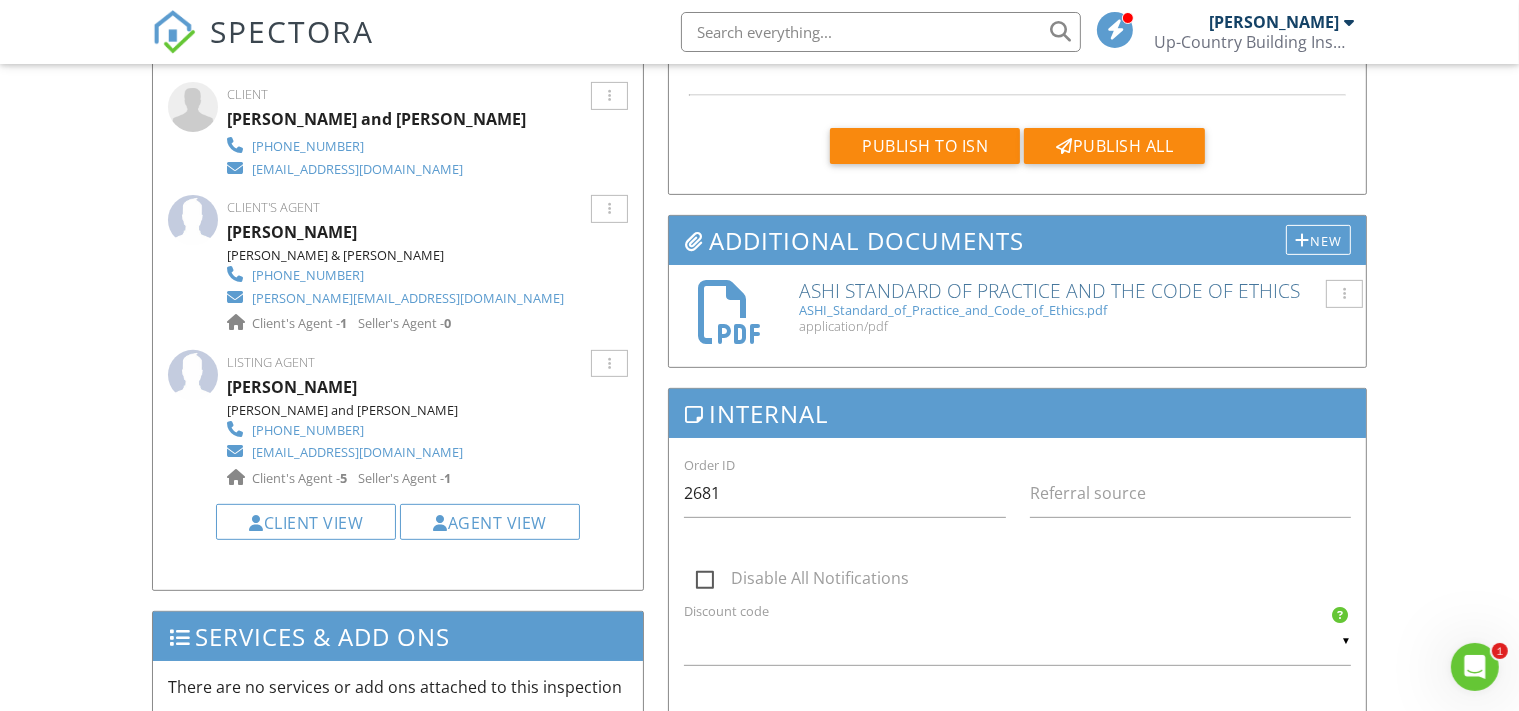 click on "Disable All Notifications" at bounding box center (1017, 567) 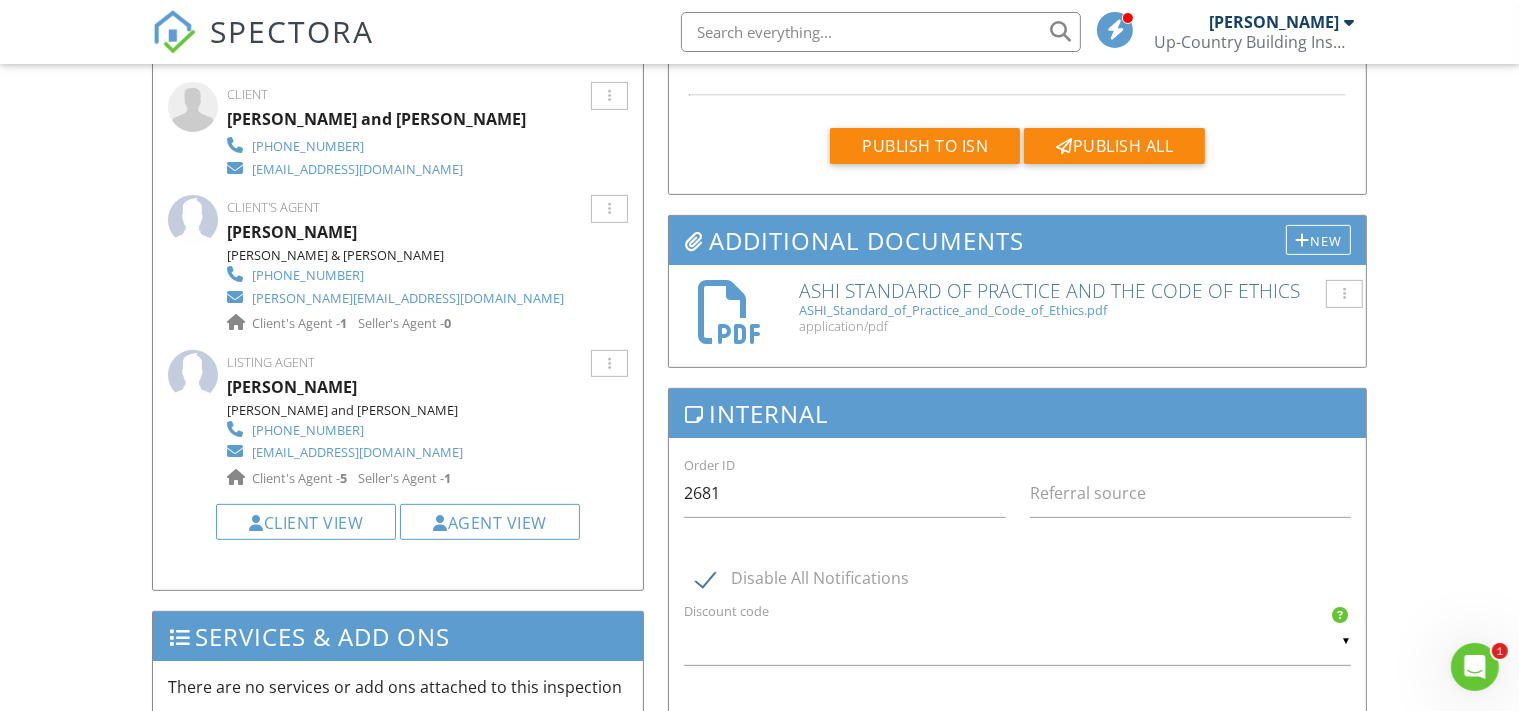 scroll, scrollTop: 0, scrollLeft: 0, axis: both 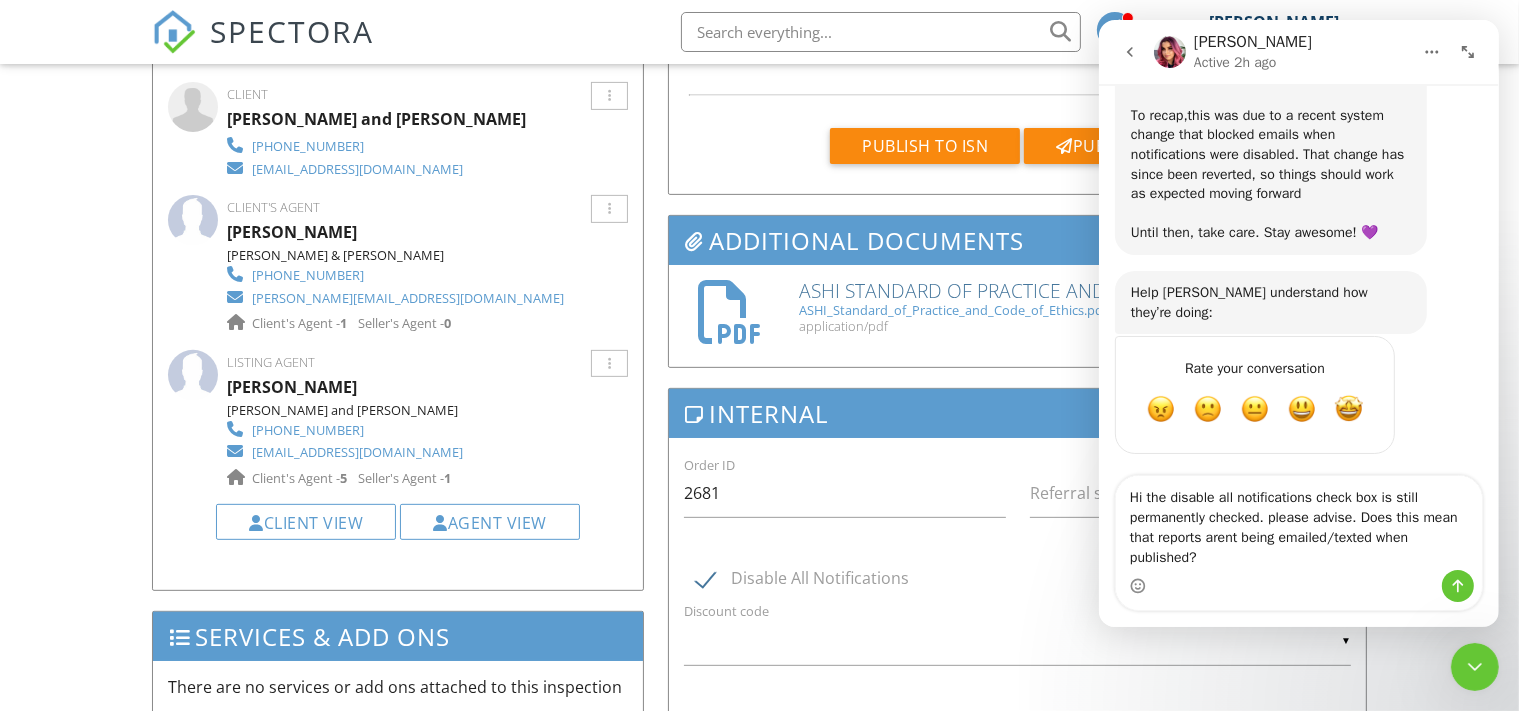 type on "Hi the disable all notifications check box is still permanently checked. please advise. Does this mean that reports arent being emailed/texted when published?" 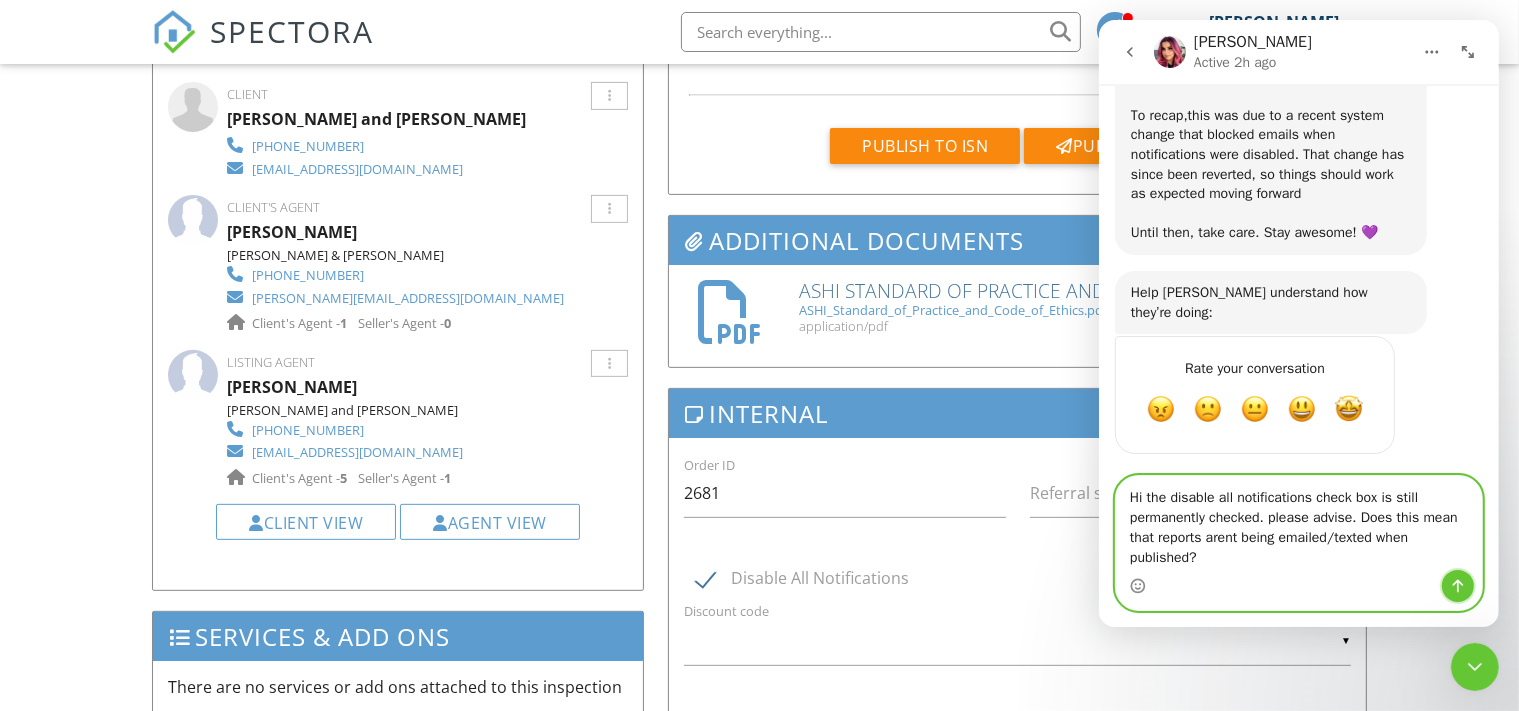 click 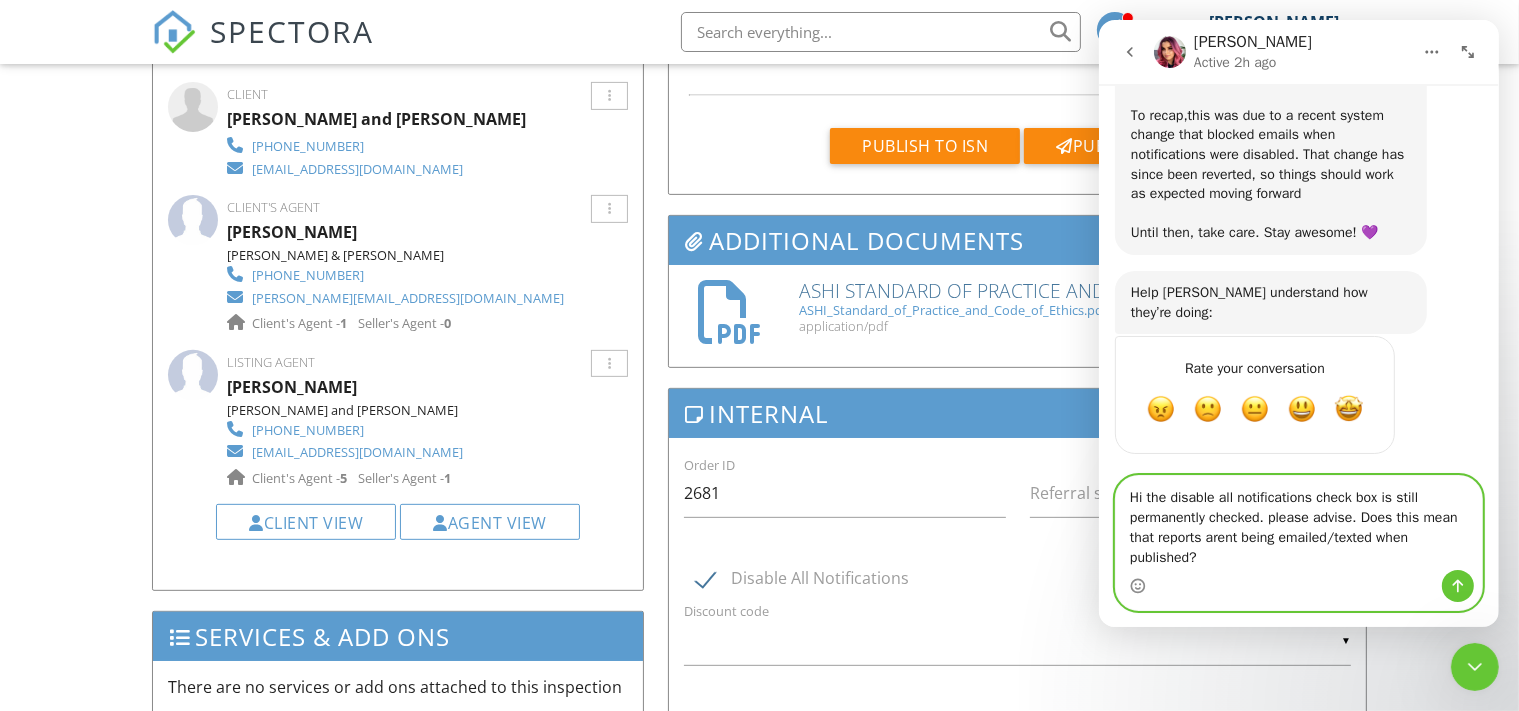 type 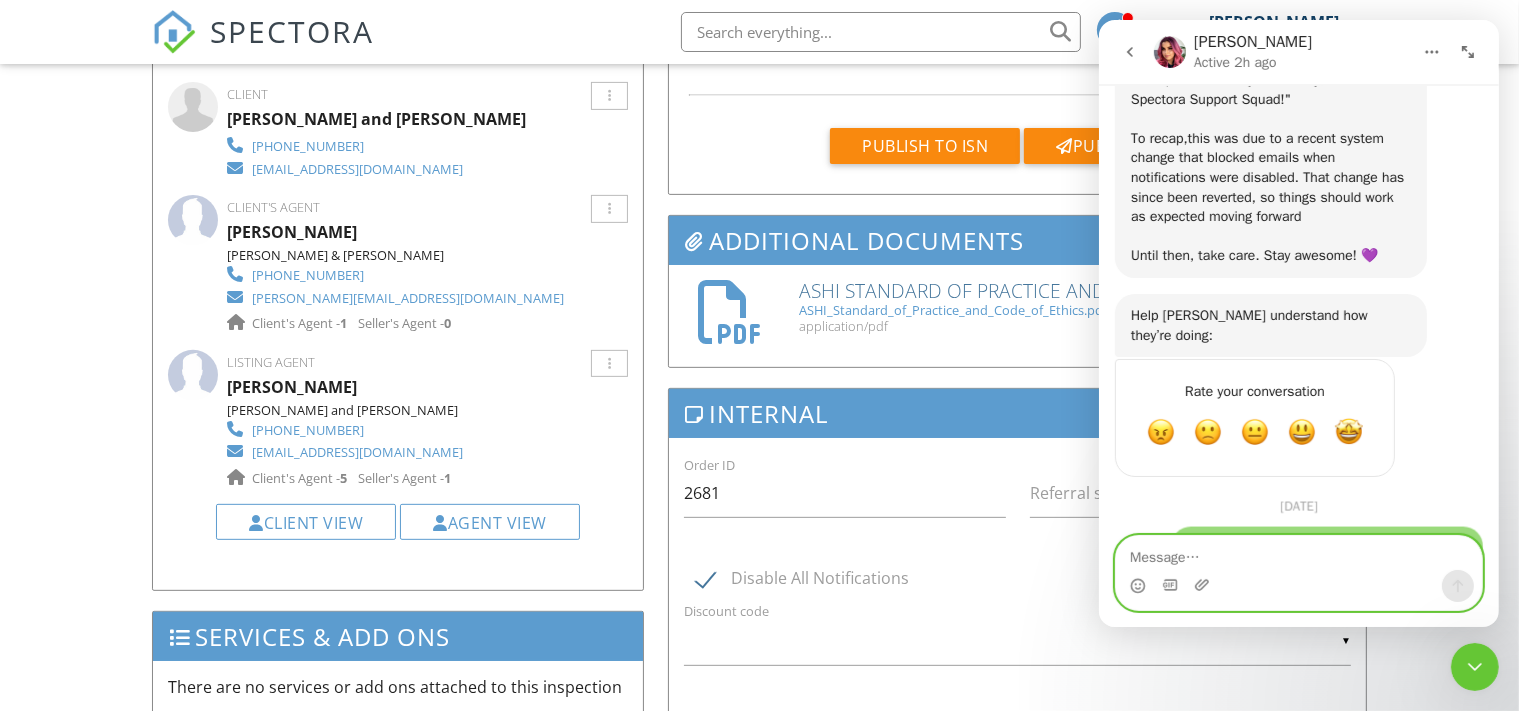 scroll, scrollTop: 2798, scrollLeft: 0, axis: vertical 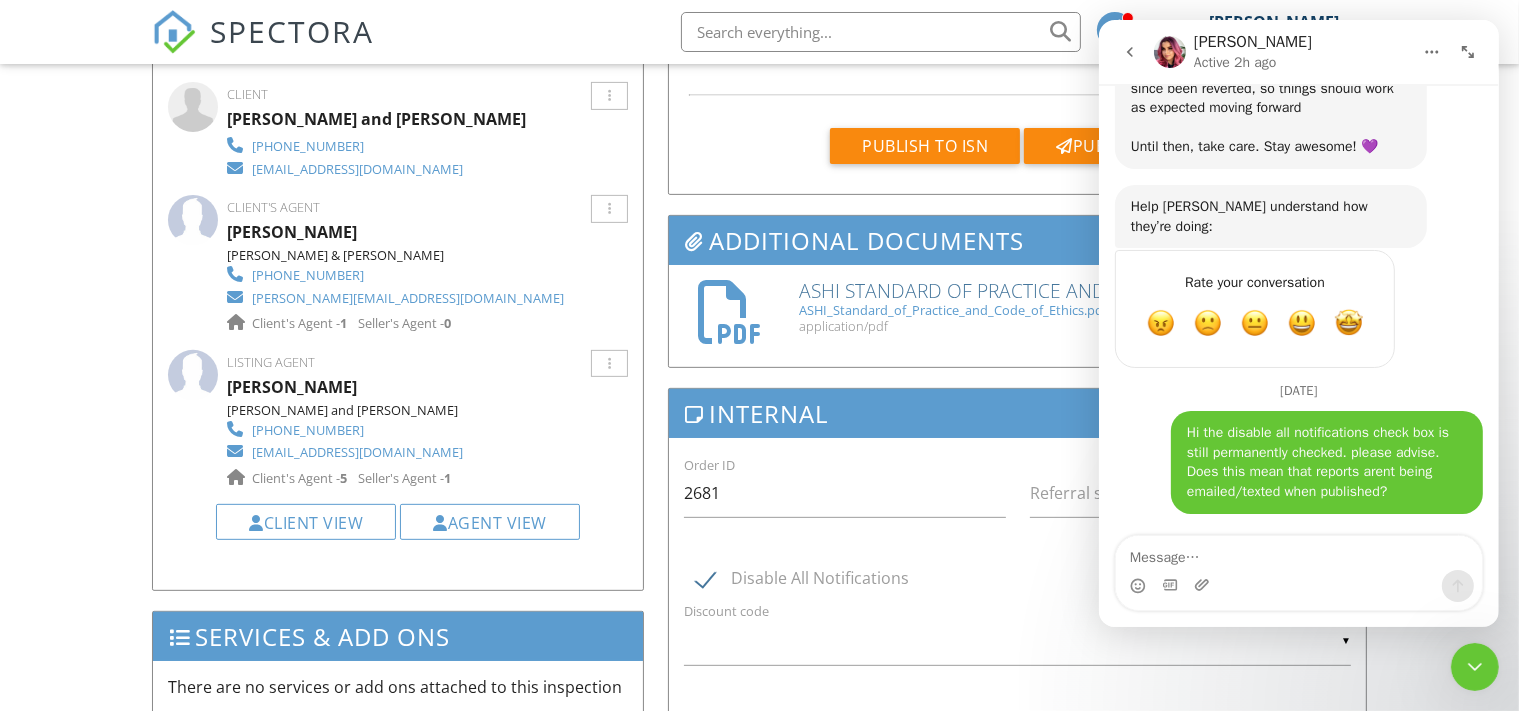 click 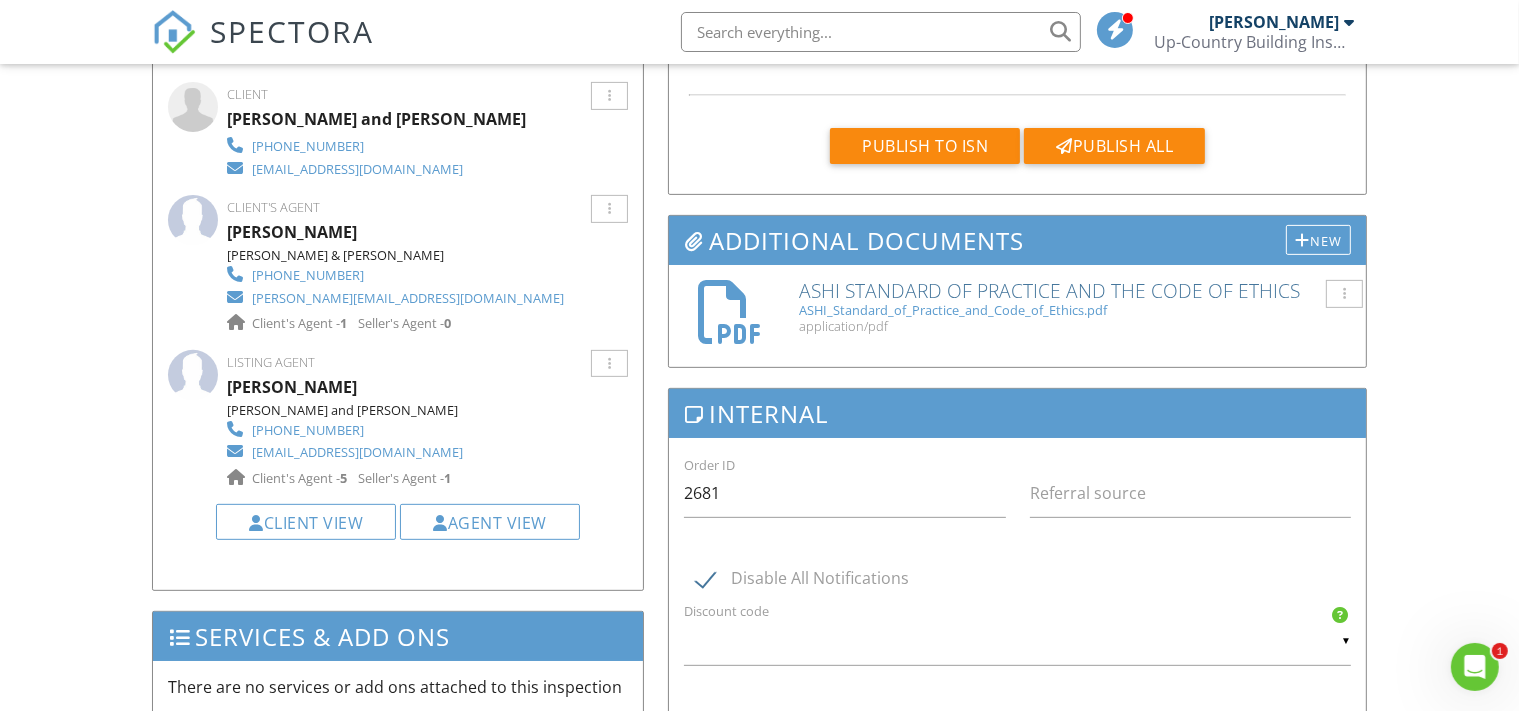 click on "Disable All Notifications" at bounding box center (802, 581) 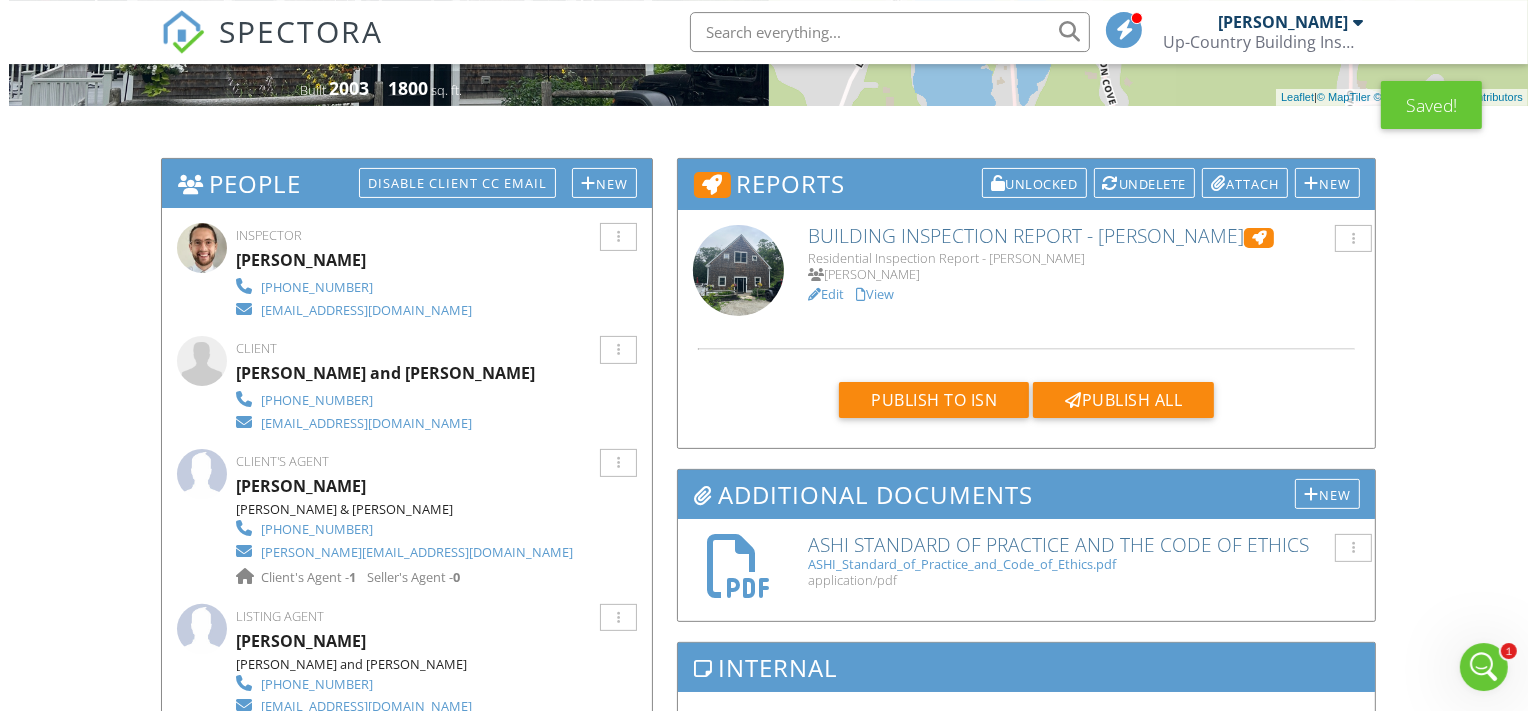 scroll, scrollTop: 421, scrollLeft: 0, axis: vertical 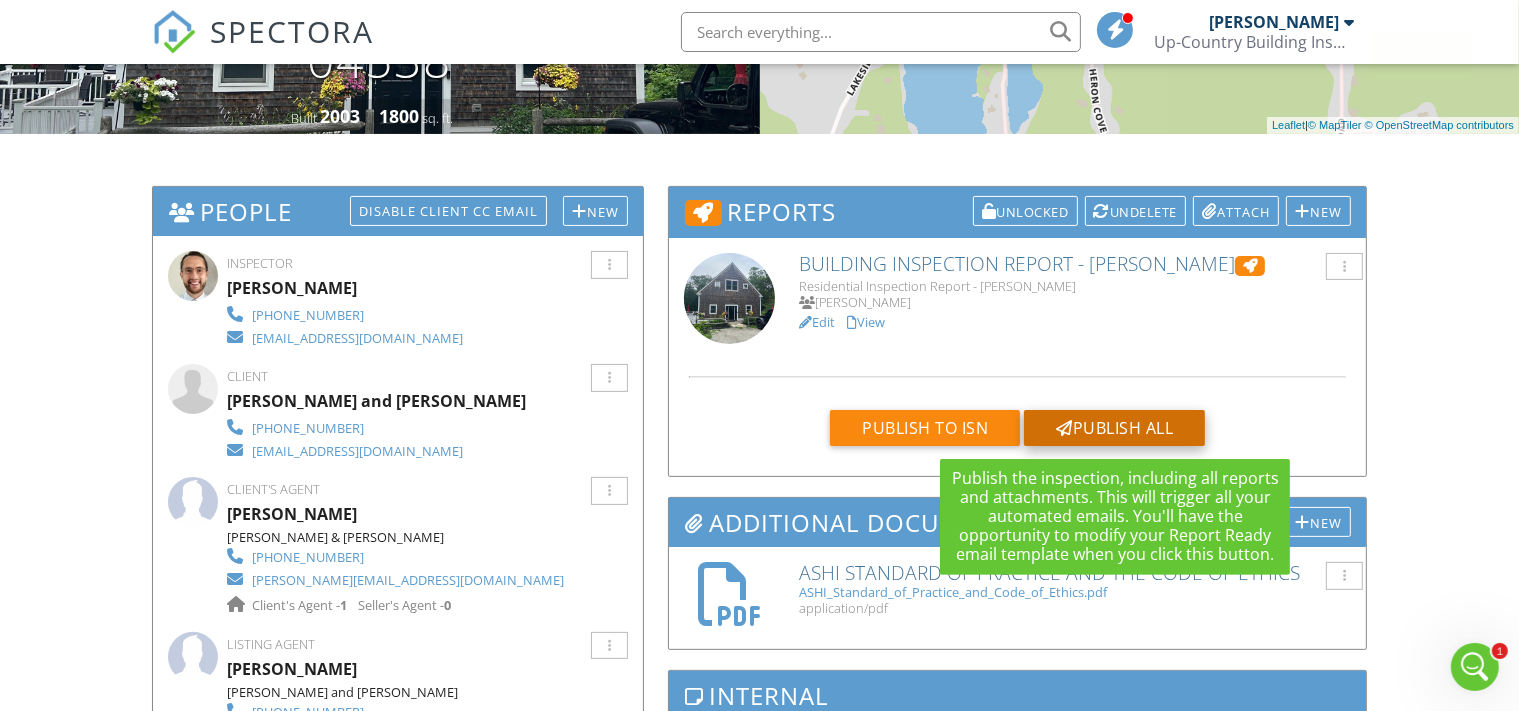 click on "Publish All" at bounding box center (1114, 428) 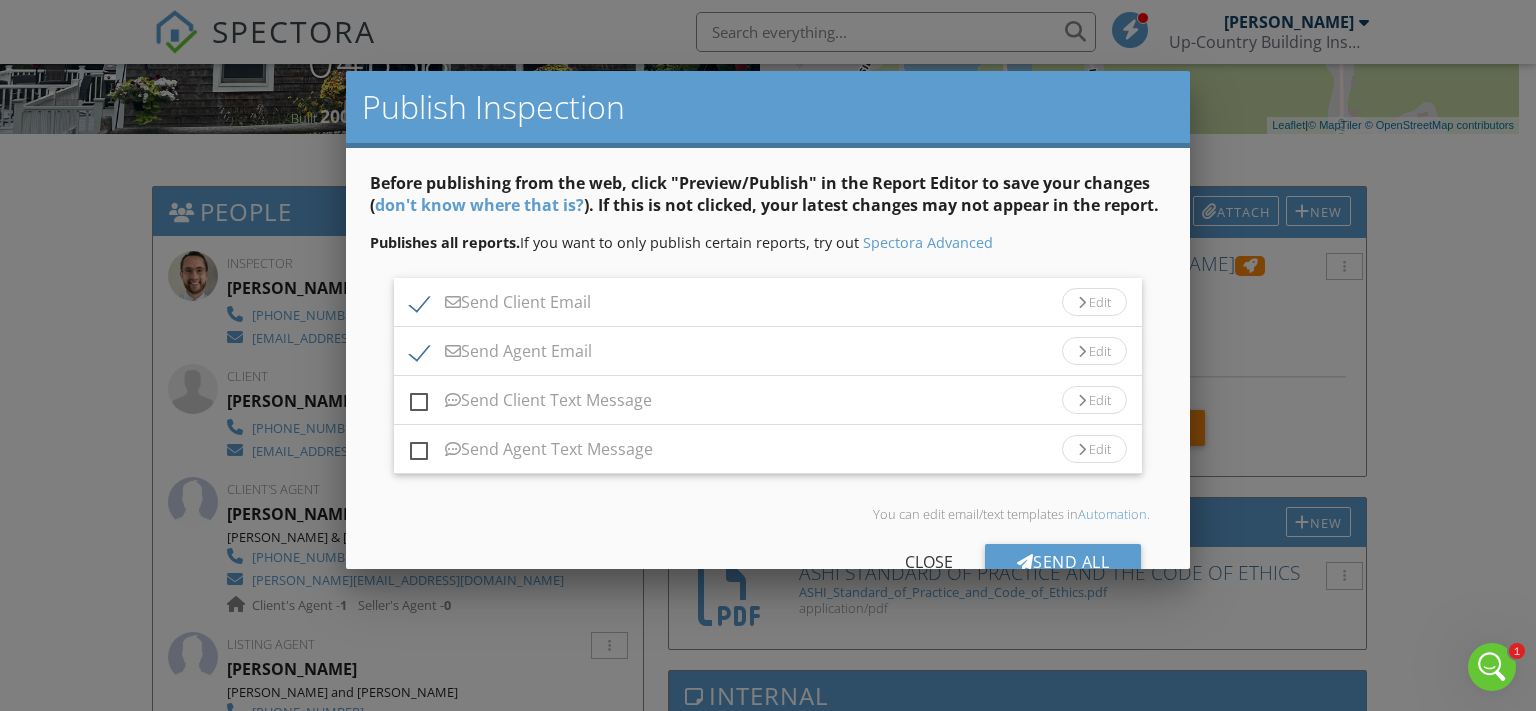 click at bounding box center (1082, 352) 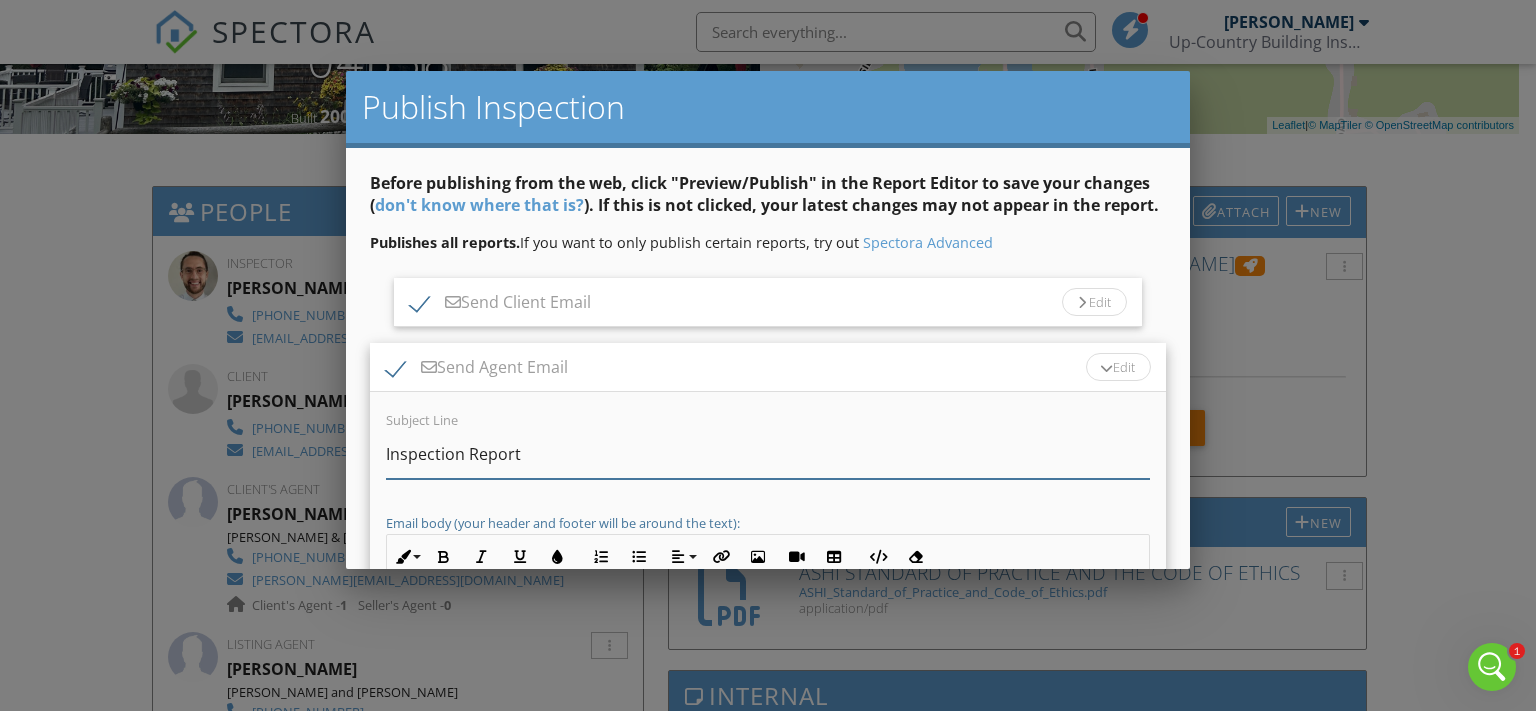 click on "Inspection Report" at bounding box center (768, 454) 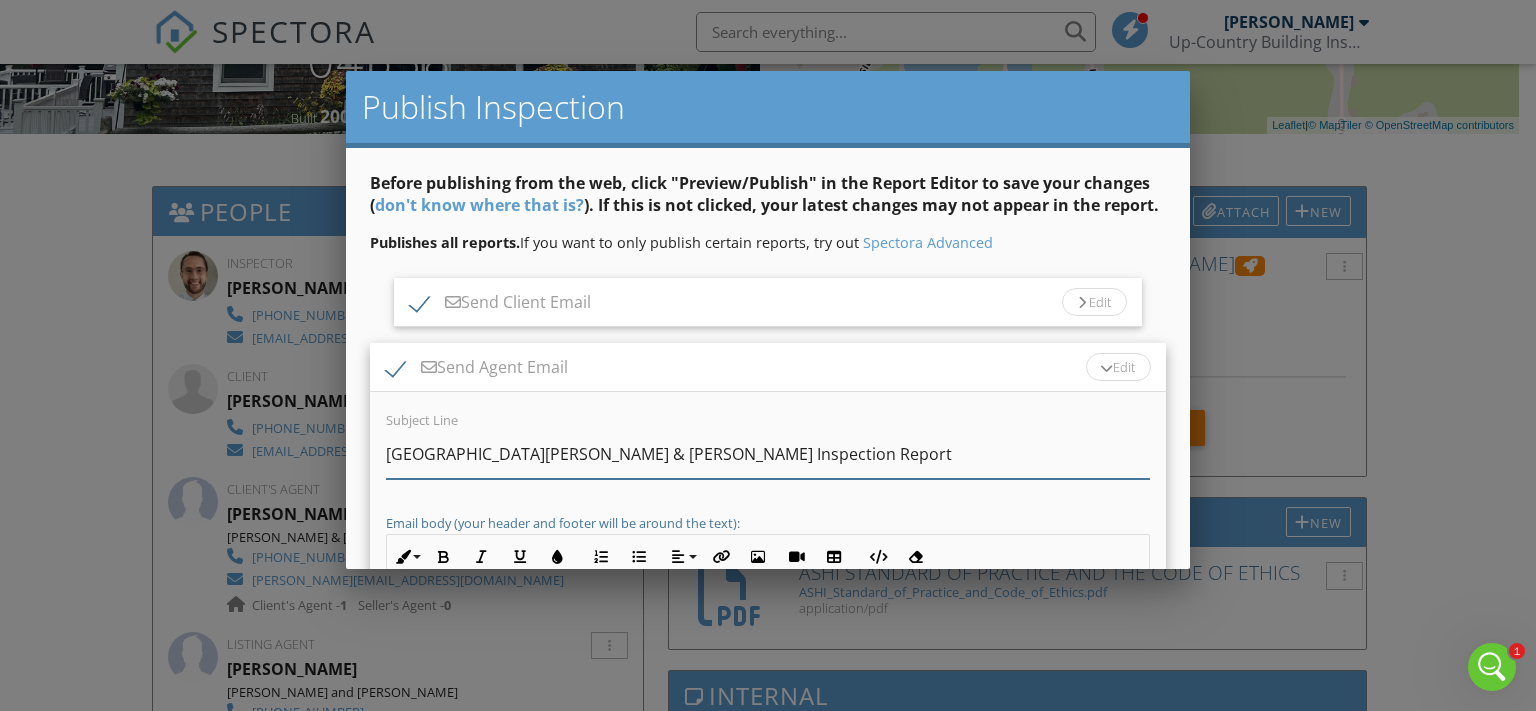 type on "30726 Hallinan & Brewer Inspection Report" 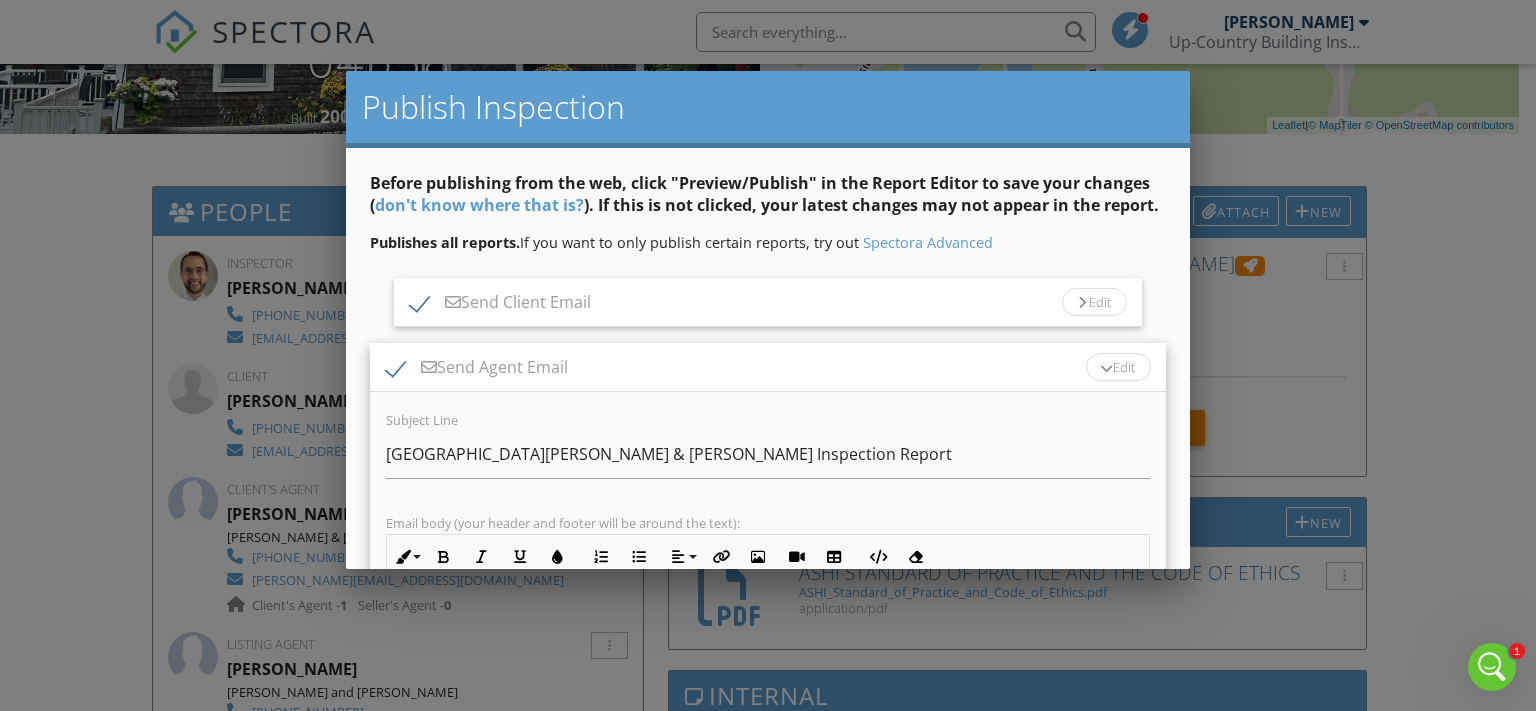 click on "Edit" at bounding box center [1094, 302] 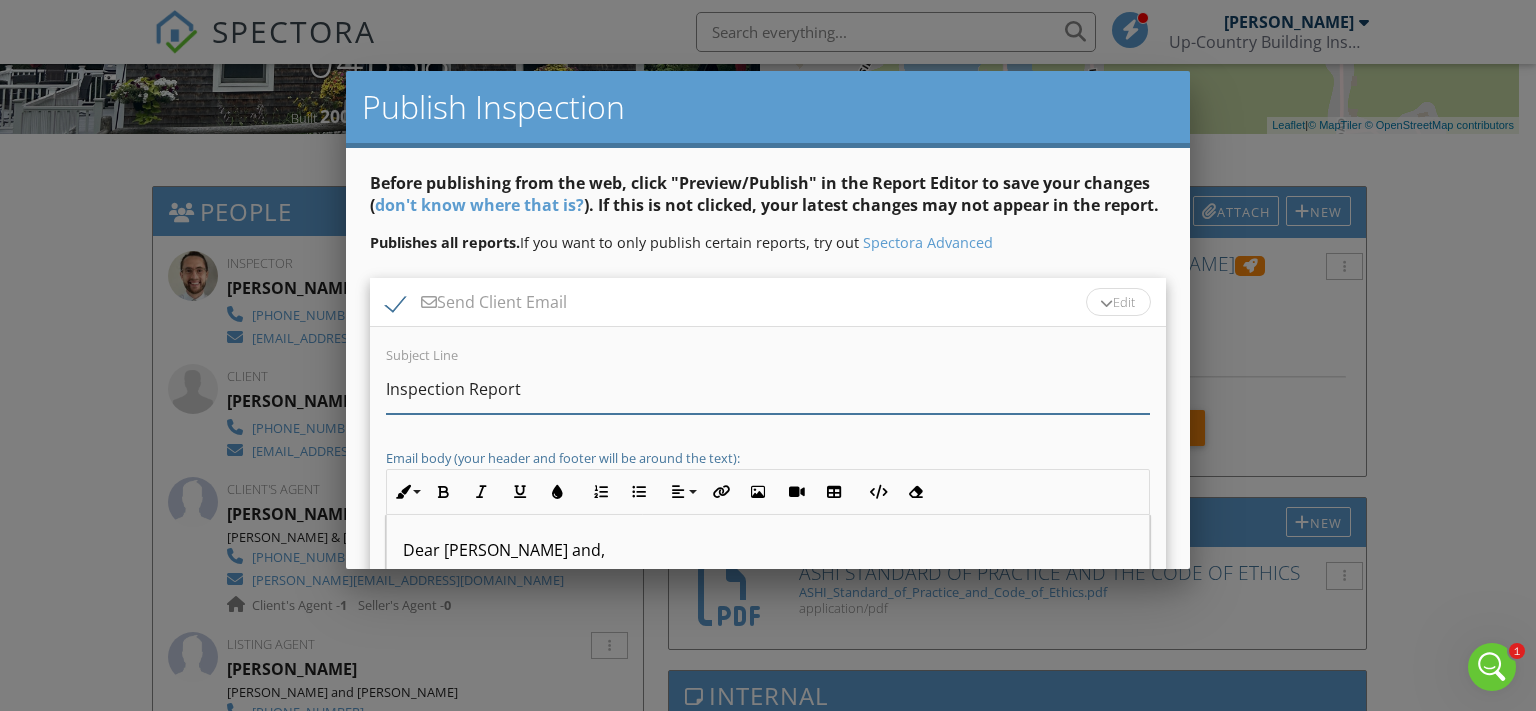 click on "Inspection Report" at bounding box center (768, 389) 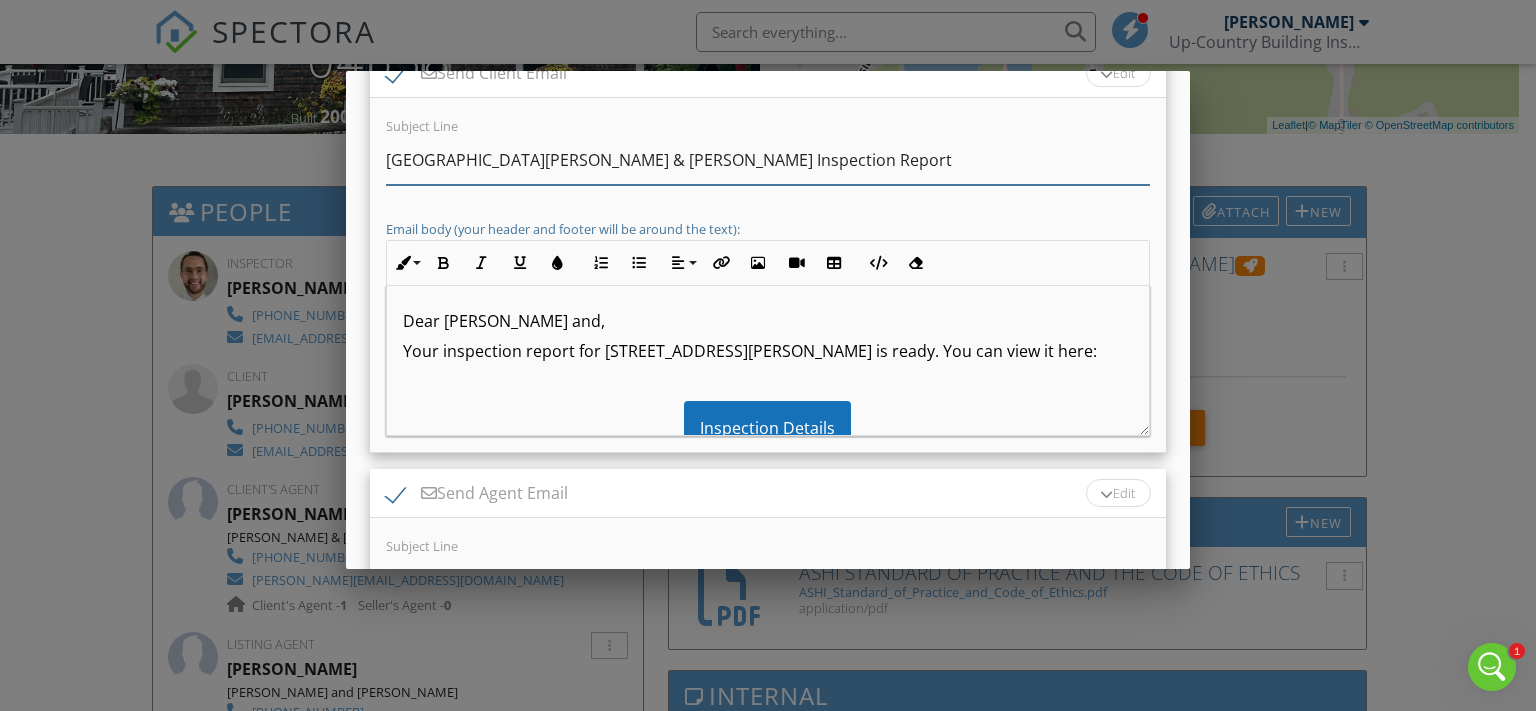 scroll, scrollTop: 238, scrollLeft: 0, axis: vertical 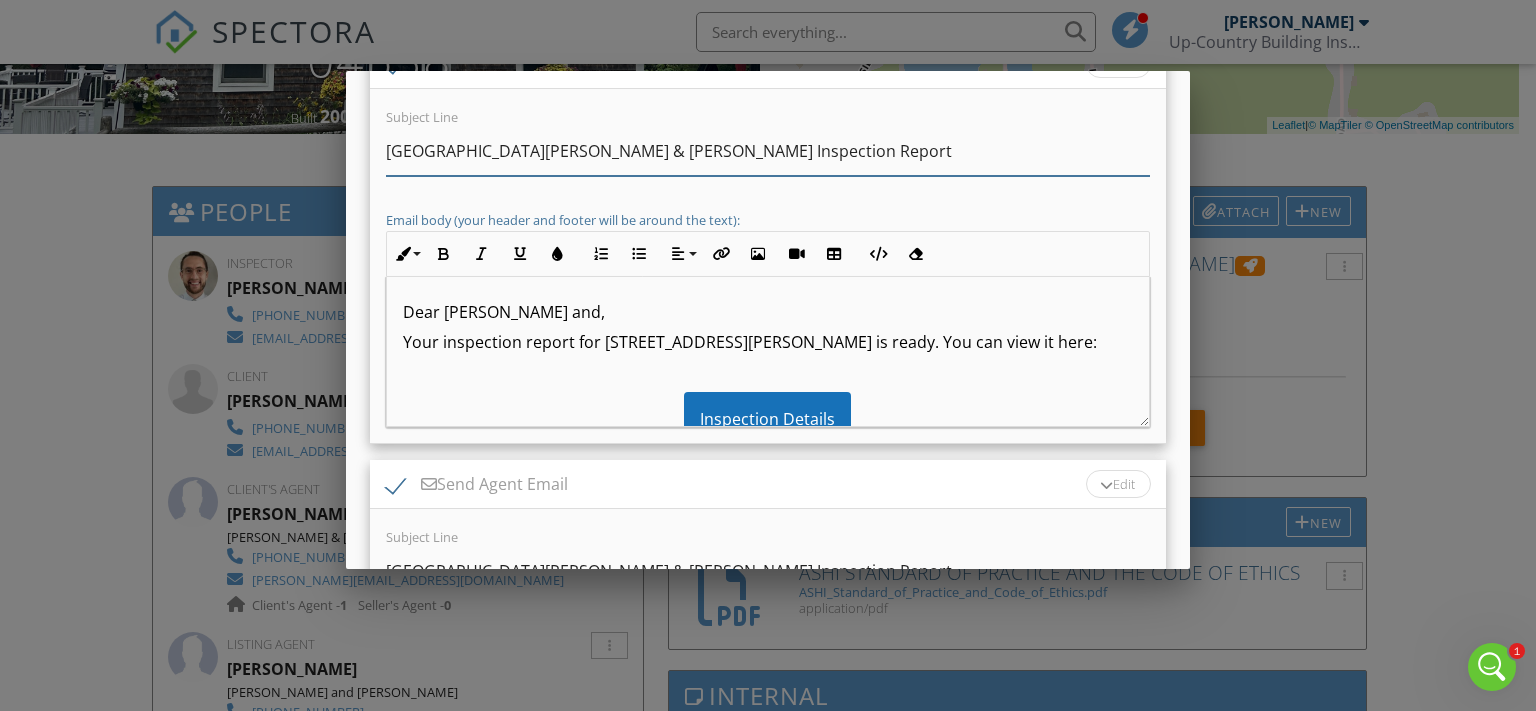 type on "30726 Hallinan & Brewer Inspection Report" 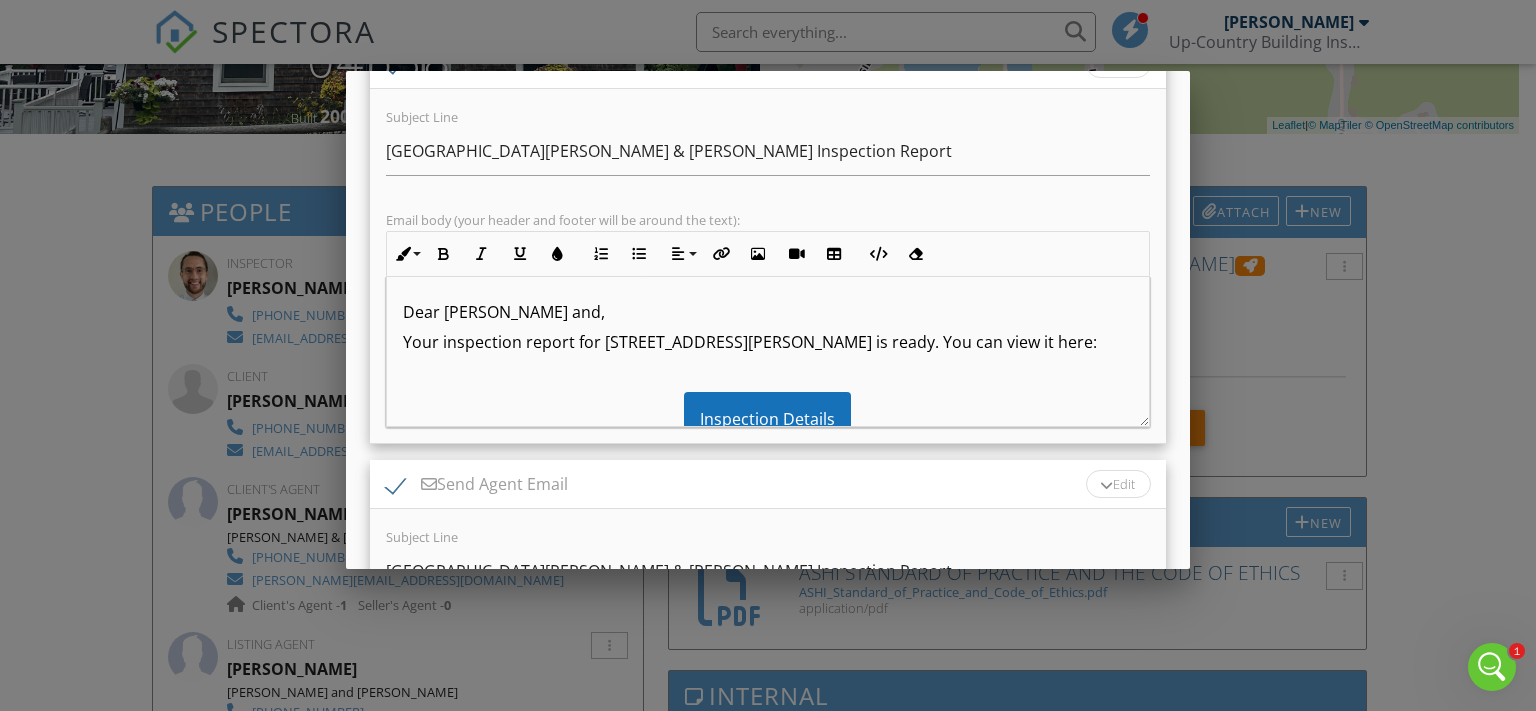 click on "Dear Andrea Hallinan and, Your inspection report for 41 Hutchinson Drive is ready. You can view it here: Inspection Details If you would like a quick overview of how our report is structured, check out this quick  video . Need a way to easily build and organize a list of quotes and estimated repair costs from the inspection? Watch this quick video on utilizing the built-in report repairs request builder  here . Please let me know if you have any questions. Thank you! Philip Philip Haas Up-Country Building Inspectors, Inc. 207-883-9876 | phaas@uchi.com| www.uchi.com" at bounding box center [768, 582] 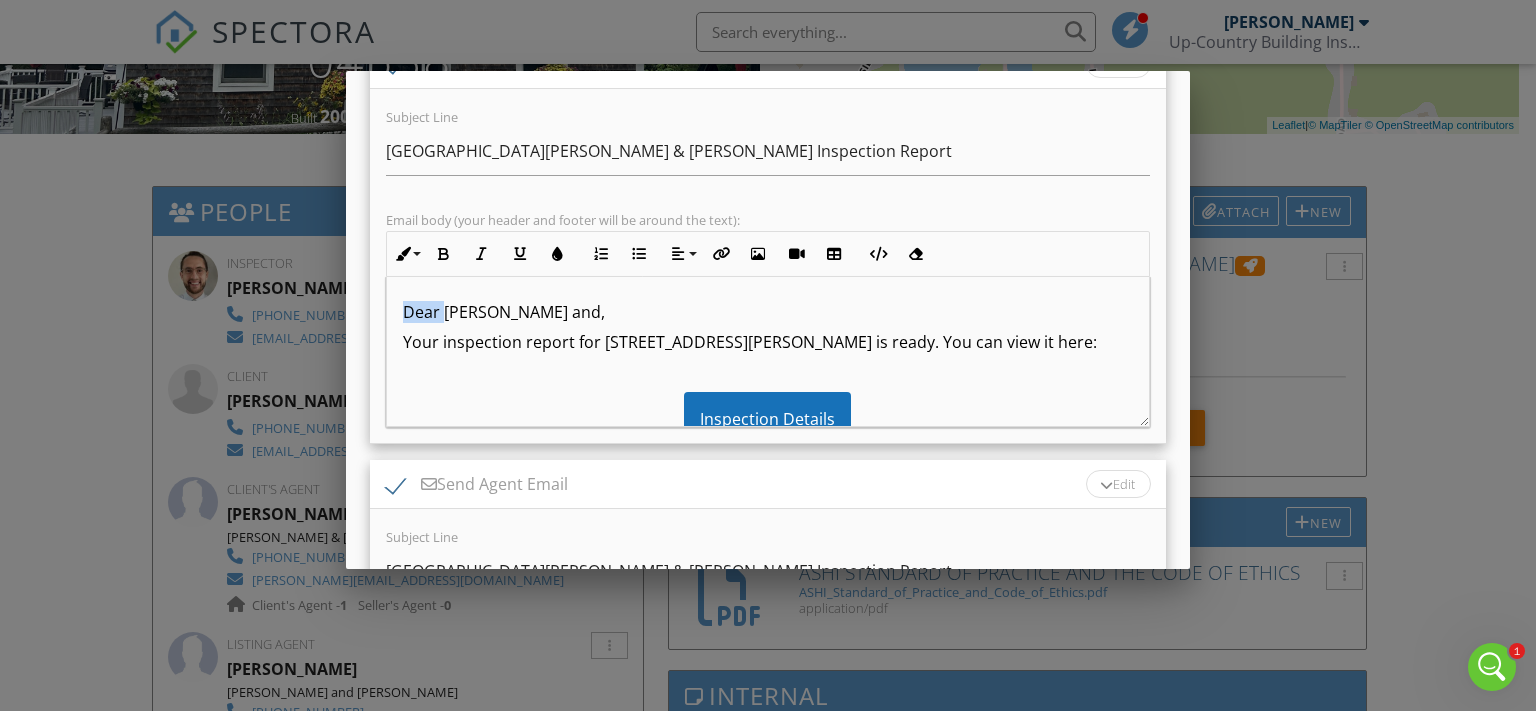 click on "Dear Andrea Hallinan and," at bounding box center [768, 312] 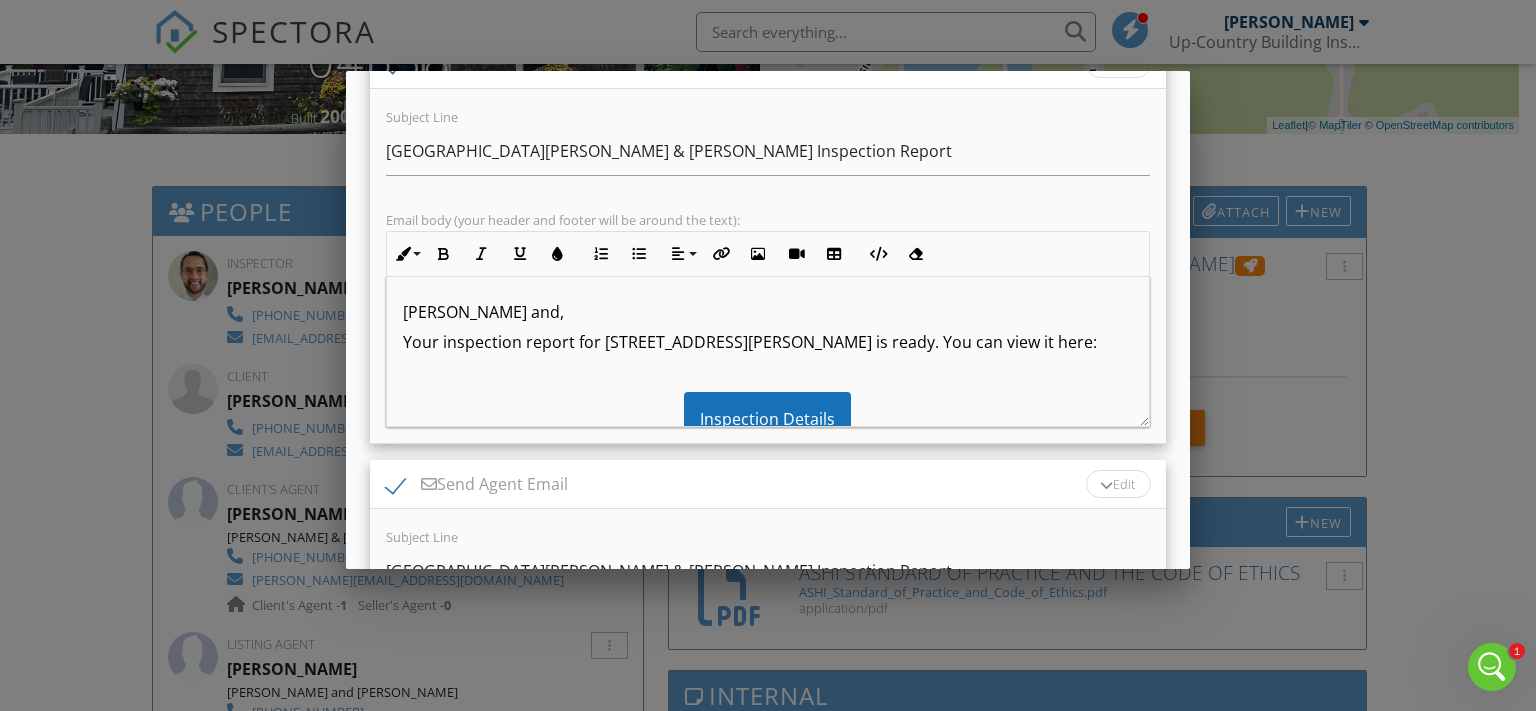 click on "Andrea Hallinan and," at bounding box center (768, 312) 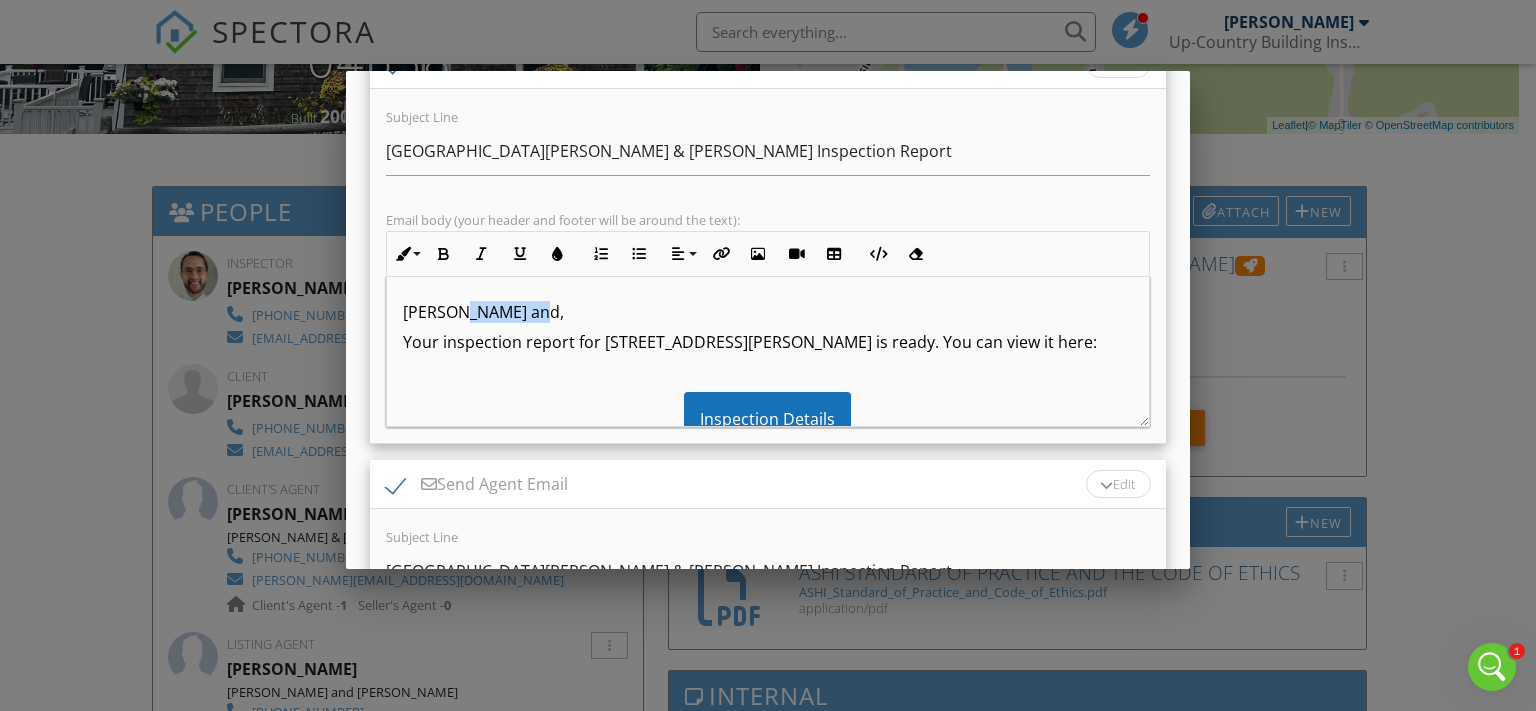click on "Andrea Hallinan and," at bounding box center [768, 312] 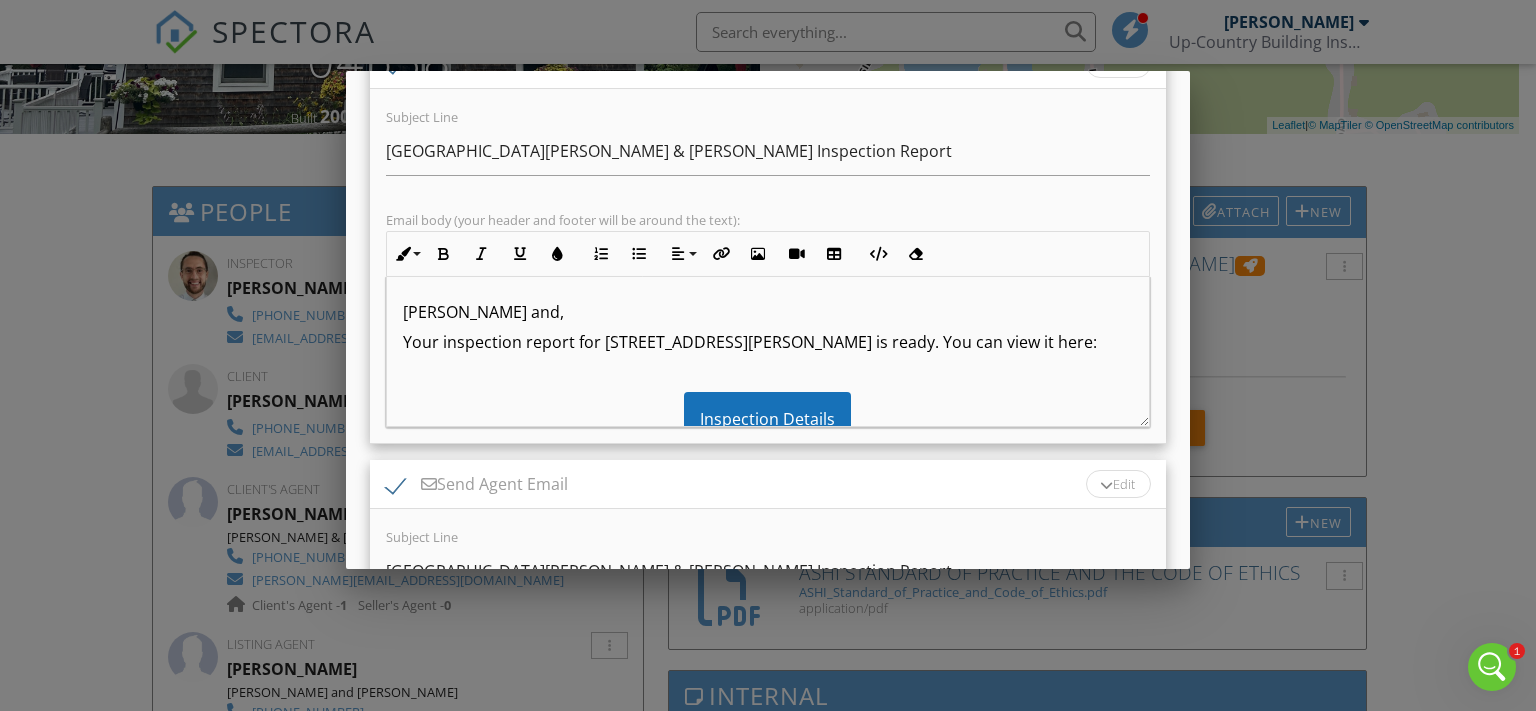 click on "Andrea and," at bounding box center [768, 312] 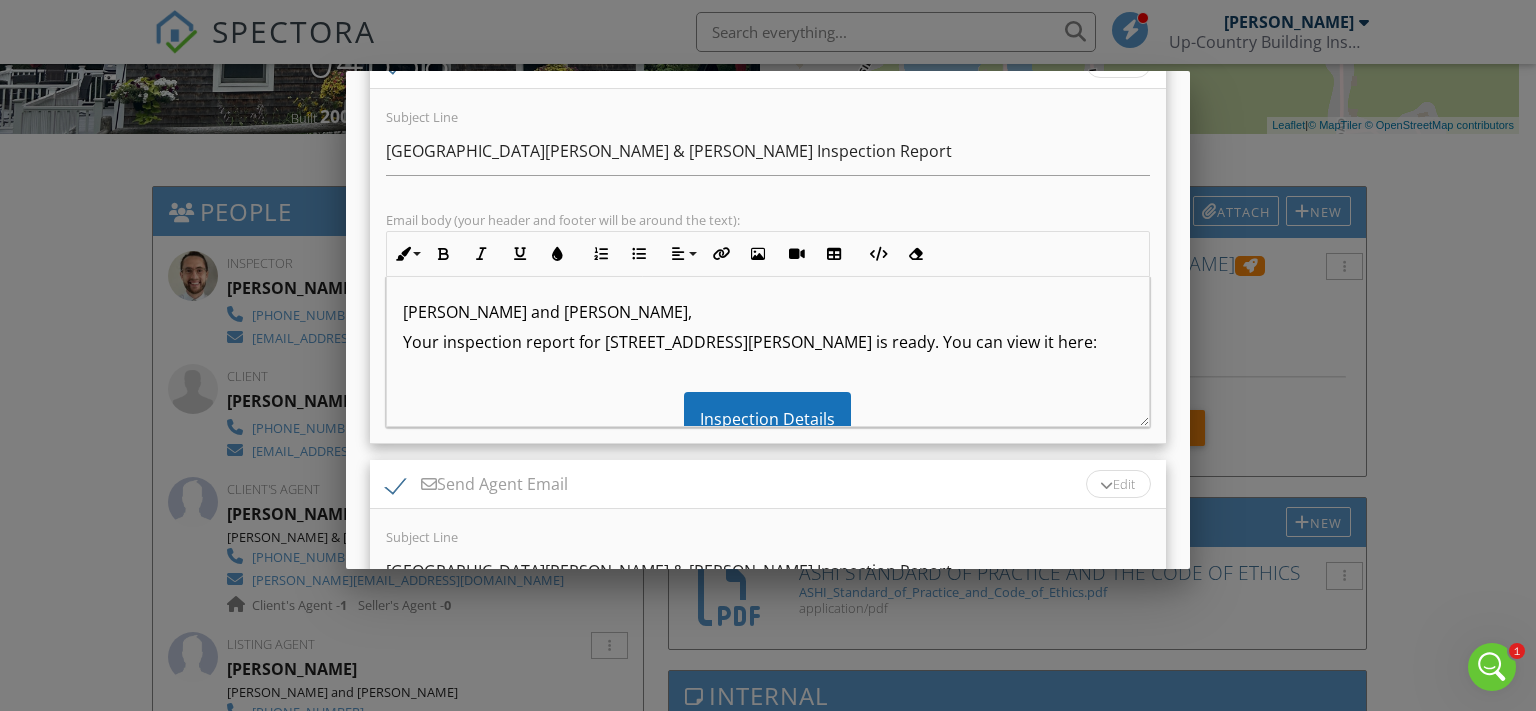 click on "Before publishing from the web, click "Preview/Publish" in the Report Editor to save your changes ( don't know where that is? ). If this is not clicked, your latest changes may not appear in the report.
Publishes all reports.
If you want to only publish certain reports, try out
Spectora Advanced
Send Client Email
Edit
Subject Line
30726 Hallinan & Brewer Inspection Report
Email body (your header and footer will be around the text):
Inline Style XLarge Large Normal Small Light Small/Light Bold Italic Underline Colors Ordered List Unordered List Align Align Left Align Center Align Right Align Justify Insert Link Insert Image Insert Video Insert Table Code View Clear Formatting Andrea and John, Your inspection report for 41 Hutchinson Drive is ready. You can view it here: Inspection Details If you would like a quick overview of how our report is structured, check out this quick  video . here . Please let me know if you have any questions. Thank you! Philip" at bounding box center [768, 516] 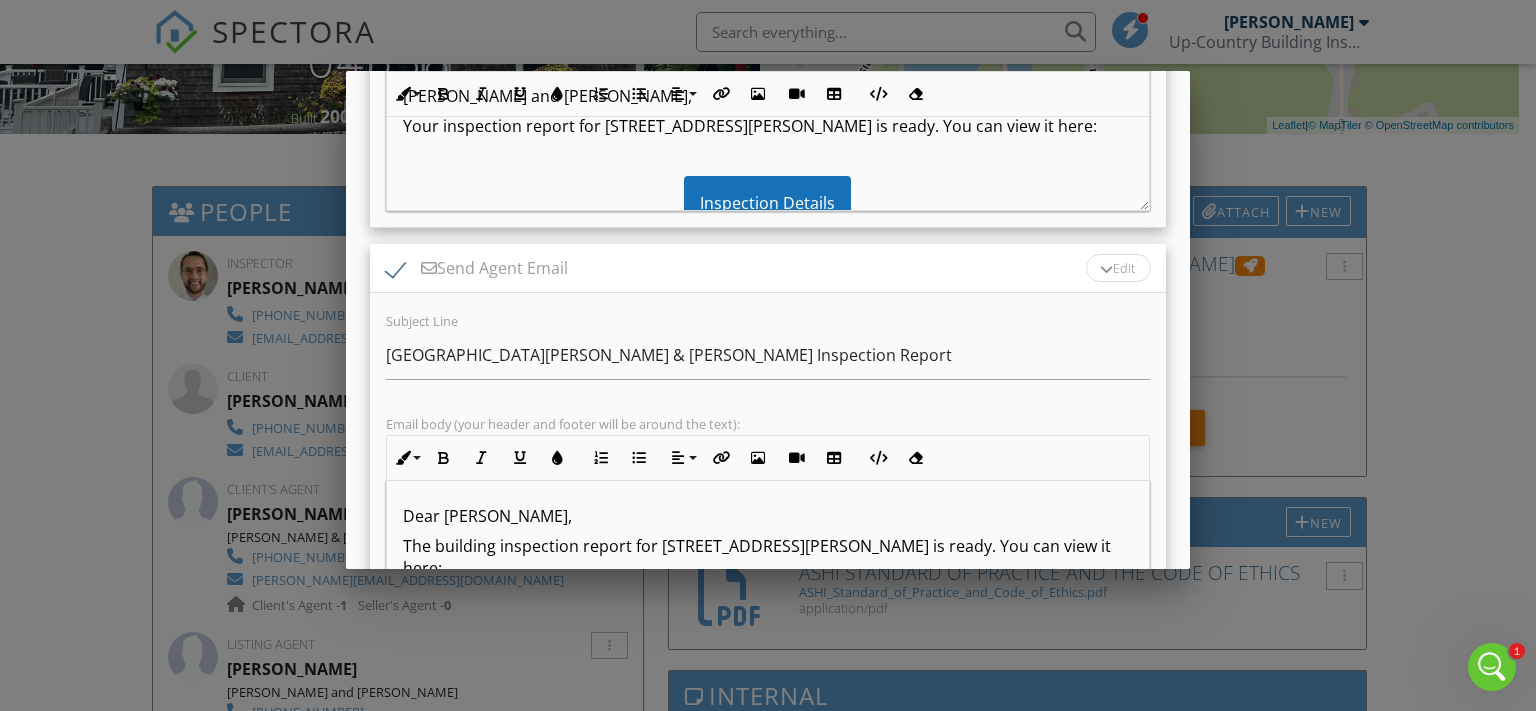 scroll, scrollTop: 756, scrollLeft: 0, axis: vertical 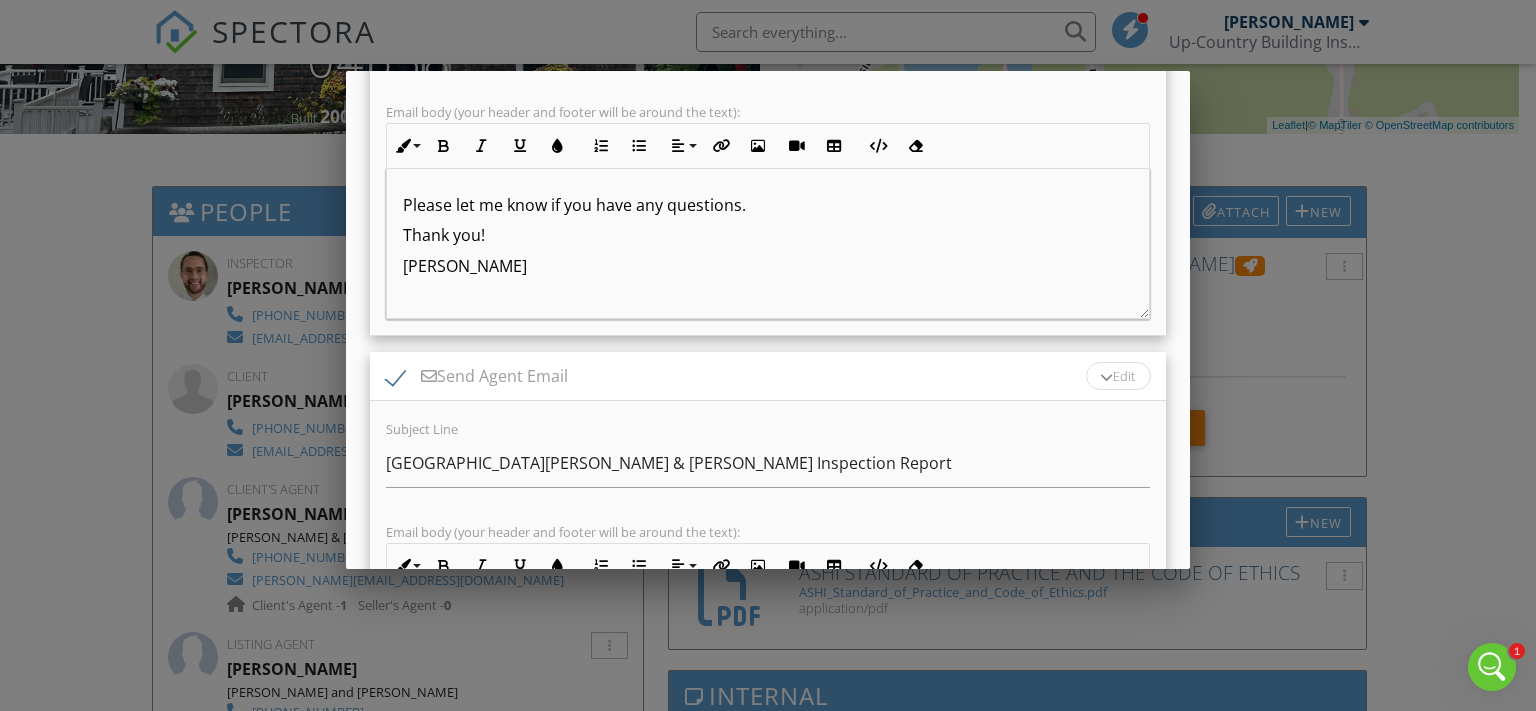 click at bounding box center (768, 344) 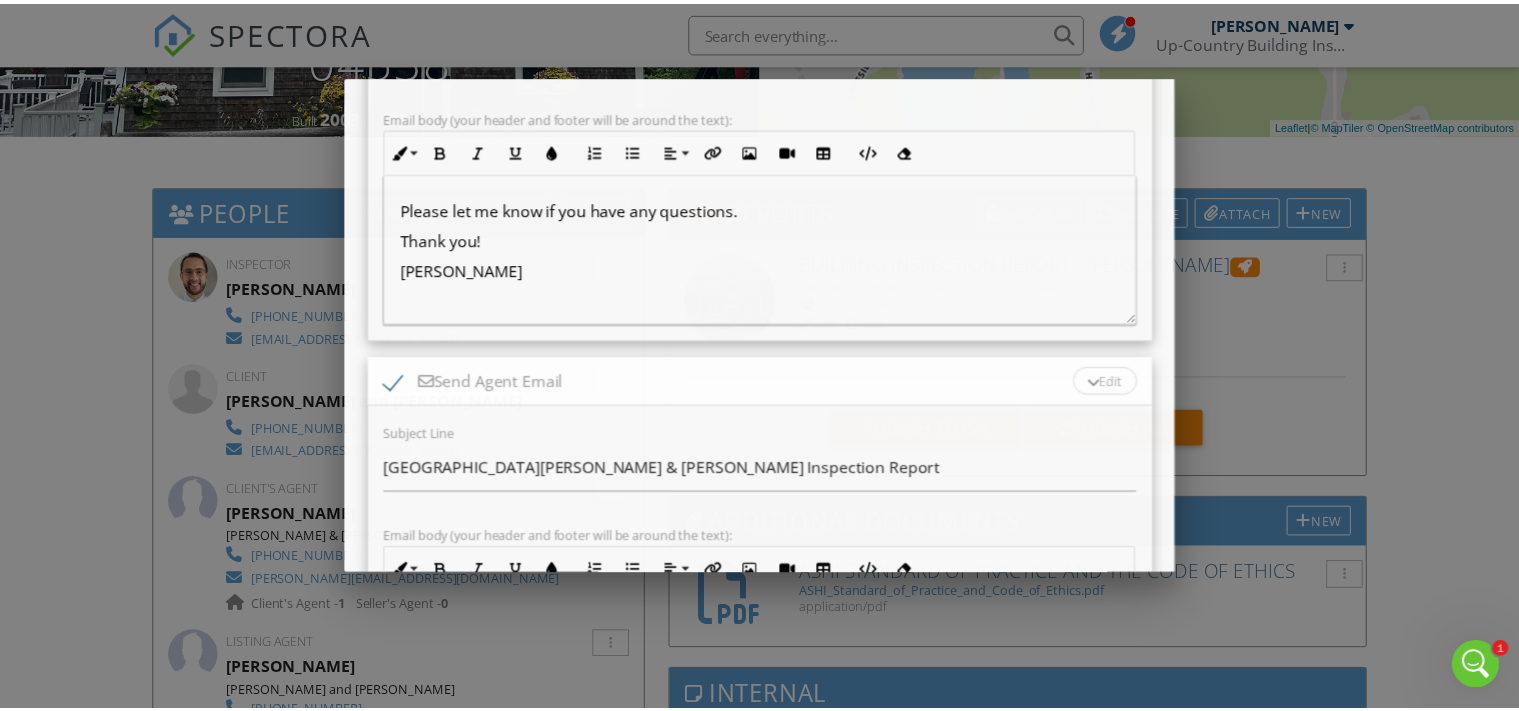 scroll, scrollTop: 350, scrollLeft: 0, axis: vertical 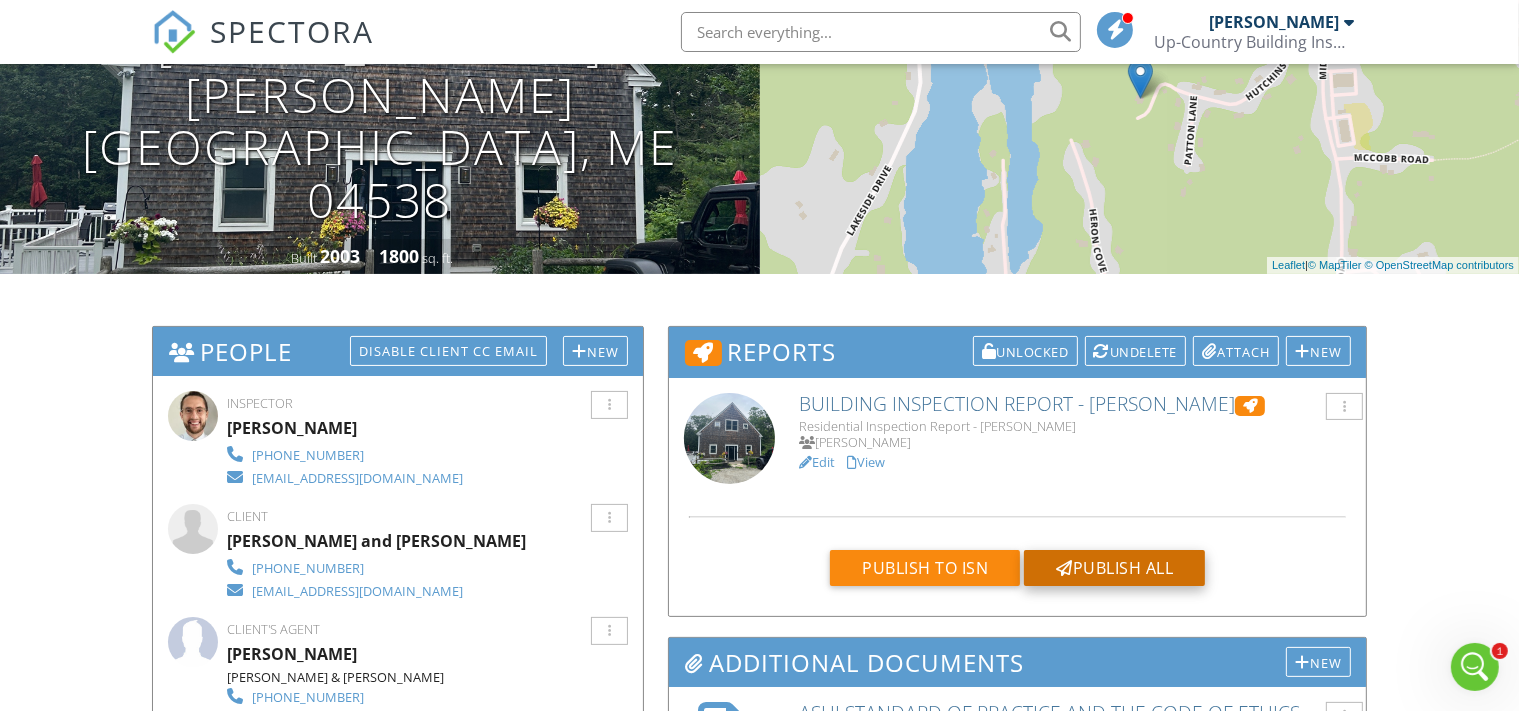 click on "Publish All" at bounding box center (1114, 568) 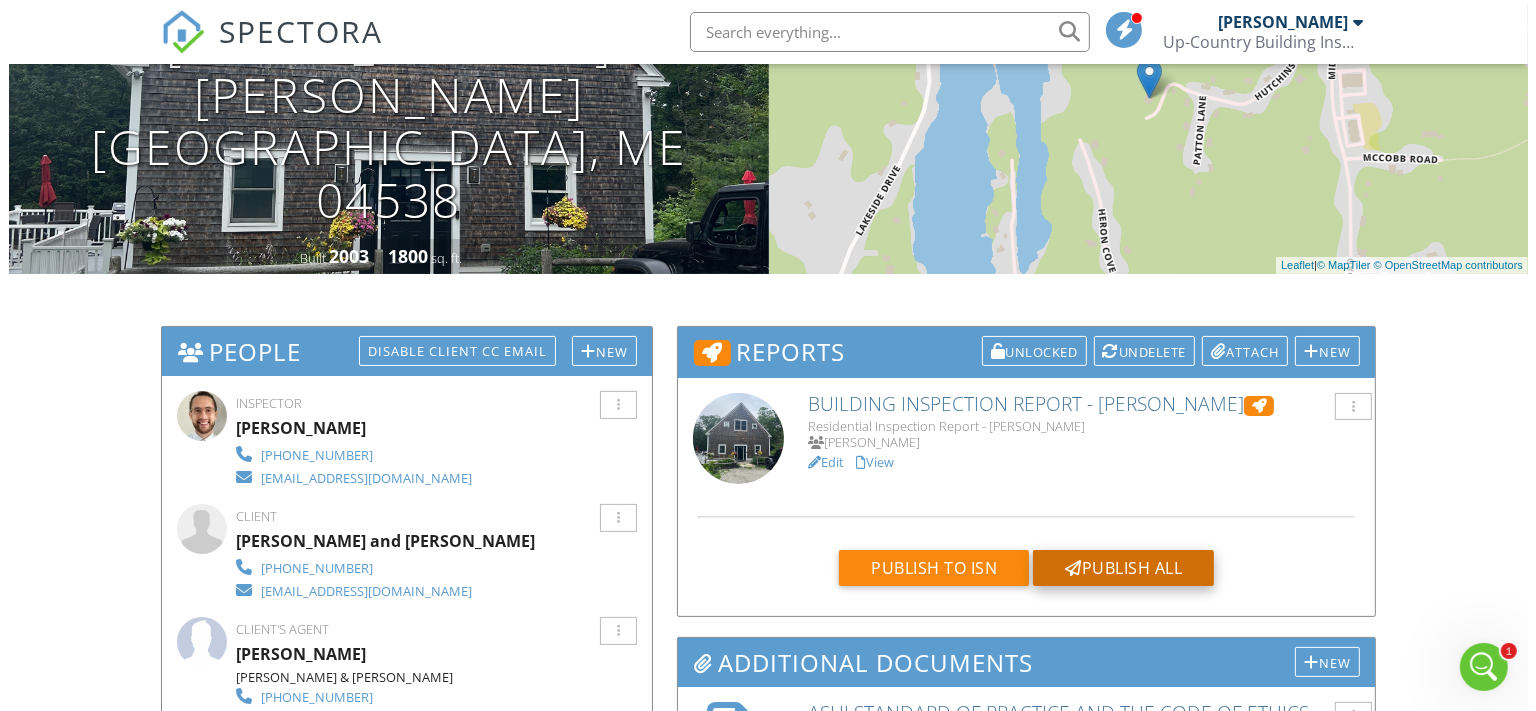 scroll, scrollTop: 350, scrollLeft: 0, axis: vertical 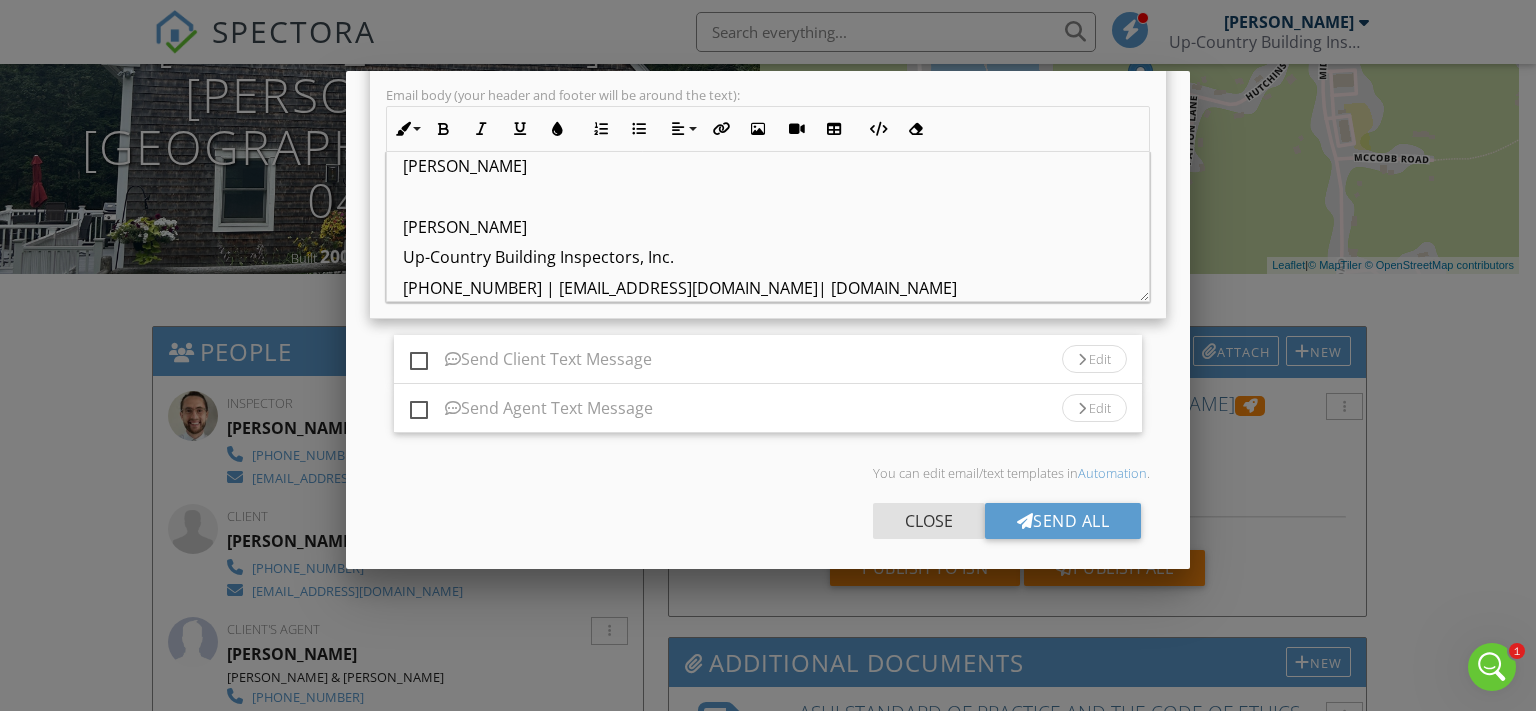 click on "Close" at bounding box center [929, 521] 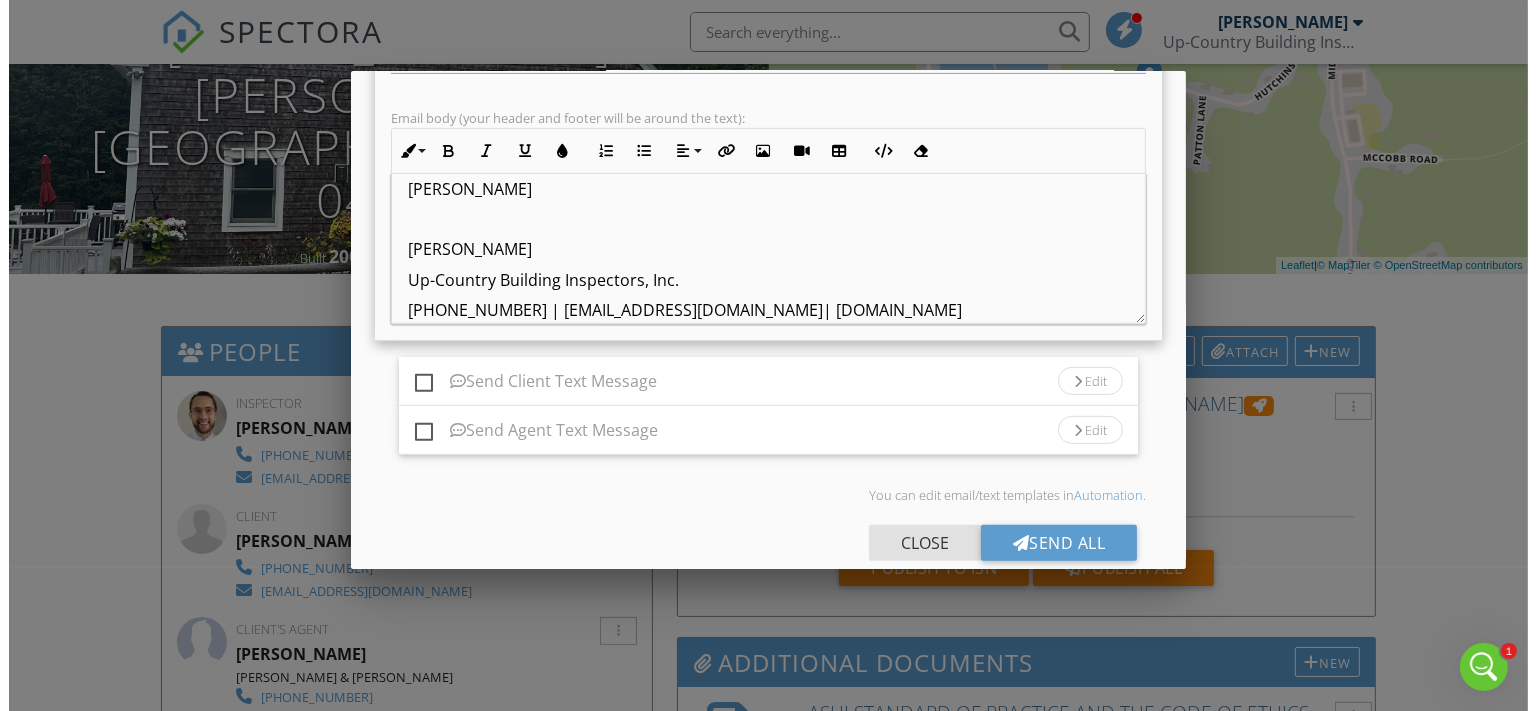 scroll, scrollTop: 372, scrollLeft: 0, axis: vertical 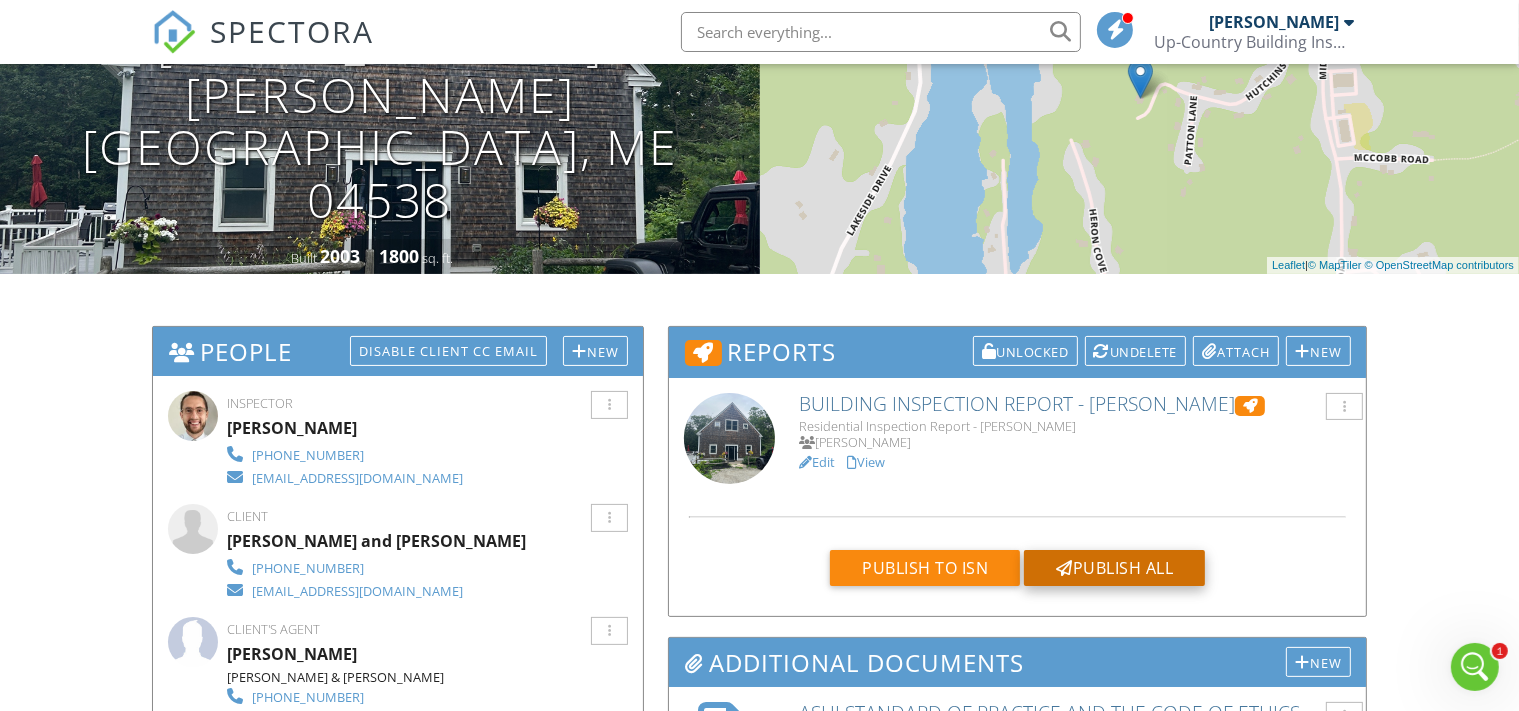 click on "Publish All" at bounding box center (1114, 568) 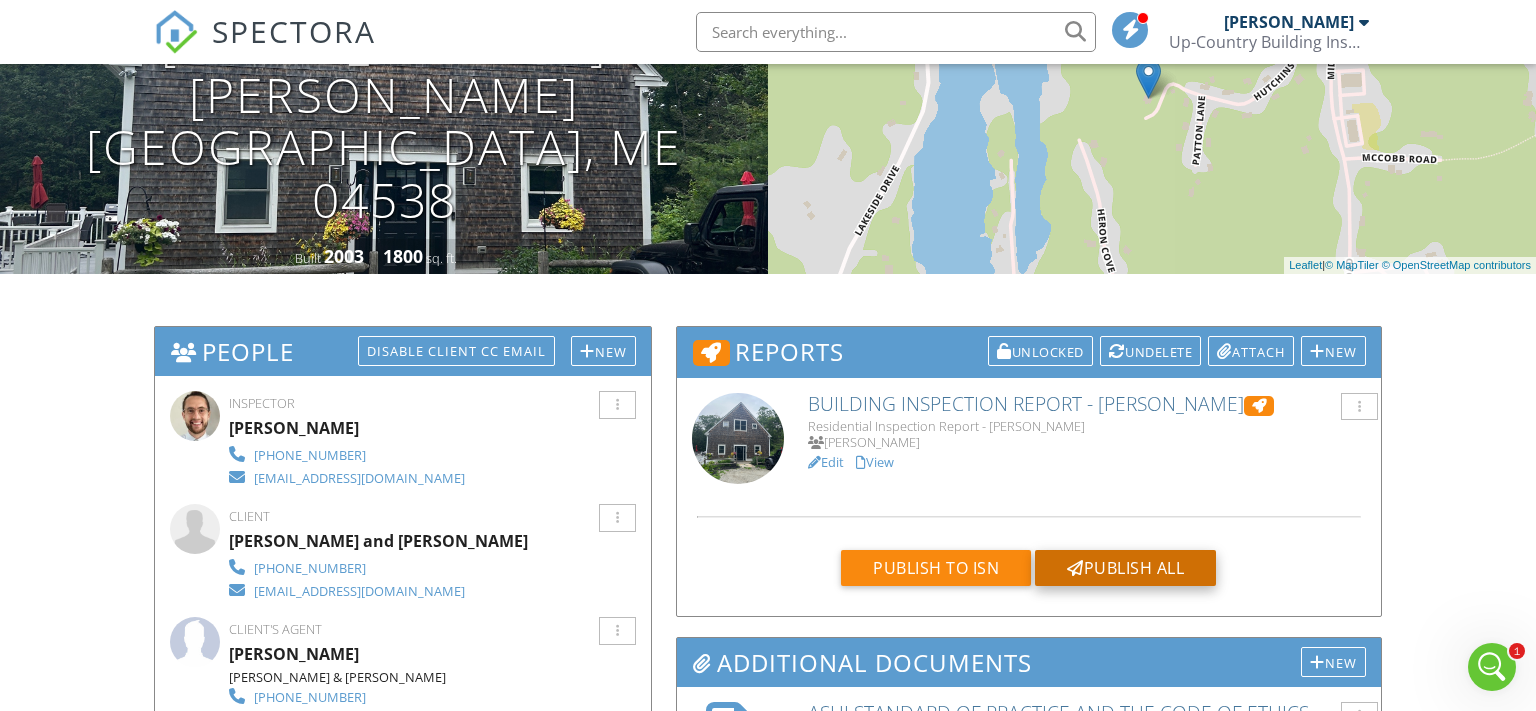 scroll, scrollTop: 372, scrollLeft: 0, axis: vertical 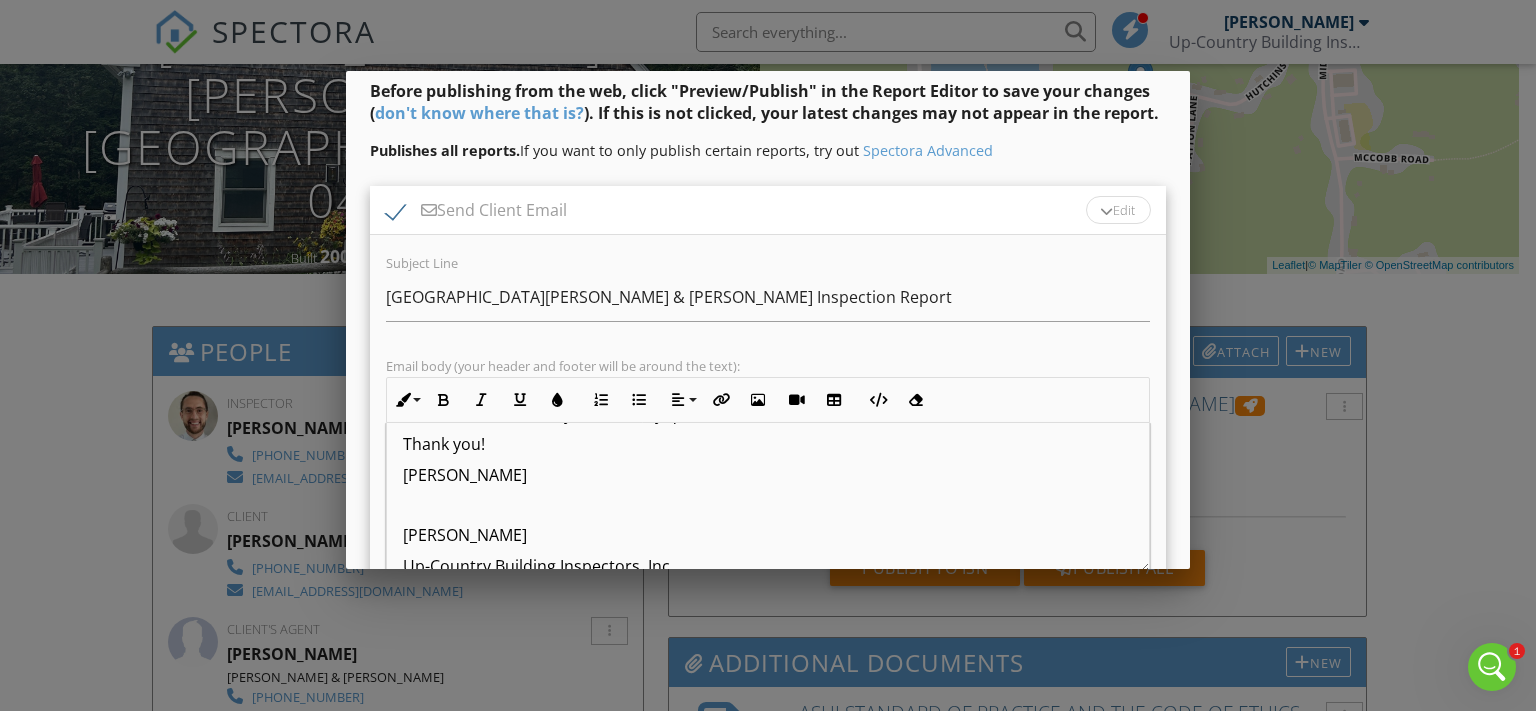 click at bounding box center [768, 344] 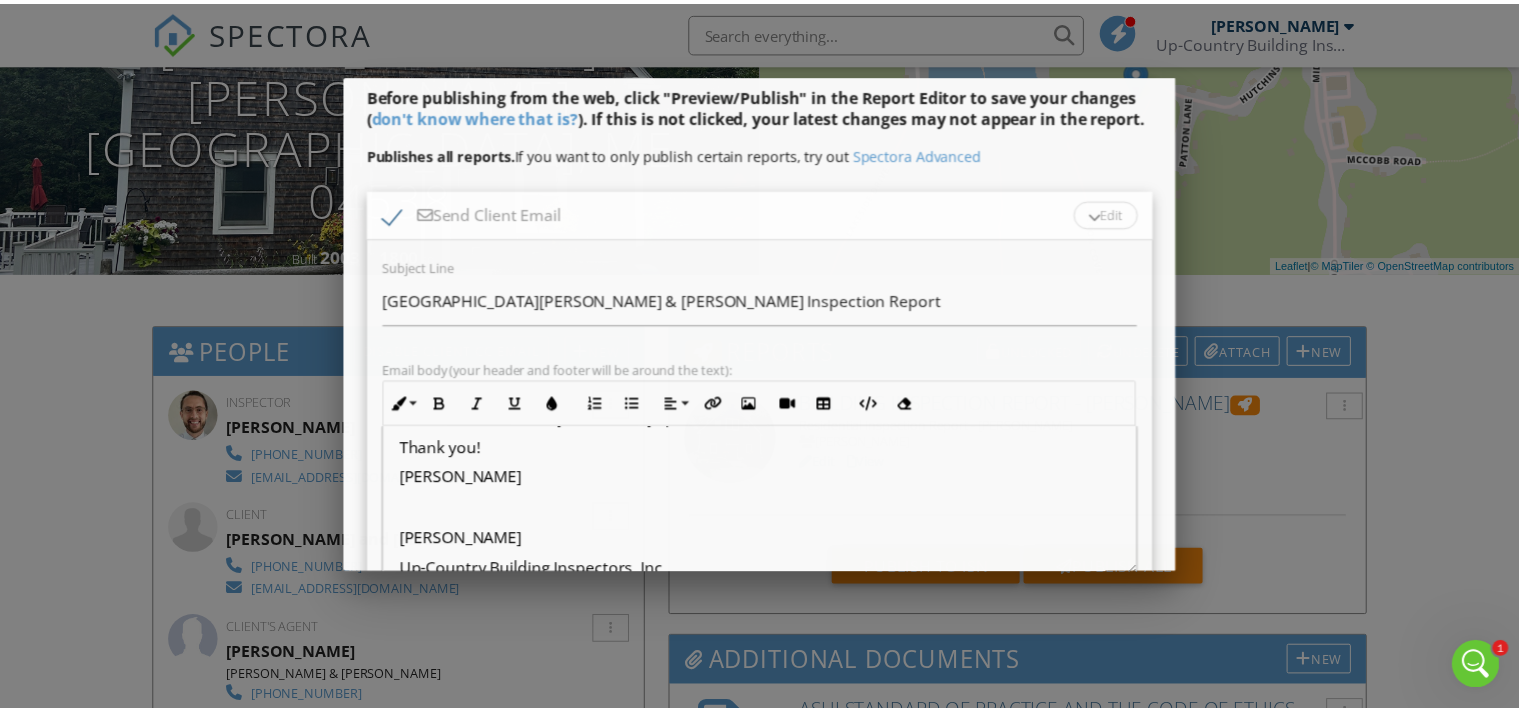 scroll, scrollTop: 394, scrollLeft: 0, axis: vertical 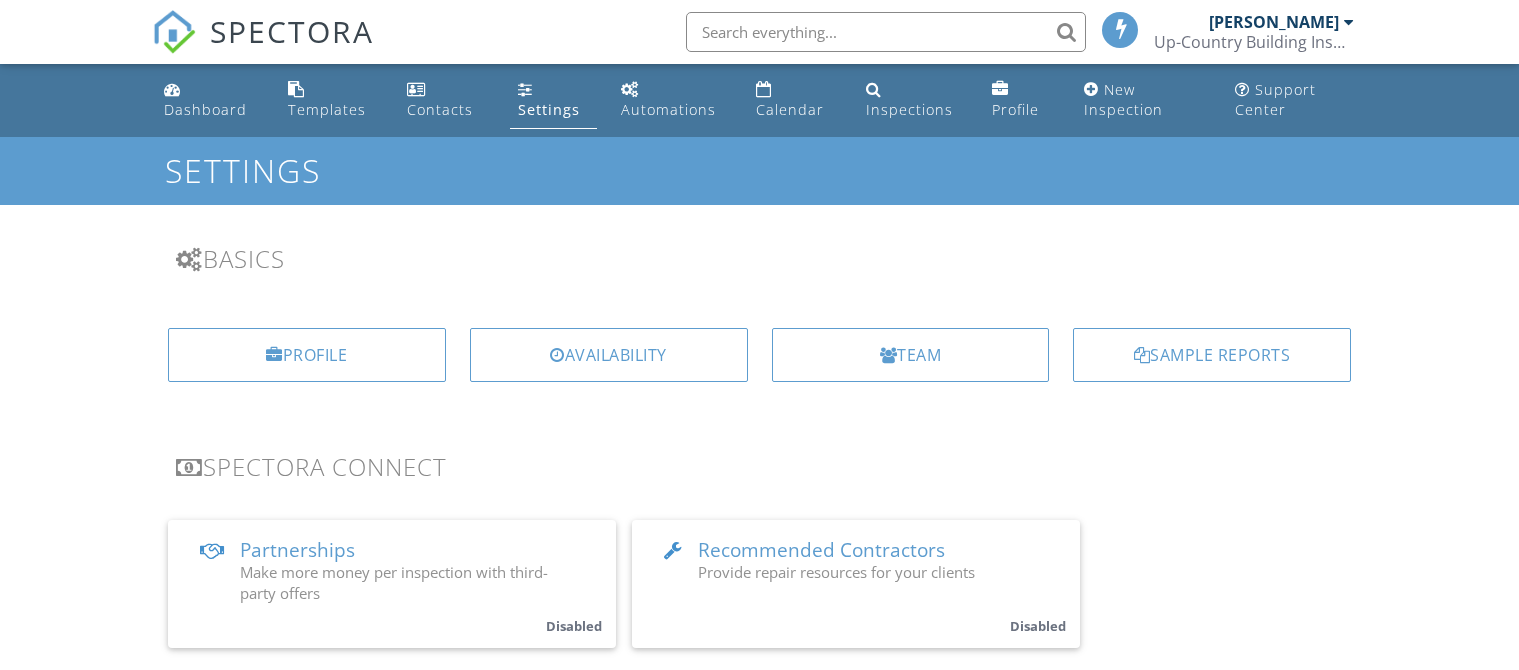 click on "Automations" at bounding box center [672, 100] 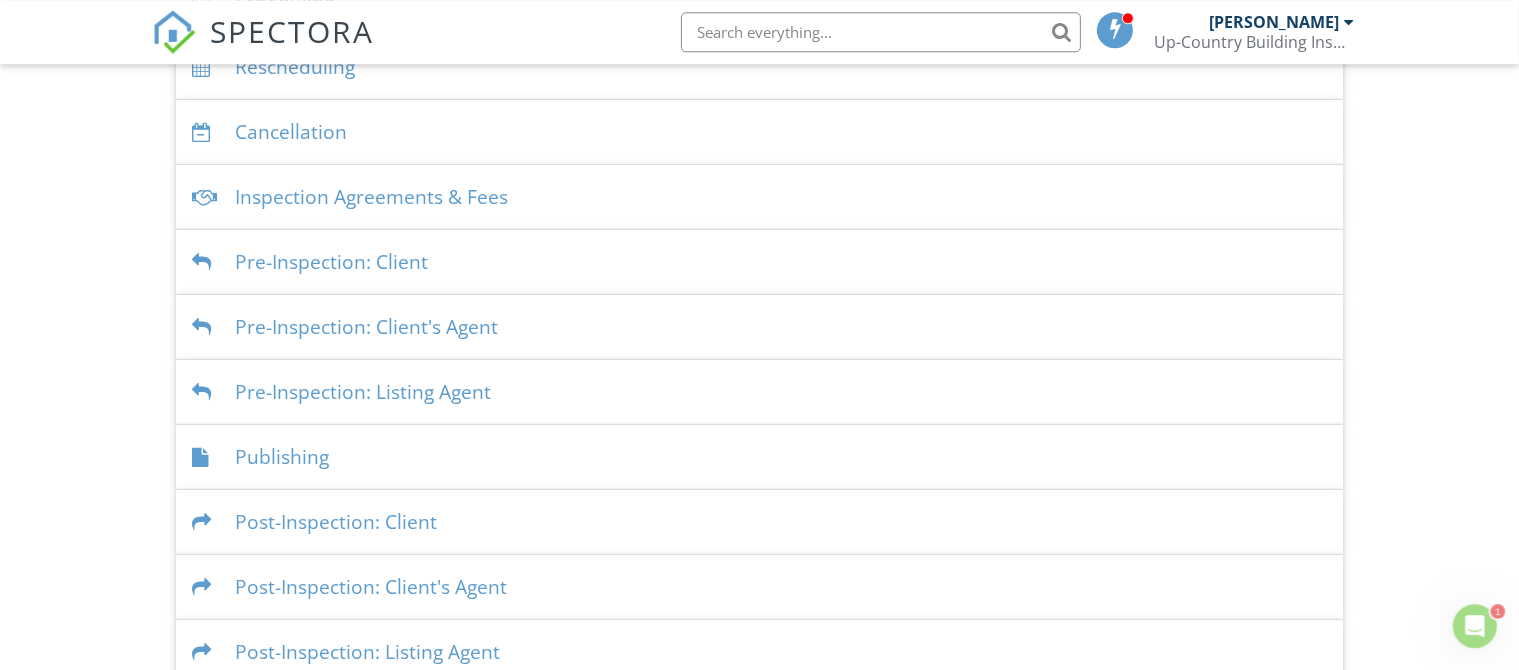 scroll, scrollTop: 669, scrollLeft: 0, axis: vertical 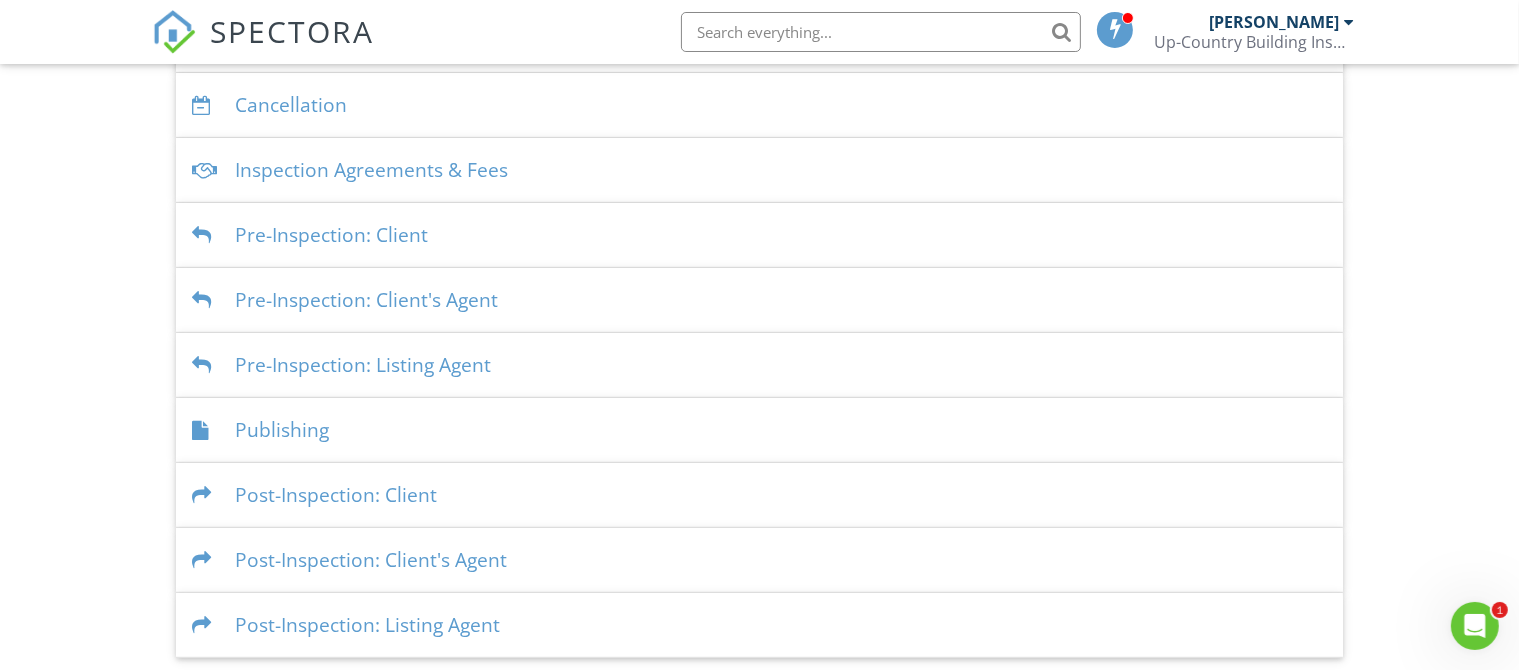 click on "Publishing" at bounding box center [759, 430] 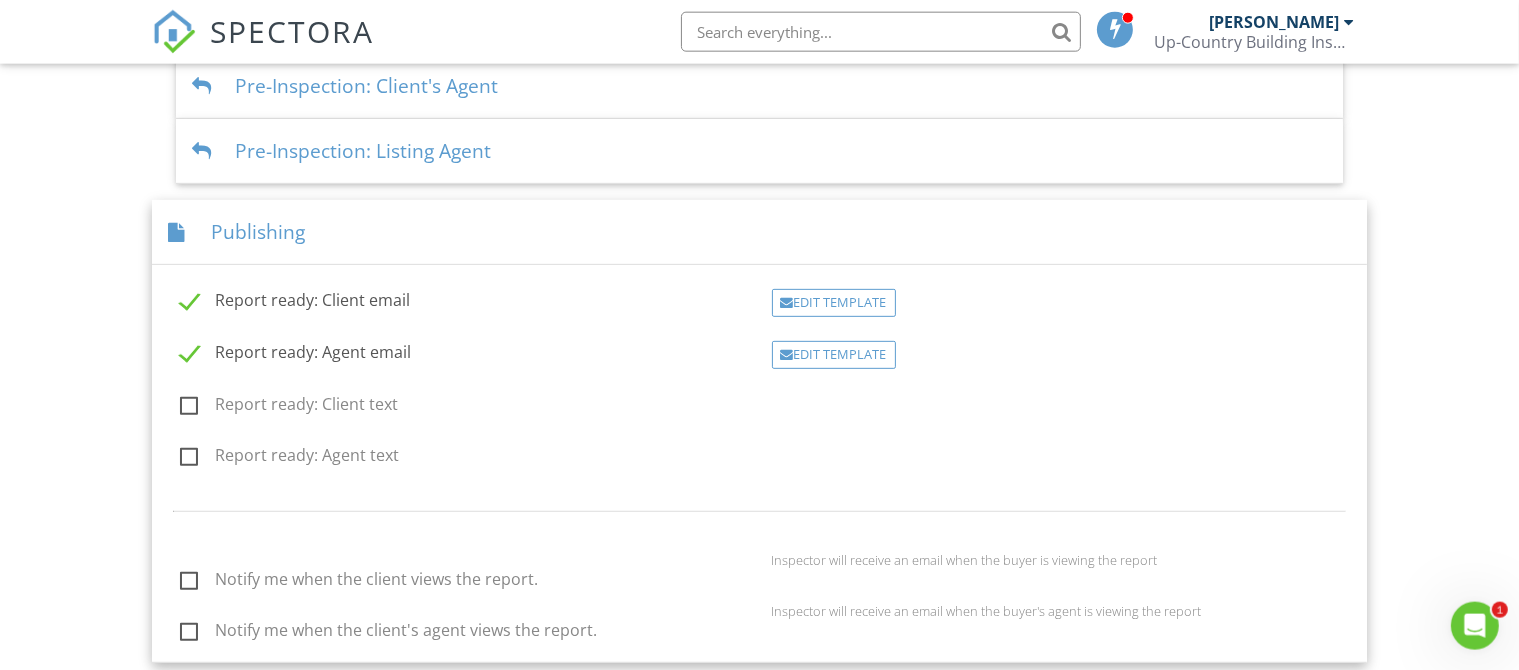 scroll, scrollTop: 951, scrollLeft: 0, axis: vertical 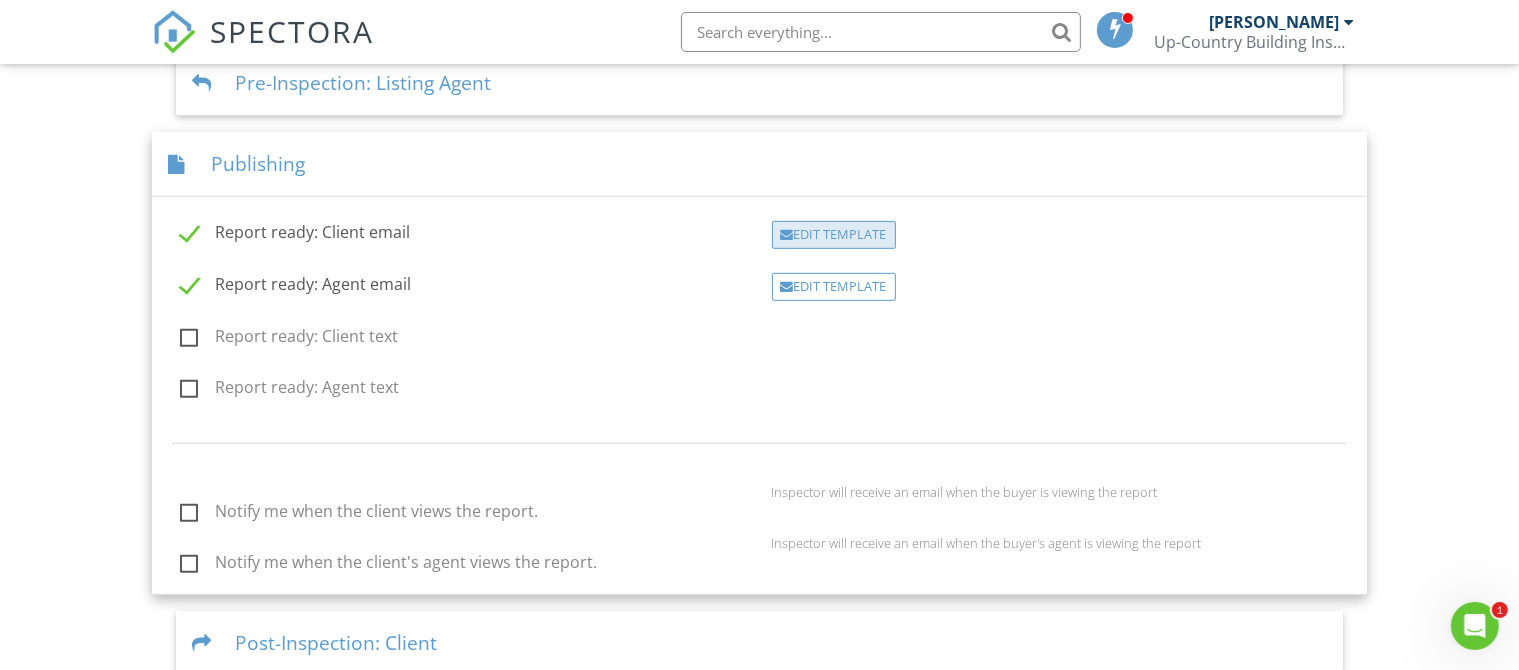 click on "Edit Template" at bounding box center [834, 235] 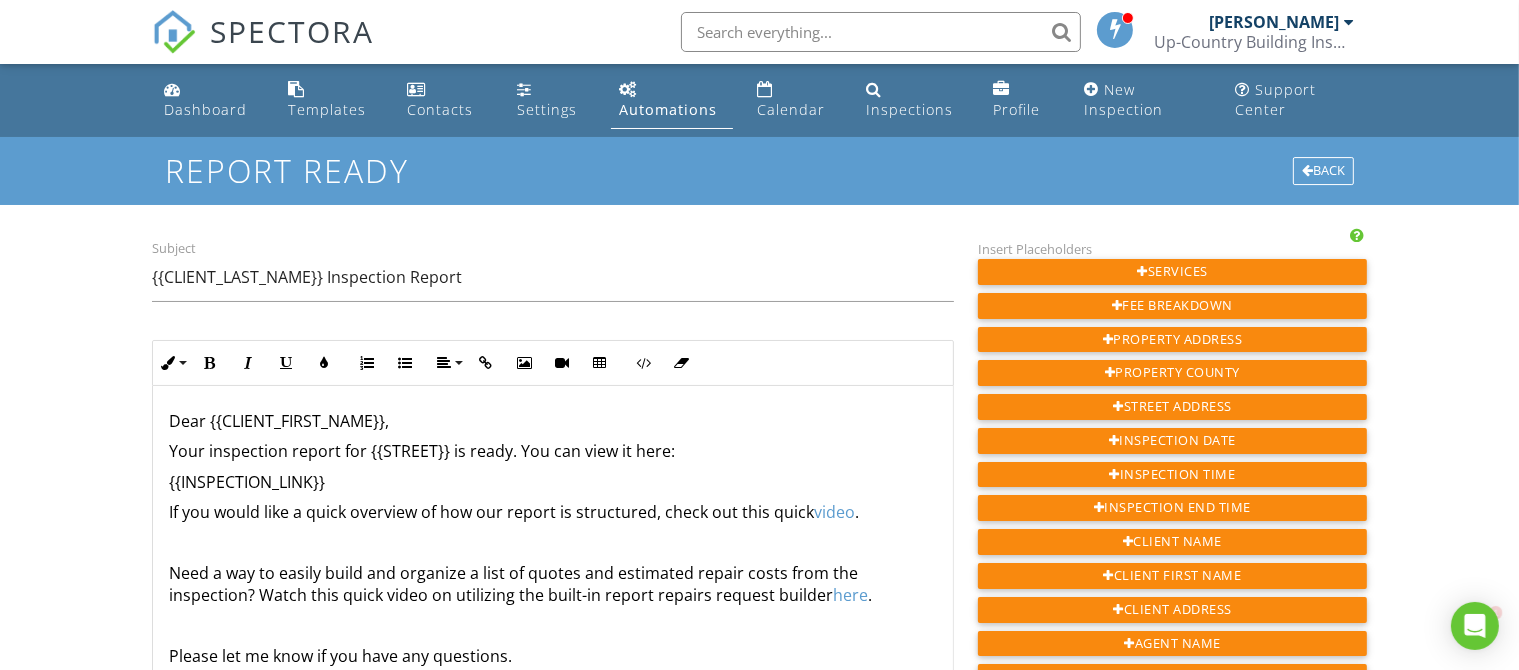 scroll, scrollTop: 0, scrollLeft: 0, axis: both 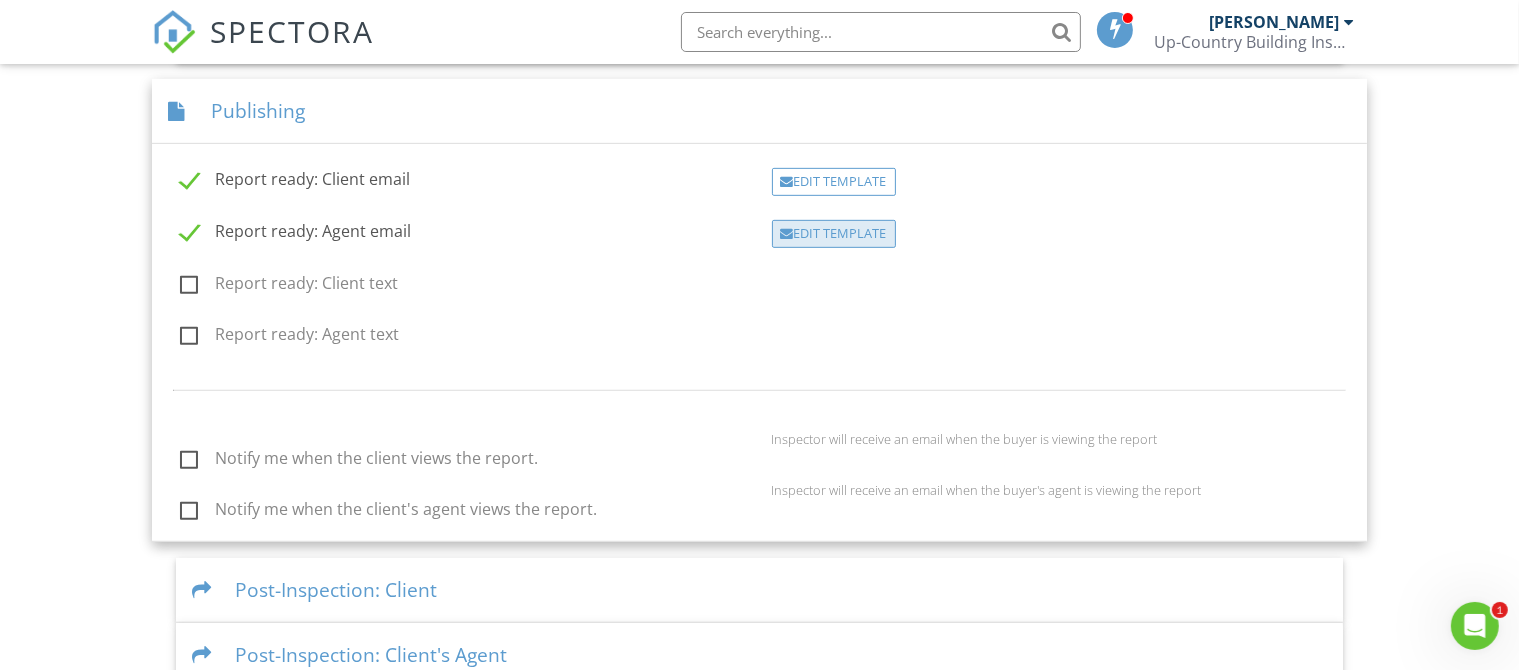 click on "Edit Template" at bounding box center [834, 234] 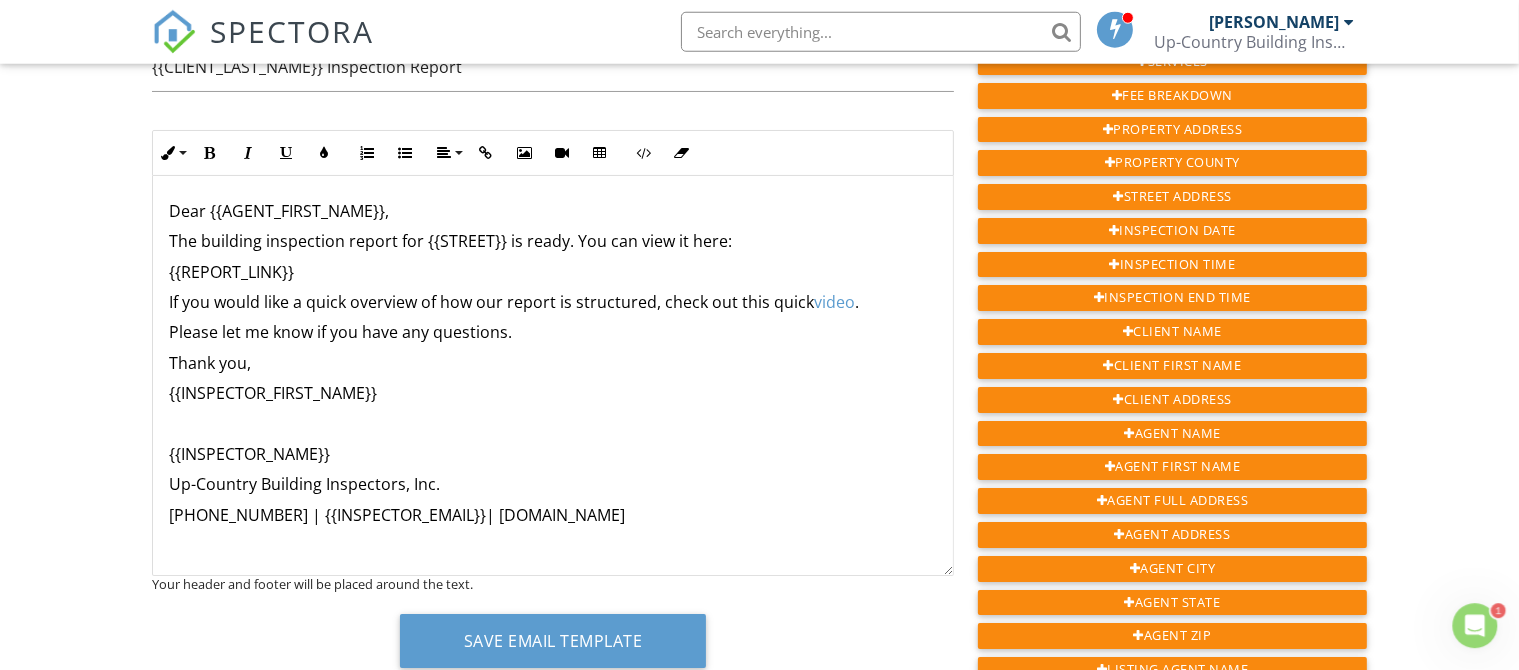 scroll, scrollTop: 281, scrollLeft: 0, axis: vertical 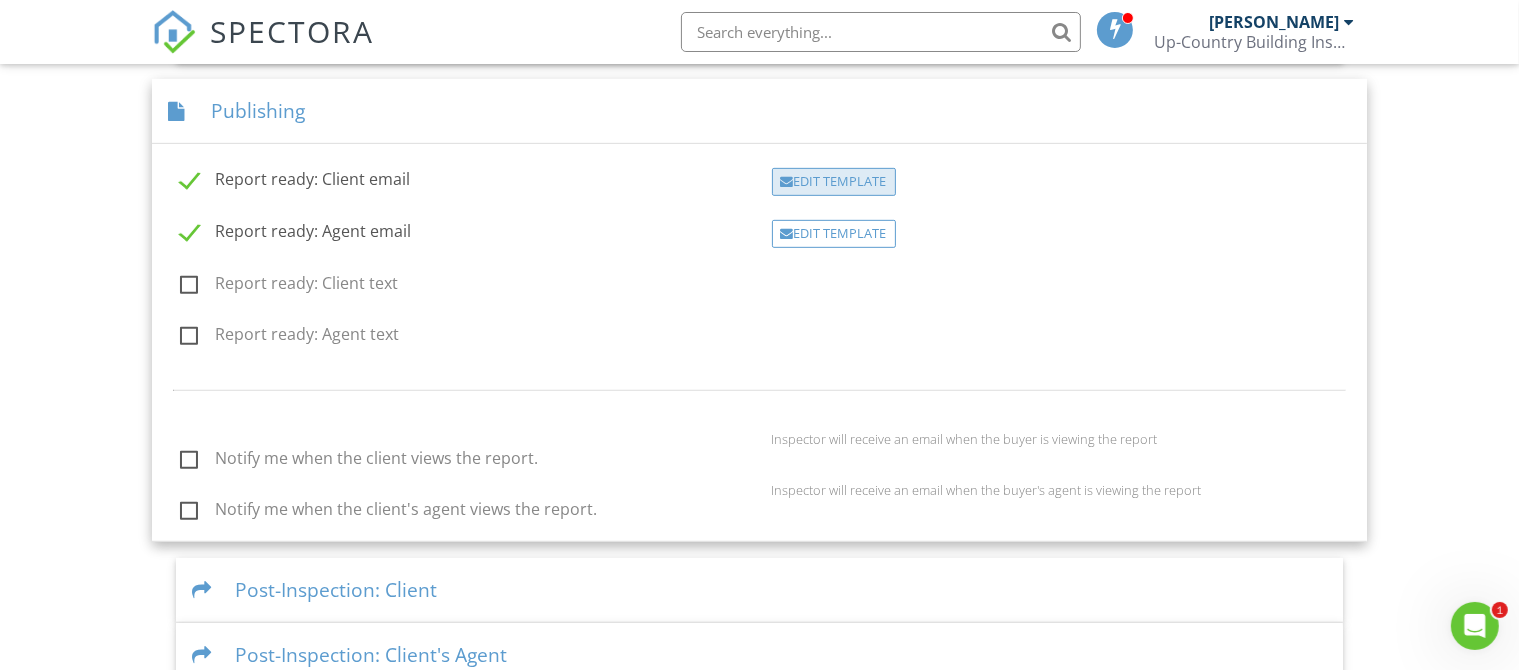 click on "Edit Template" at bounding box center [834, 182] 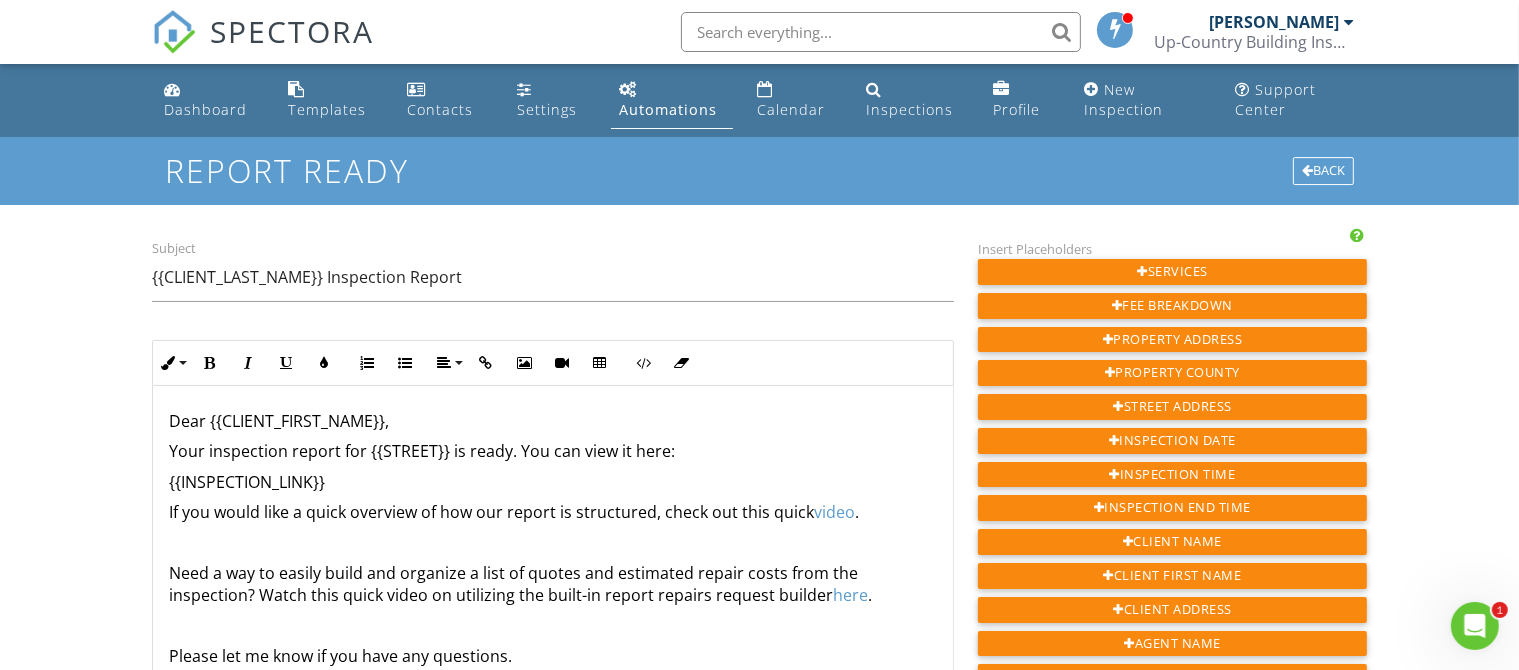 scroll, scrollTop: 0, scrollLeft: 0, axis: both 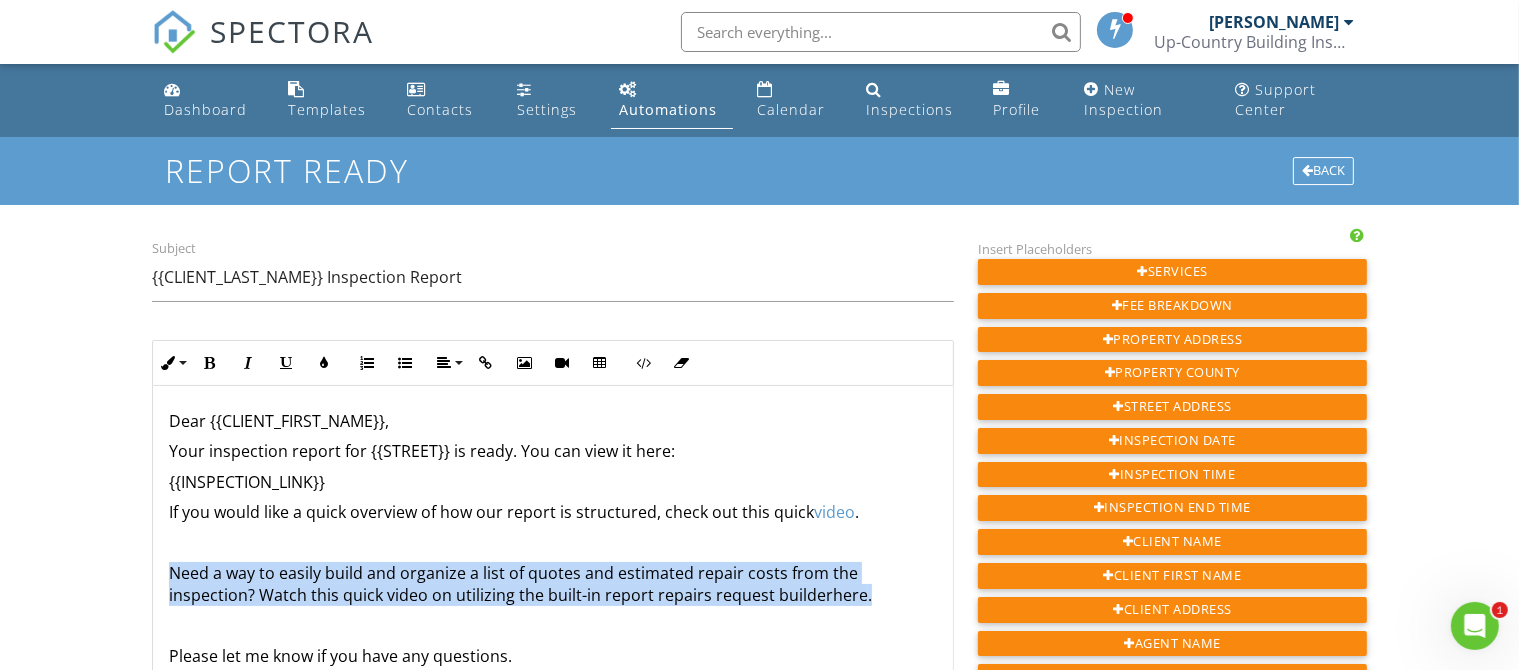 drag, startPoint x: 642, startPoint y: 582, endPoint x: 174, endPoint y: 578, distance: 468.0171 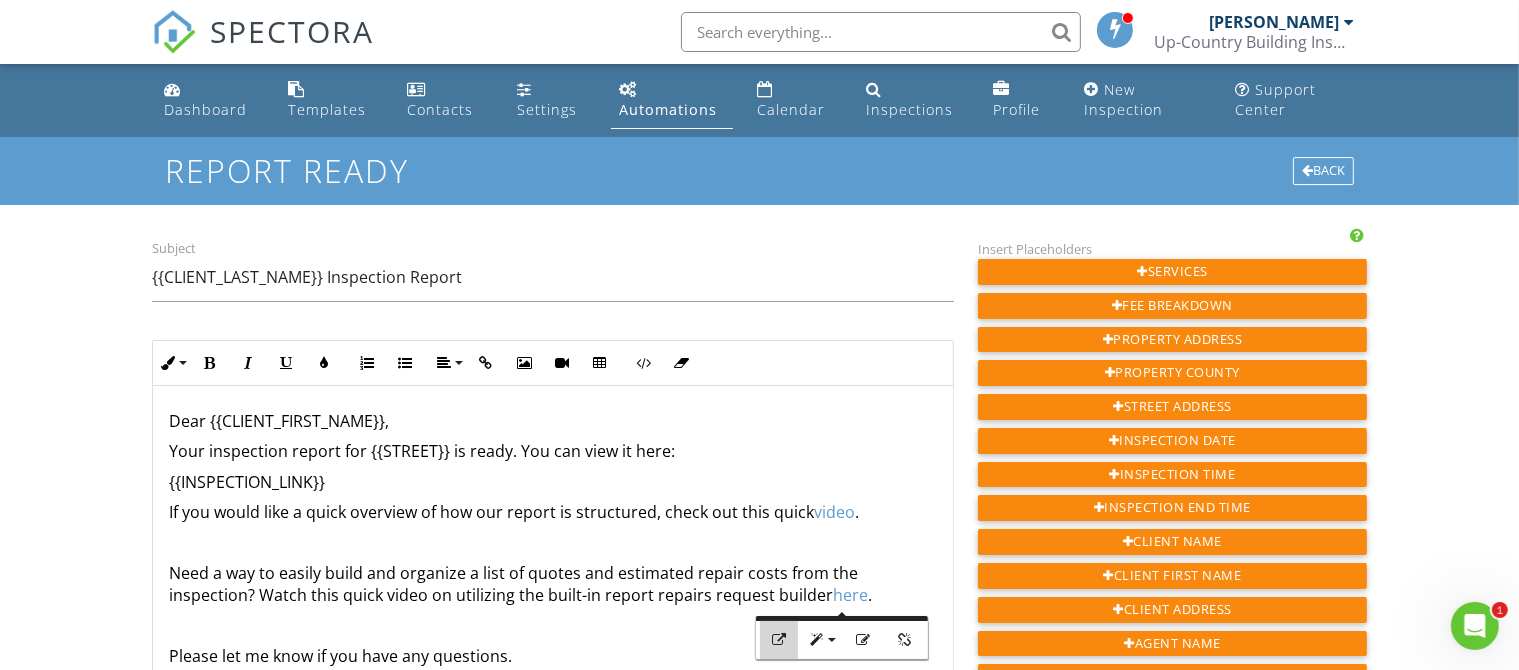 click at bounding box center [779, 640] 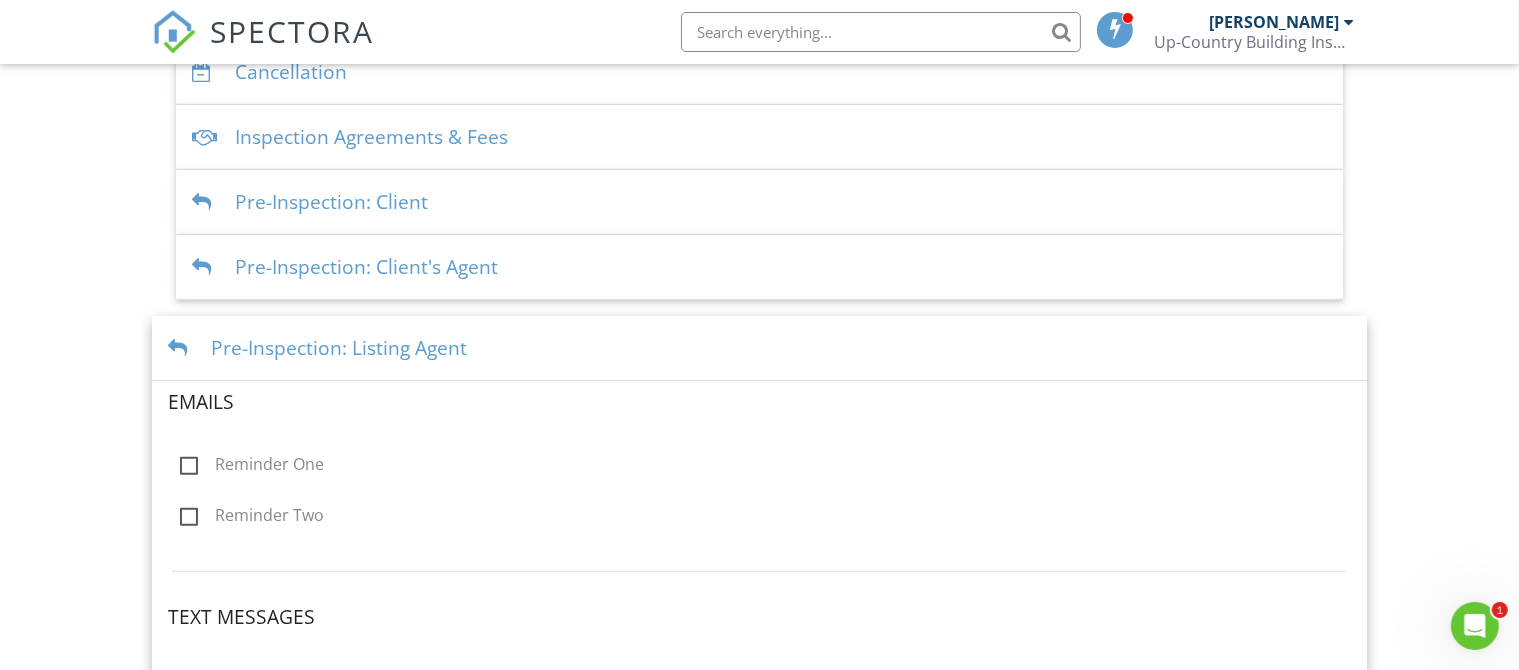 scroll, scrollTop: 0, scrollLeft: 0, axis: both 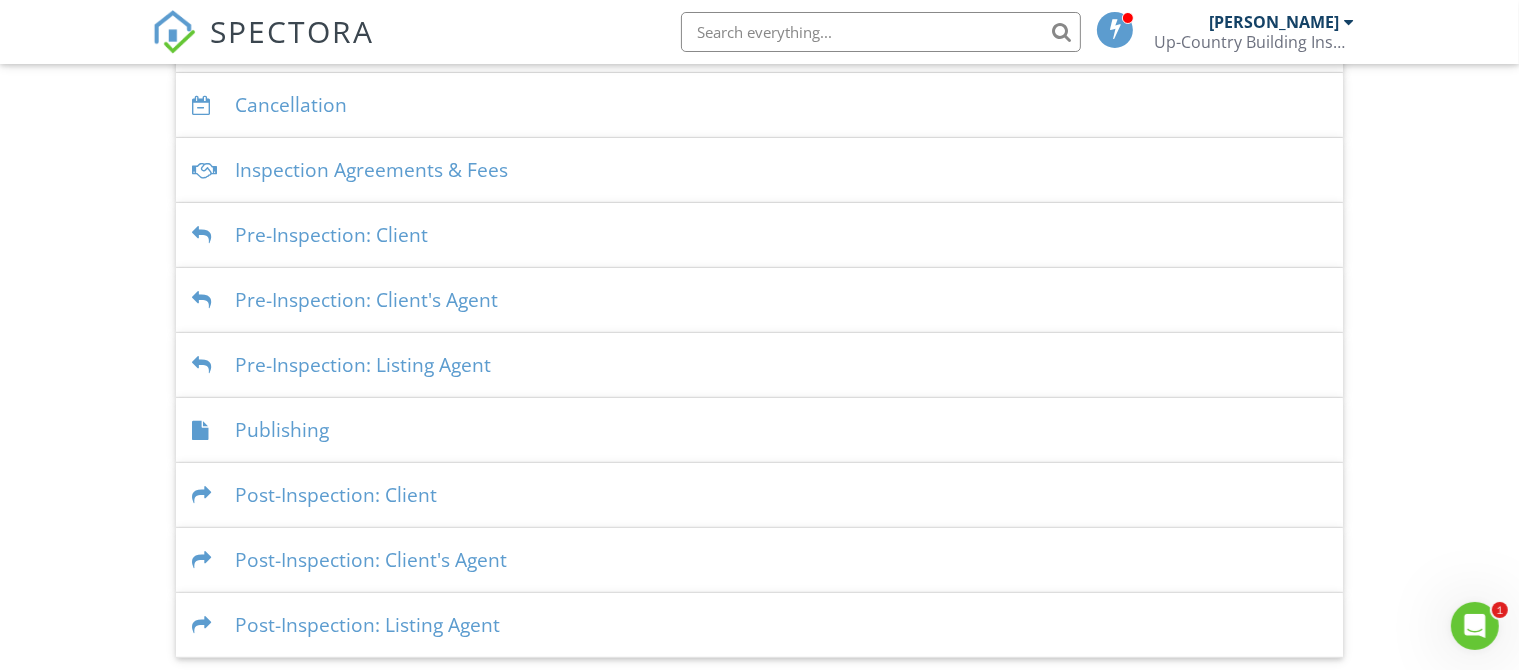 click on "Publishing" at bounding box center (759, 430) 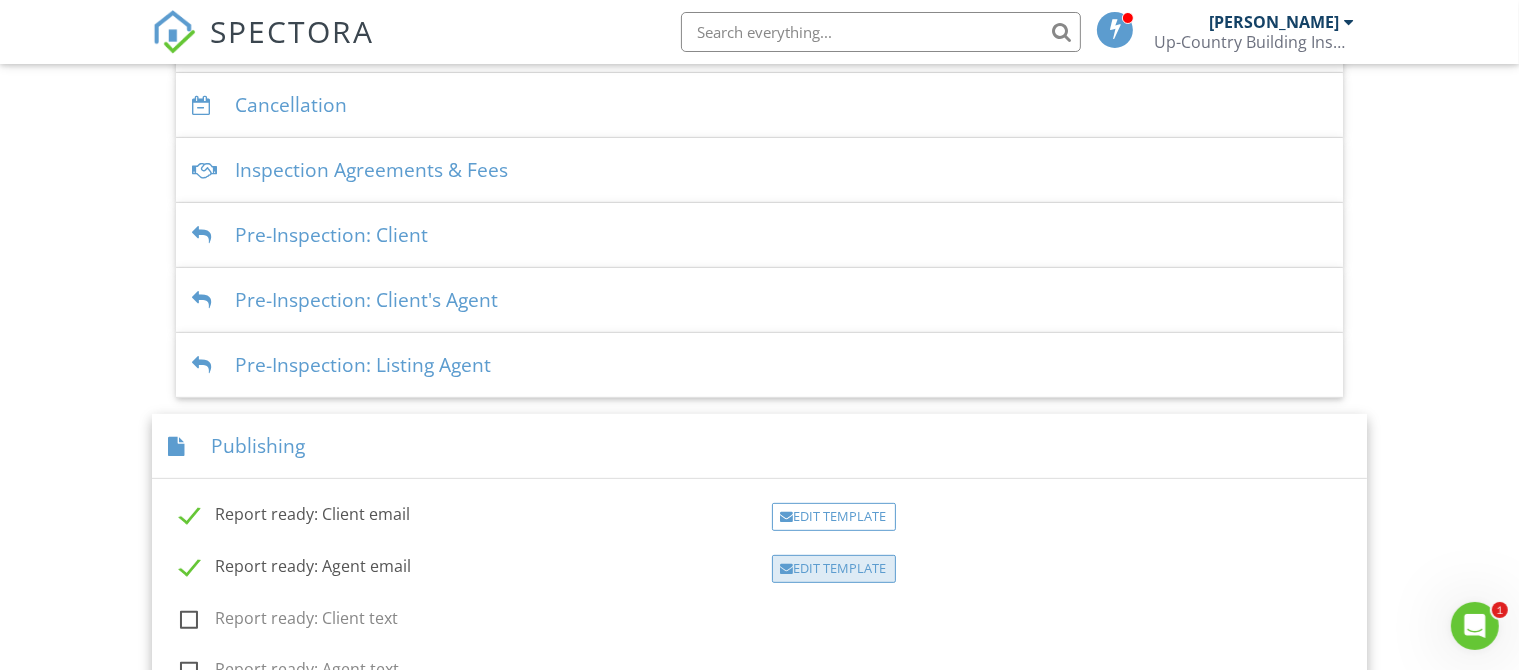 click on "Edit Template" at bounding box center [834, 569] 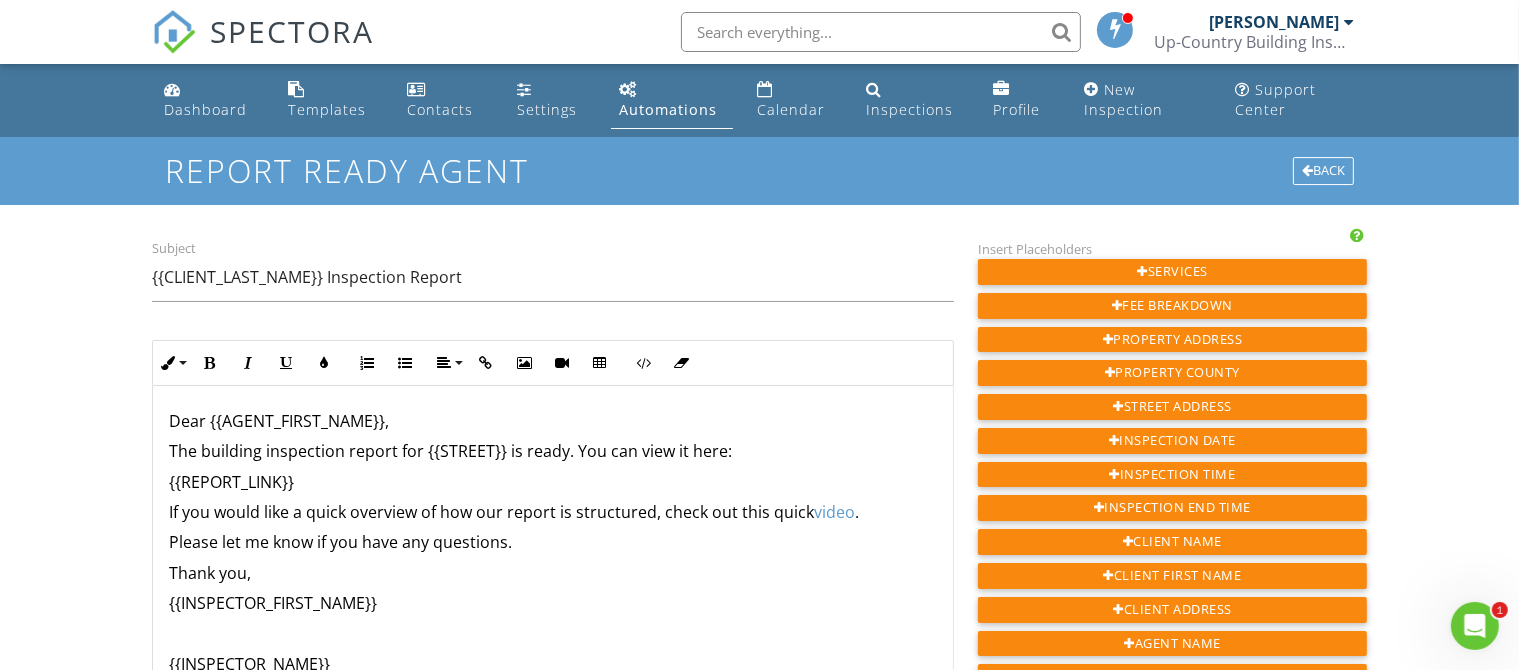scroll, scrollTop: 0, scrollLeft: 0, axis: both 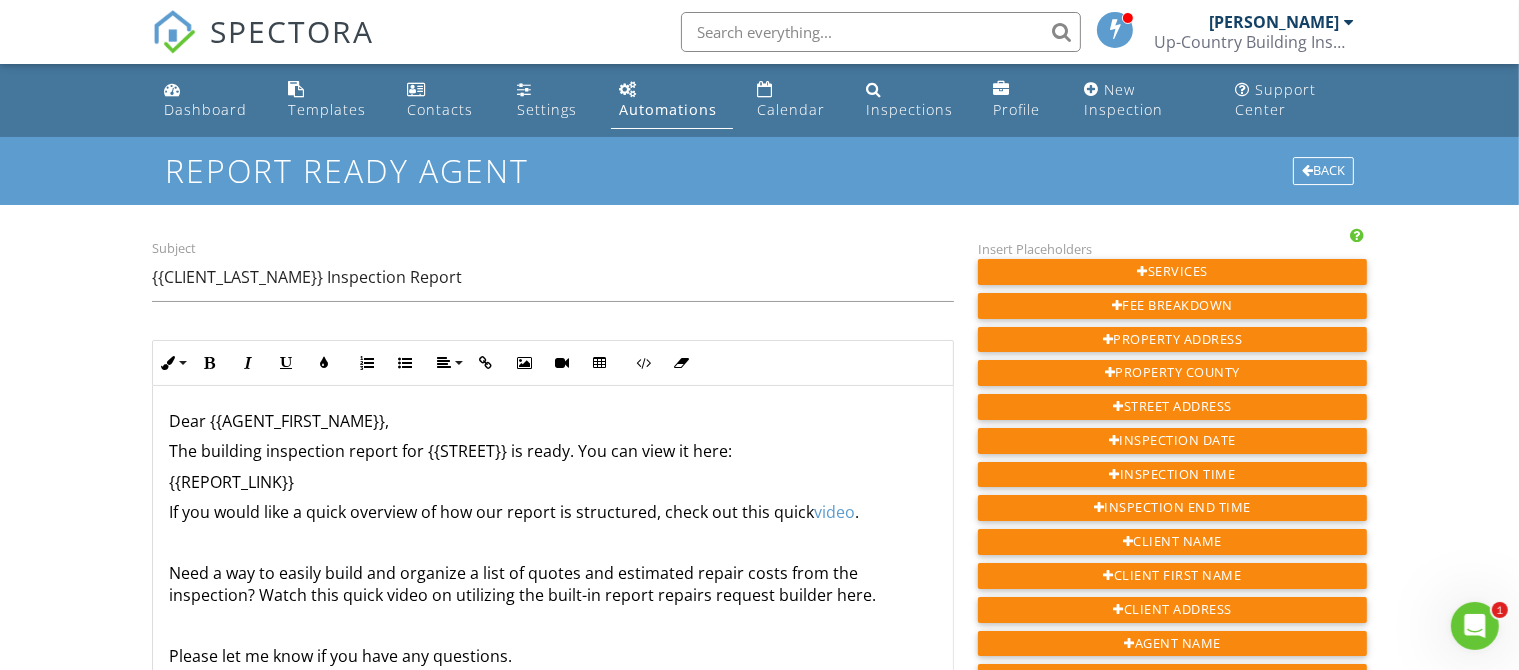 click on "Need a way to easily build and organize a list of quotes and estimated repair costs from the inspection? Watch this quick video on utilizing the built-in report repairs request builder here." at bounding box center [553, 584] 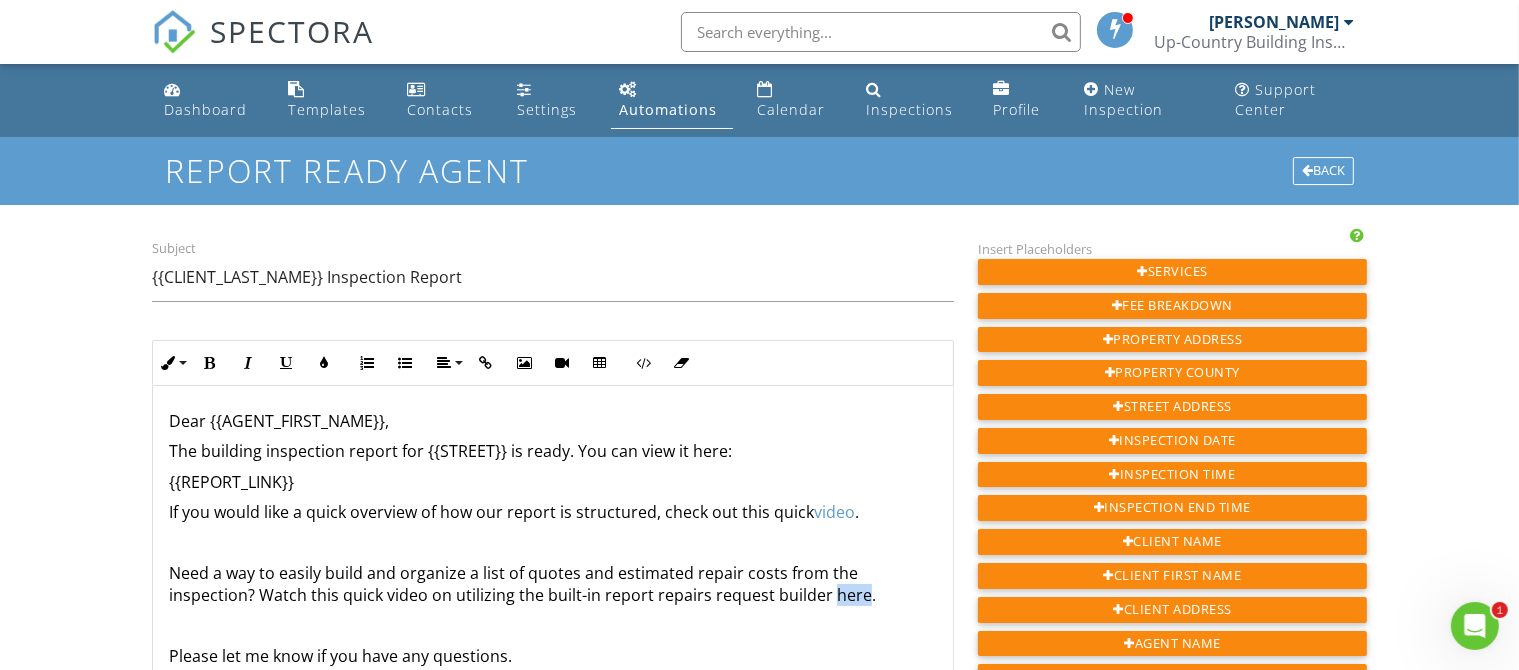 click on "Need a way to easily build and organize a list of quotes and estimated repair costs from the inspection? Watch this quick video on utilizing the built-in report repairs request builder here." at bounding box center (553, 584) 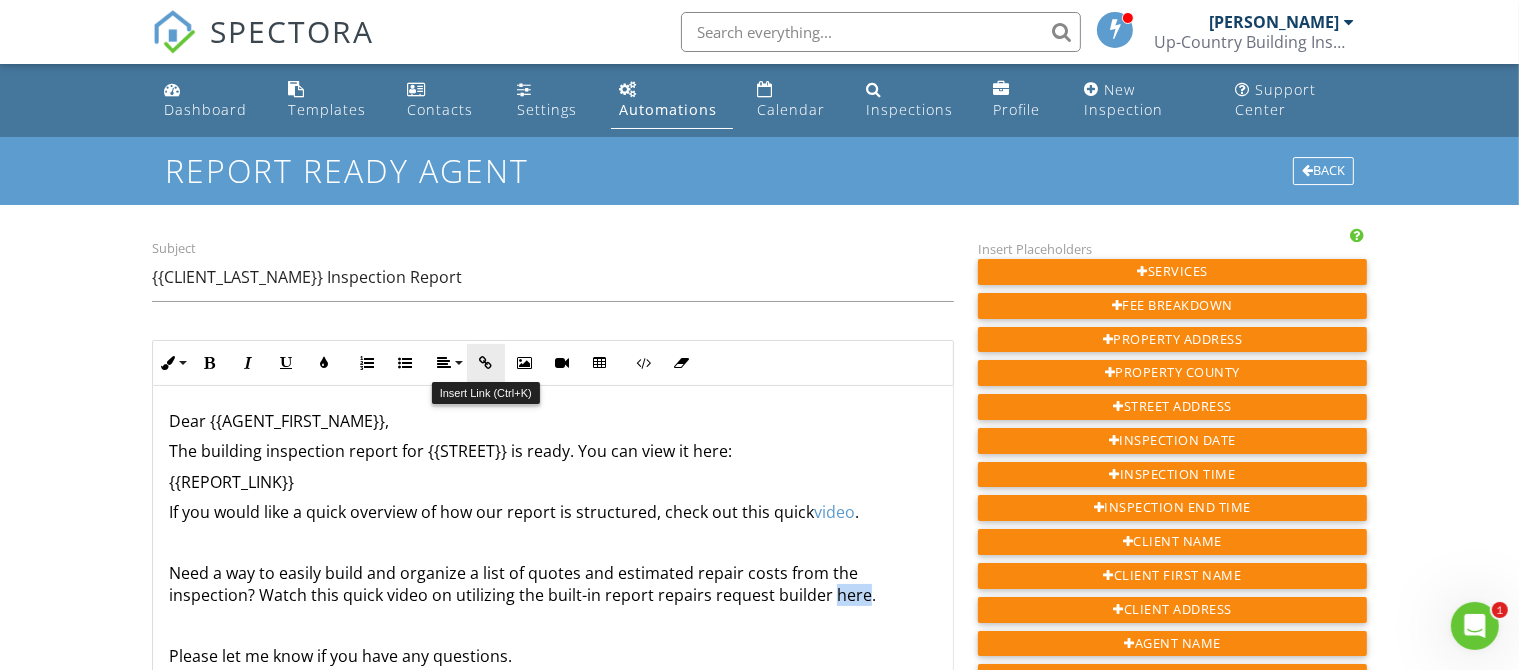 click at bounding box center (486, 363) 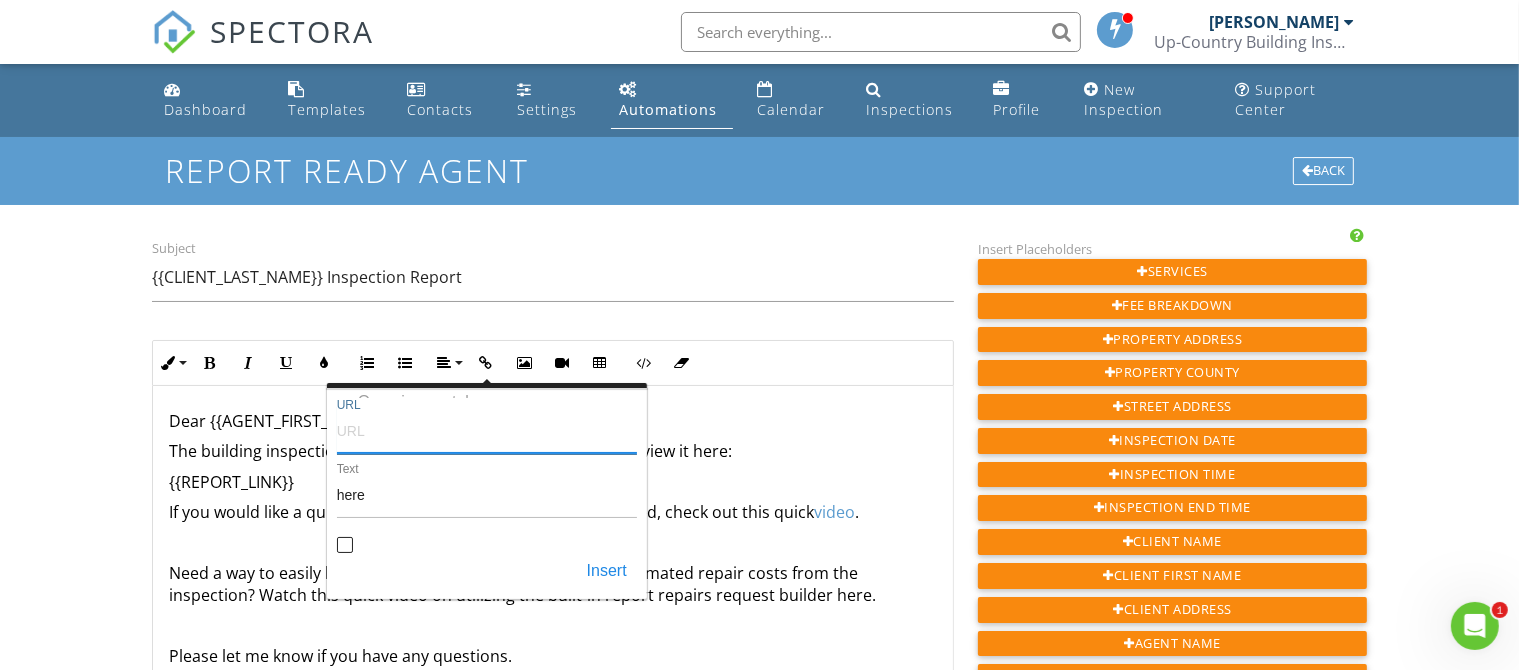 click on "URL" at bounding box center [487, 430] 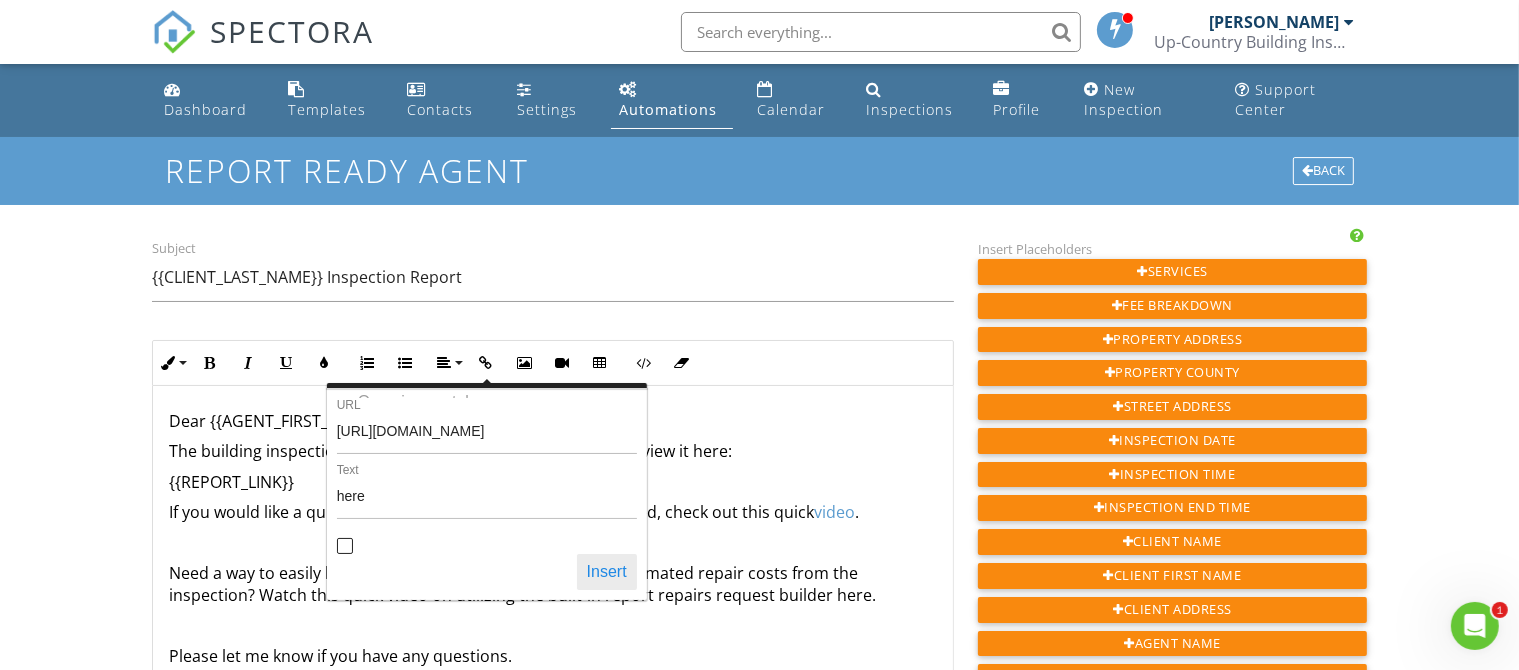 click on "Insert" at bounding box center [607, 572] 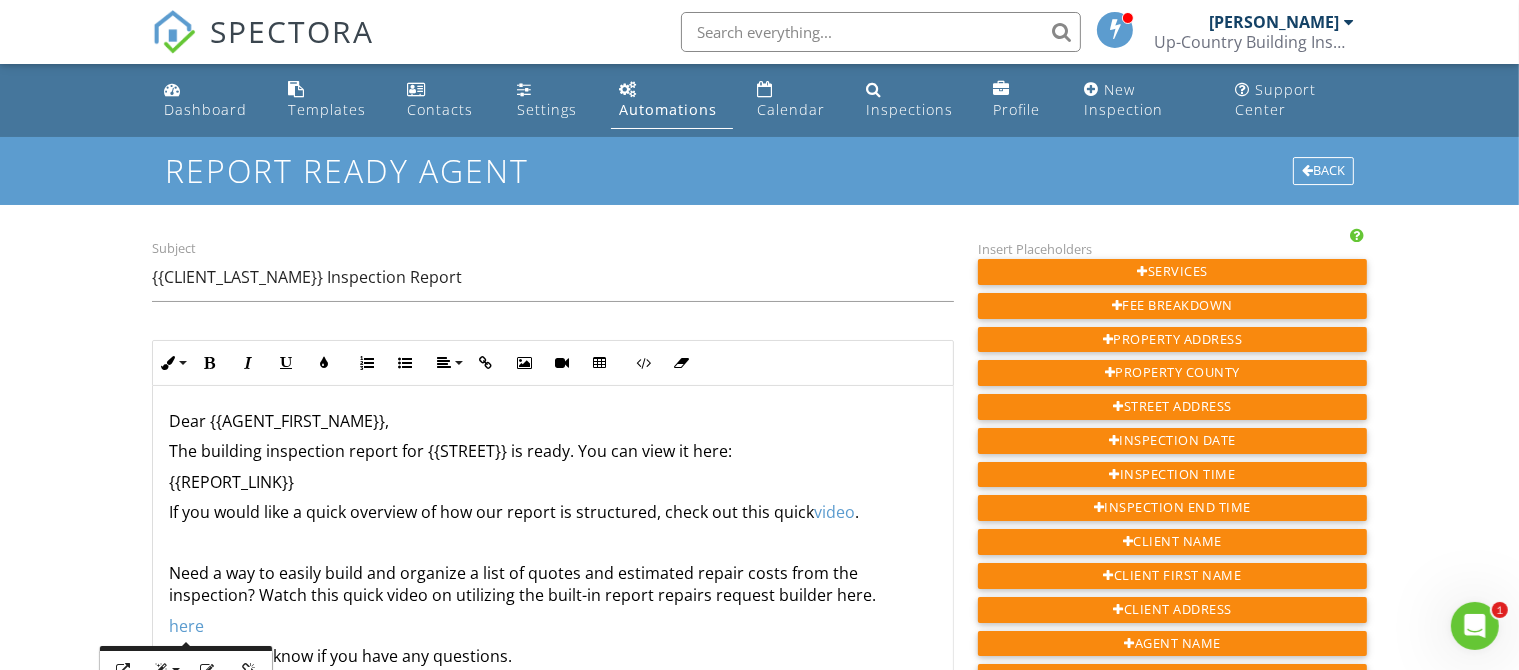 click on "Need a way to easily build and organize a list of quotes and estimated repair costs from the inspection? Watch this quick video on utilizing the built-in report repairs request builder here." at bounding box center [553, 584] 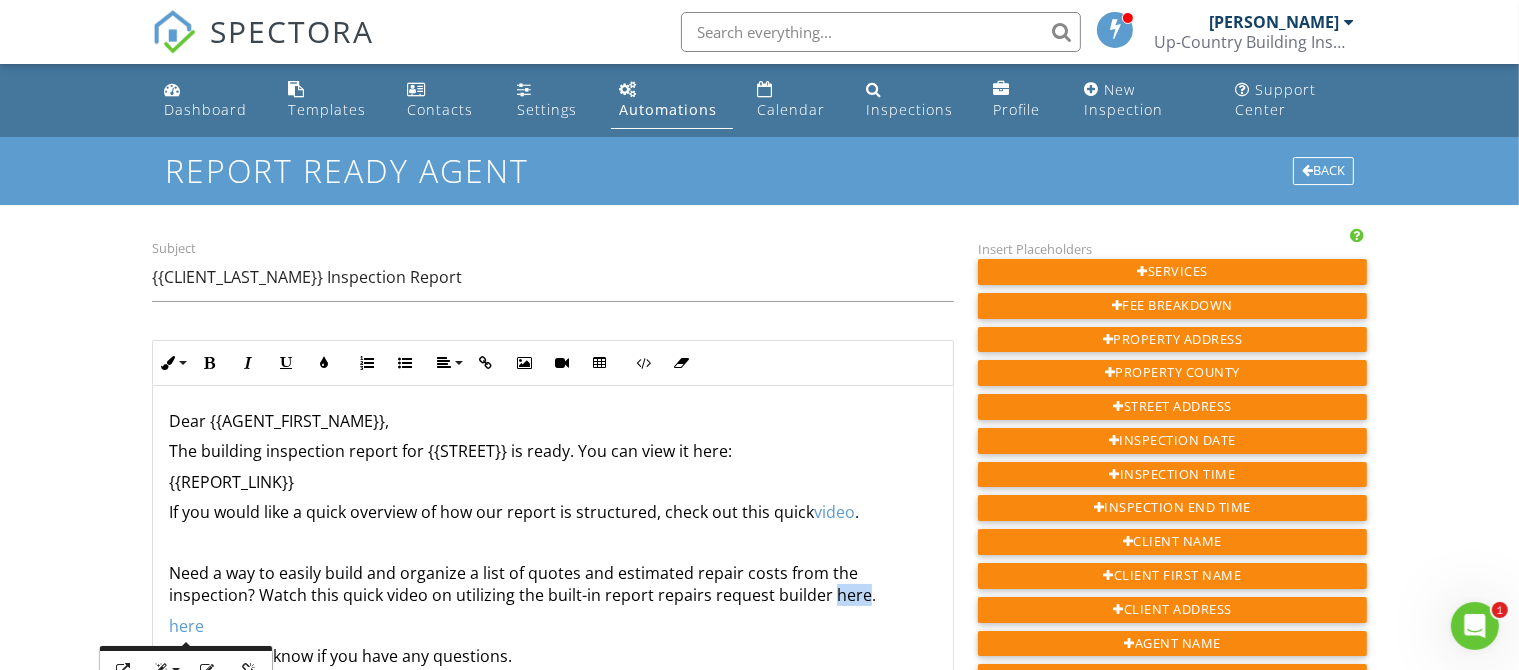 click on "Need a way to easily build and organize a list of quotes and estimated repair costs from the inspection? Watch this quick video on utilizing the built-in report repairs request builder here." at bounding box center [553, 584] 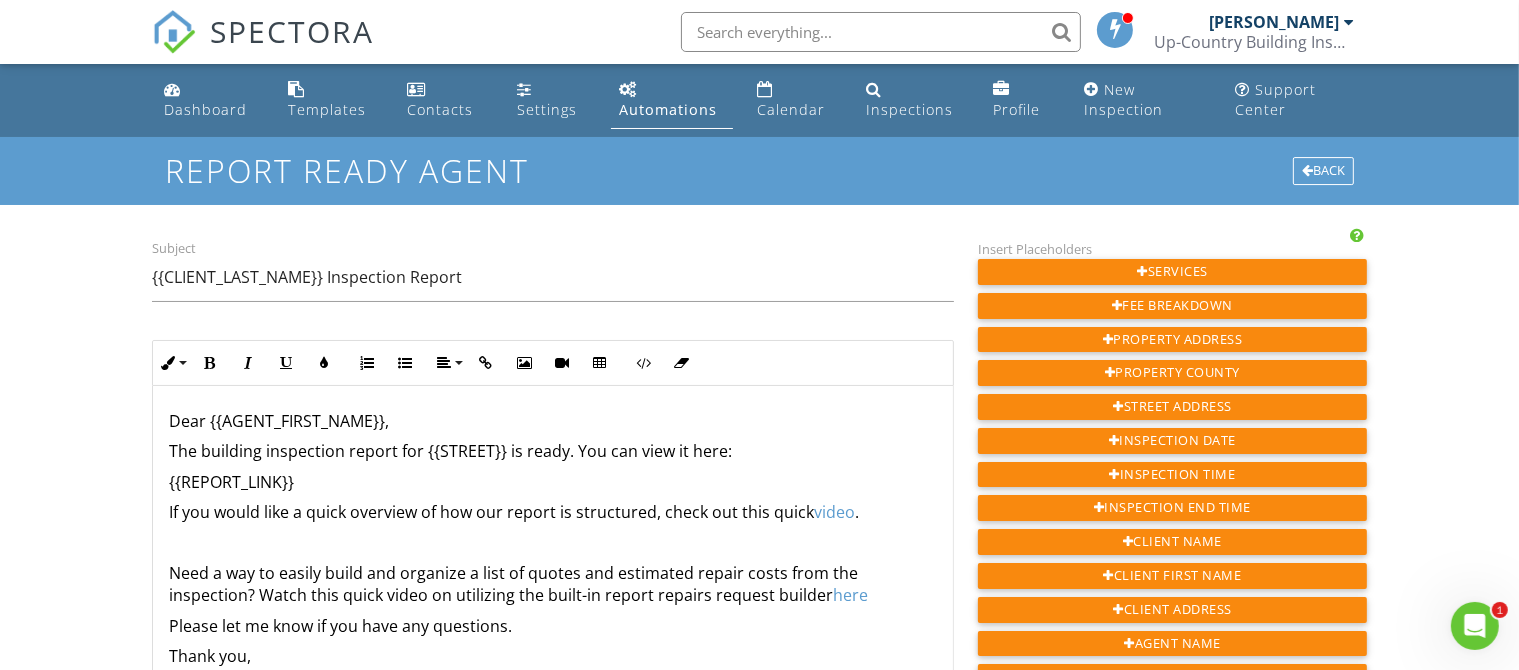 click on "Need a way to easily build and organize a list of quotes and estimated repair costs from the inspection? Watch this quick video on utilizing the built-in report repairs request builder  here" at bounding box center (553, 584) 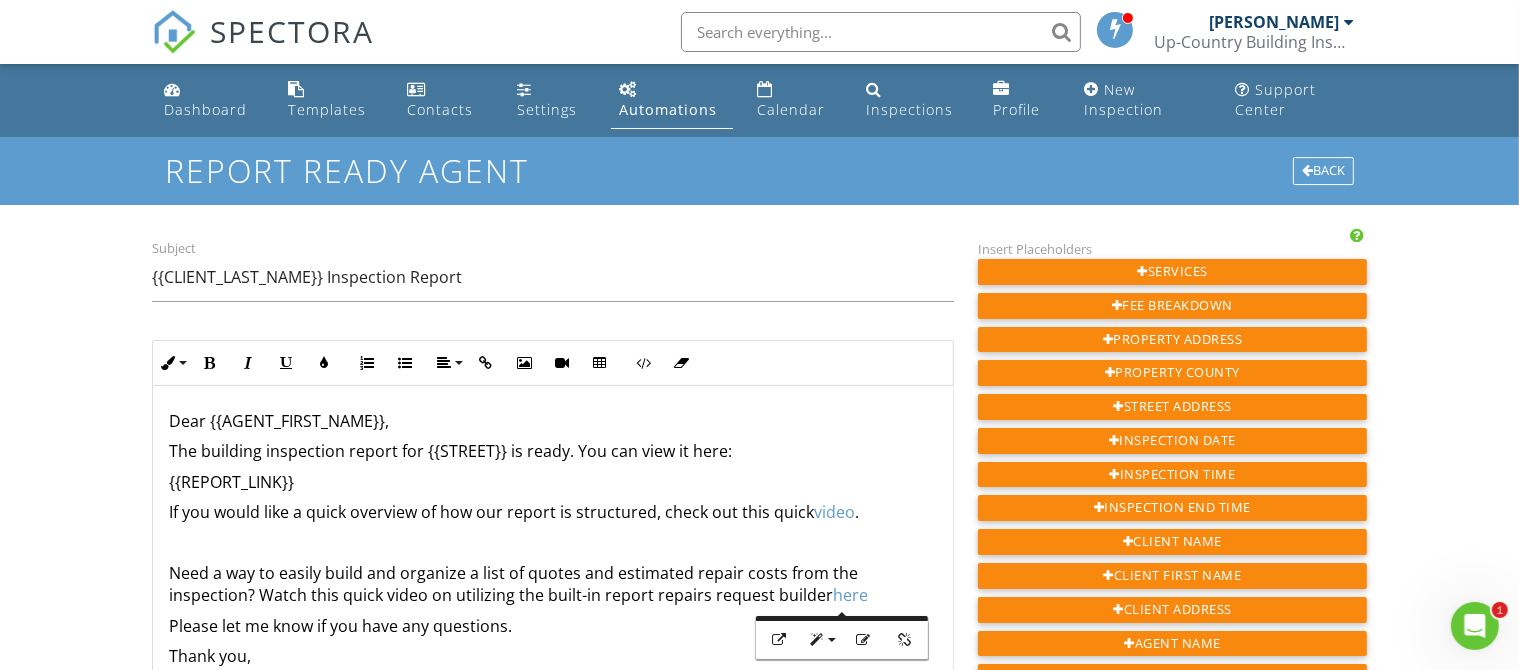 type 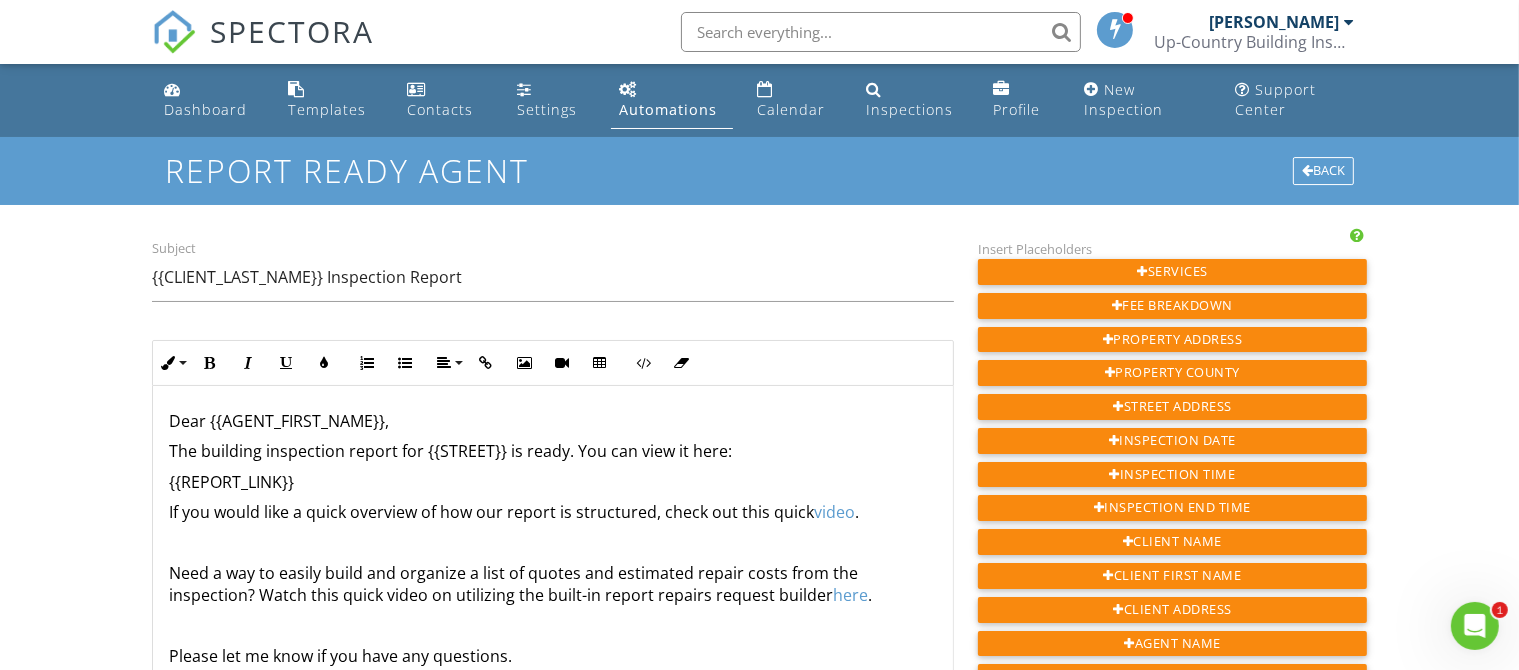 scroll, scrollTop: 281, scrollLeft: 0, axis: vertical 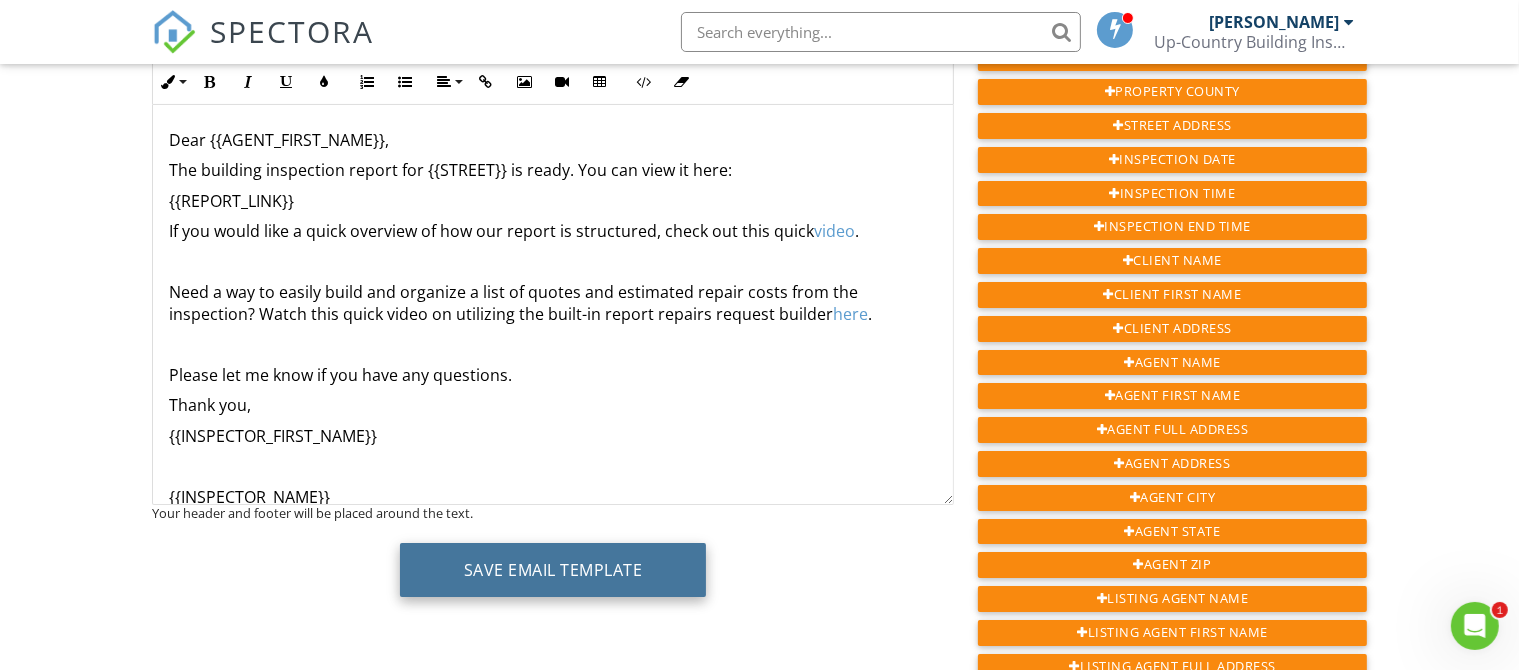 click on "Save Email Template" at bounding box center (553, 570) 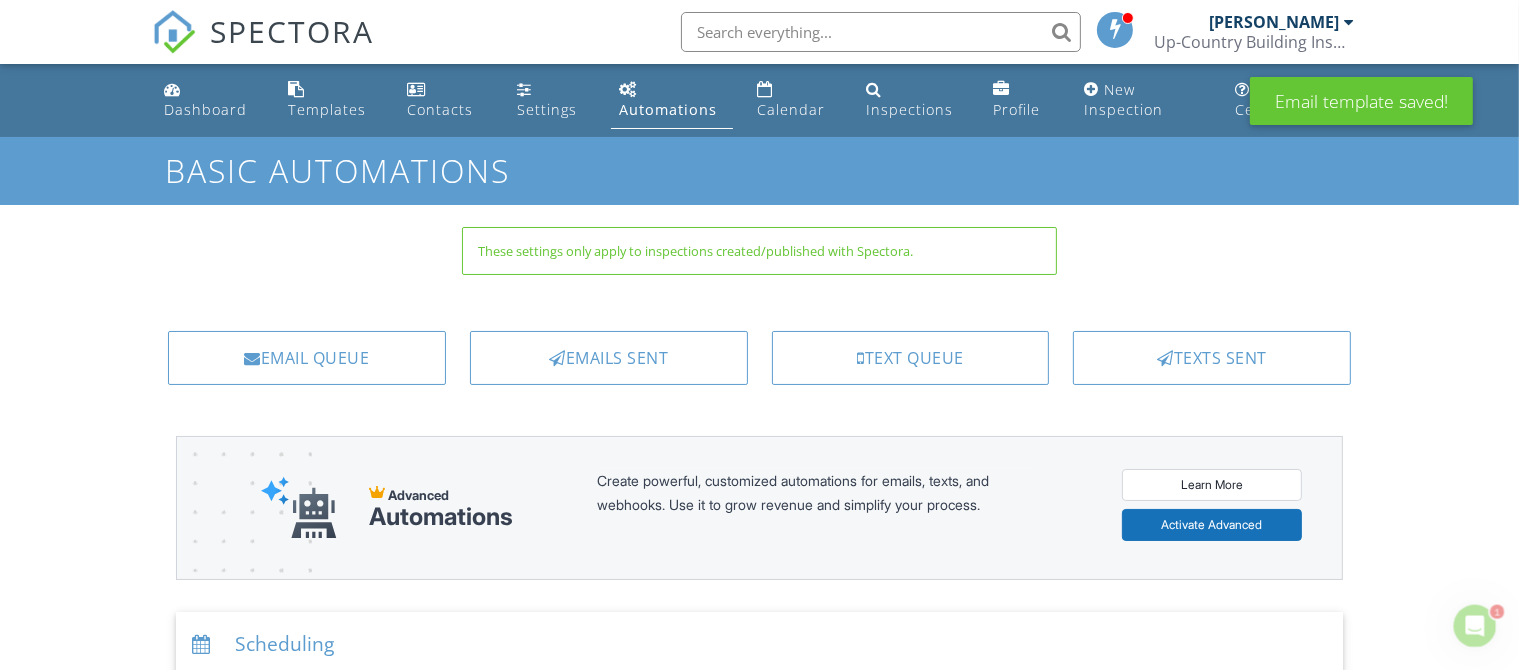 scroll, scrollTop: 0, scrollLeft: 0, axis: both 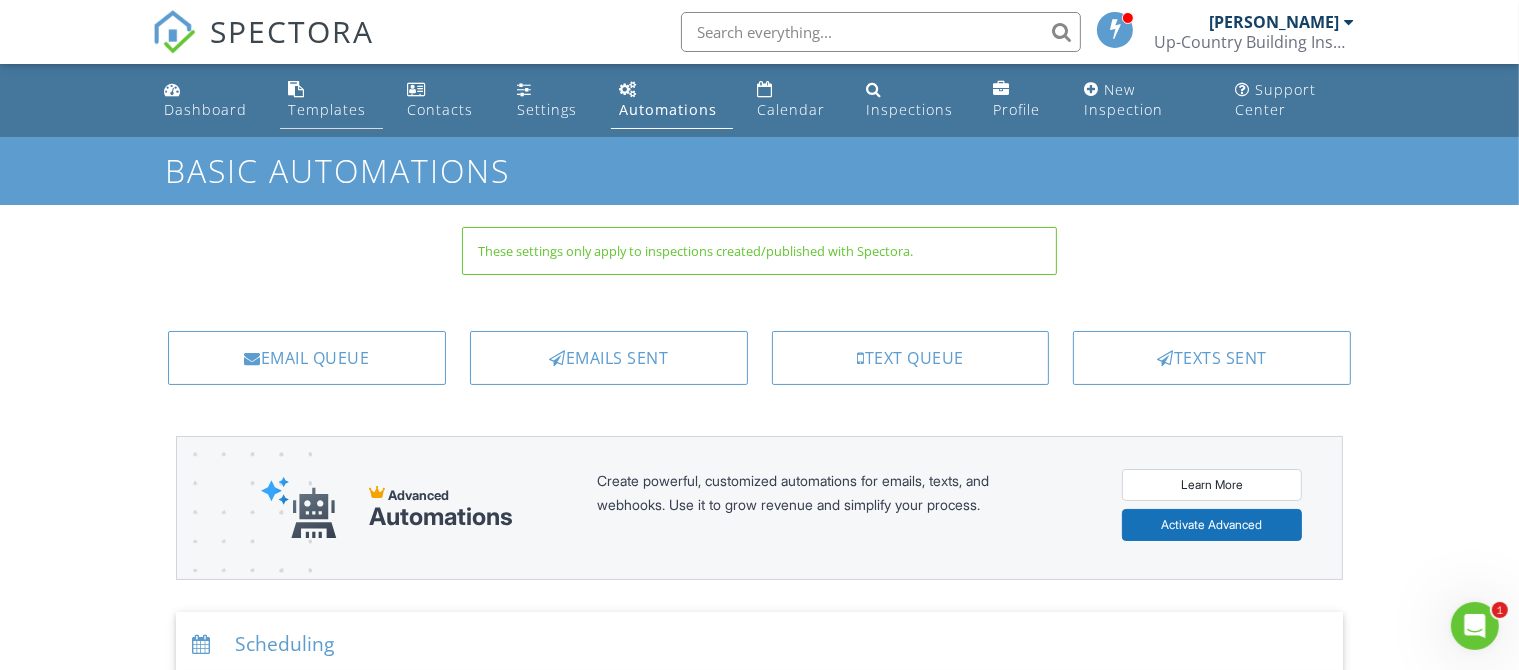 click at bounding box center (296, 89) 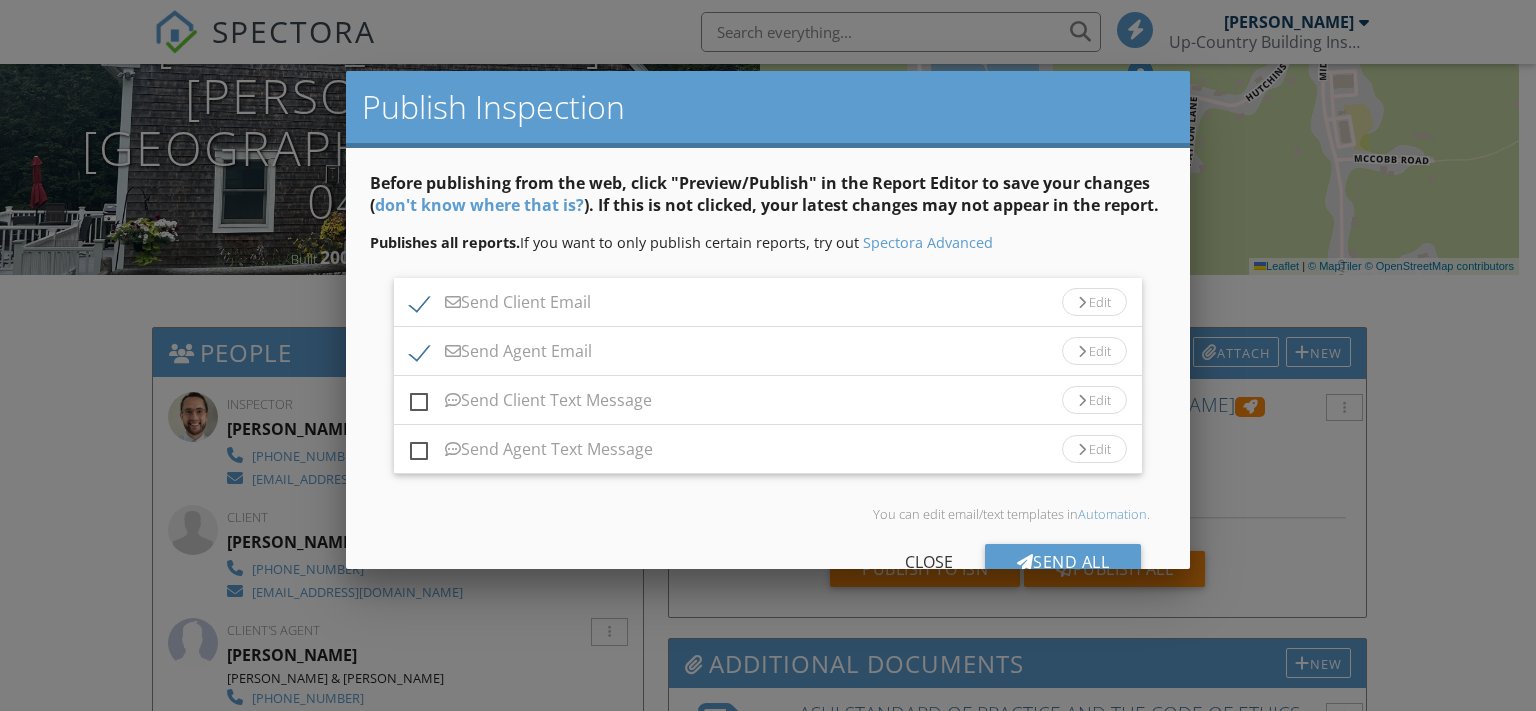 scroll, scrollTop: 280, scrollLeft: 0, axis: vertical 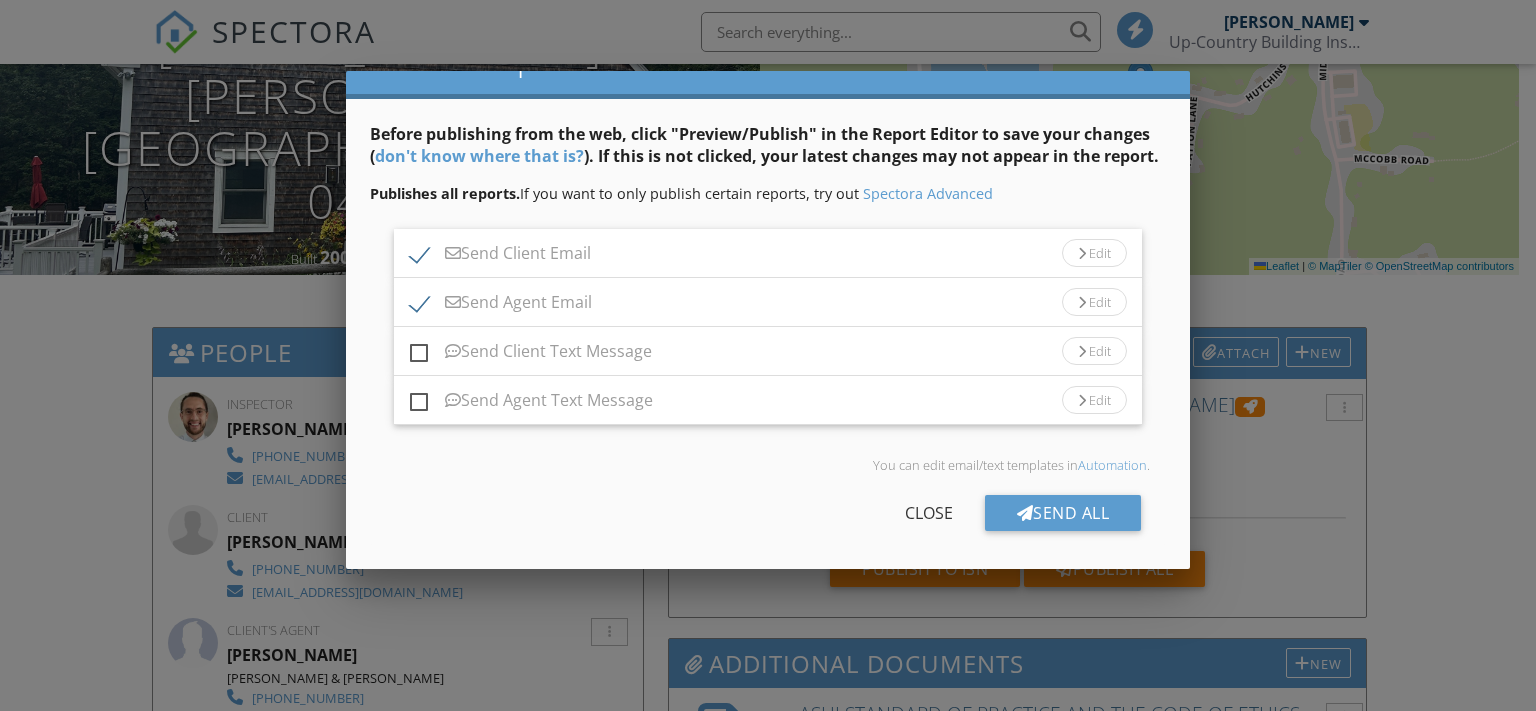 click at bounding box center (1082, 303) 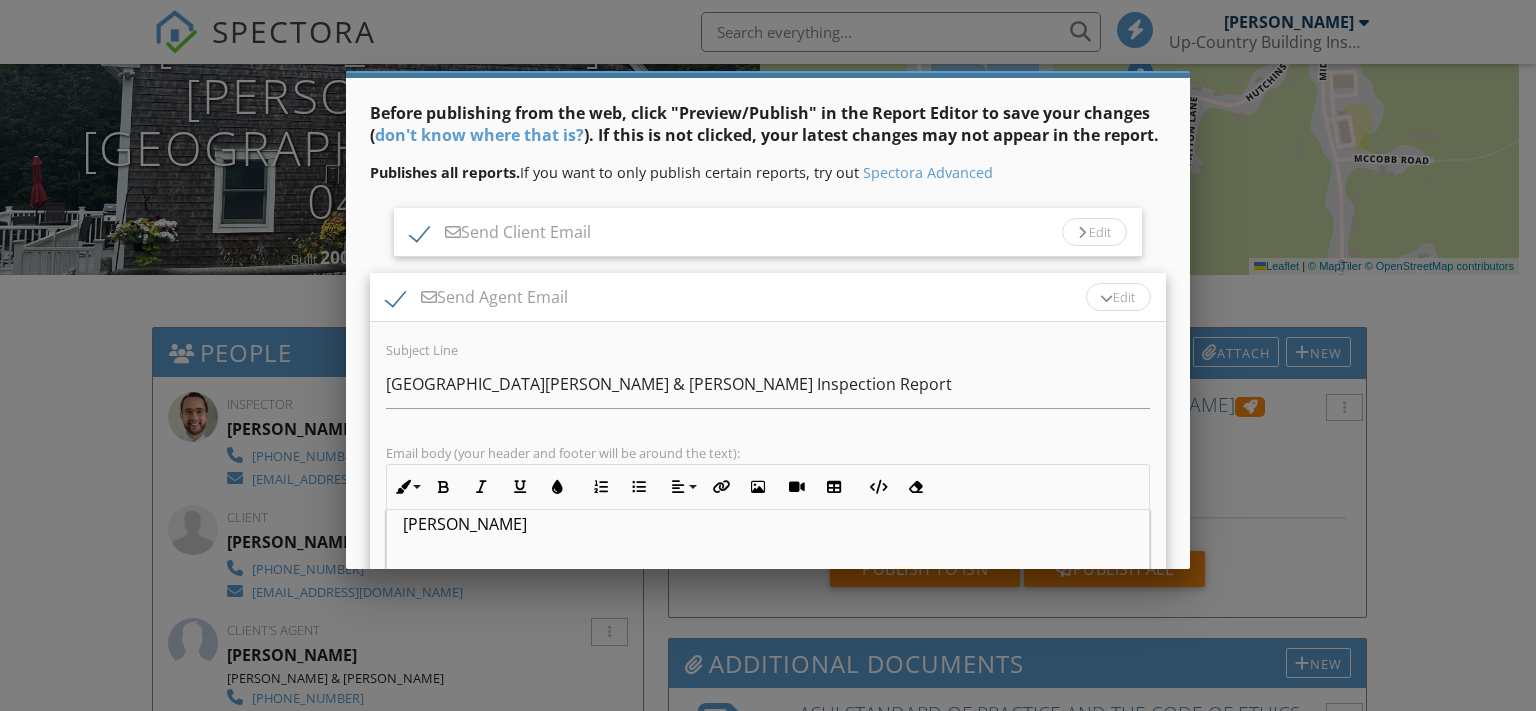 scroll, scrollTop: 318, scrollLeft: 0, axis: vertical 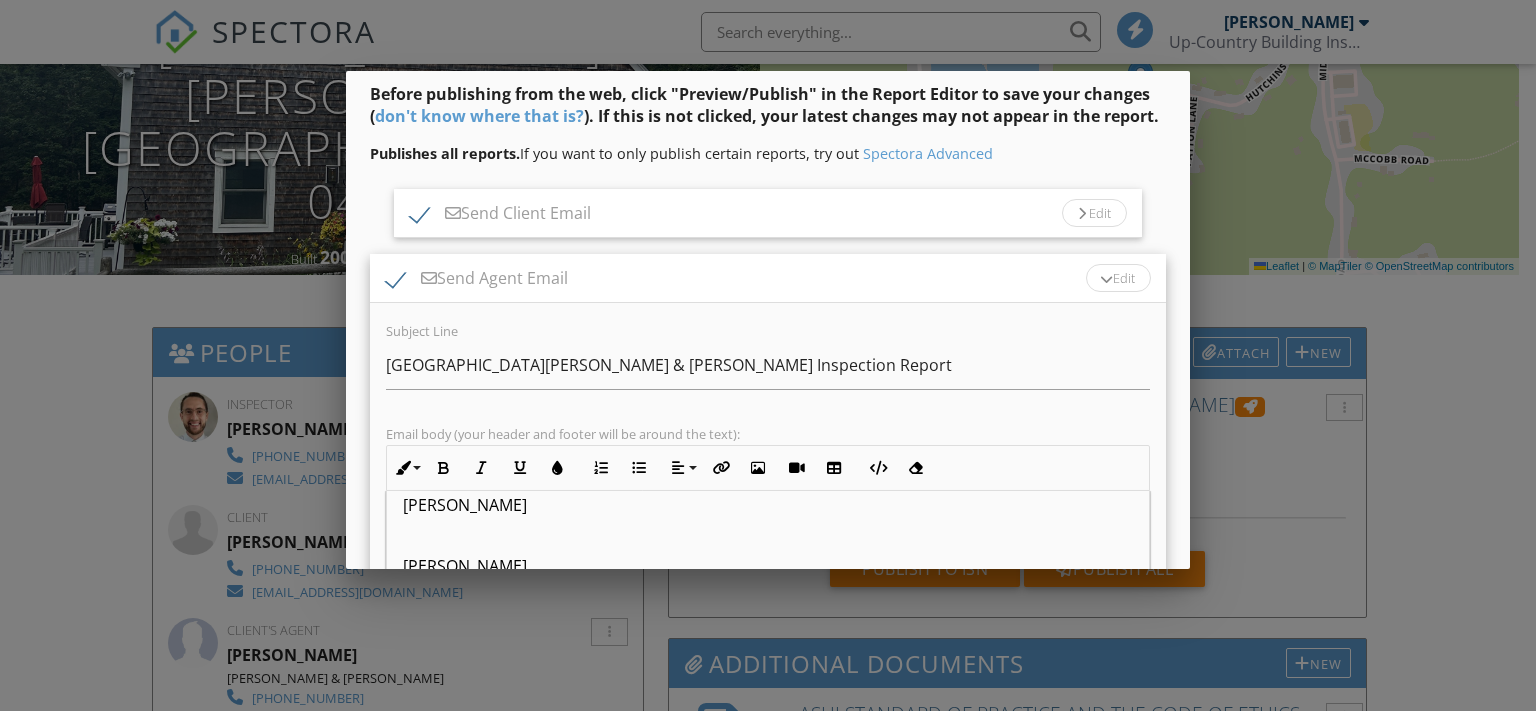 click on "Edit" at bounding box center (1094, 213) 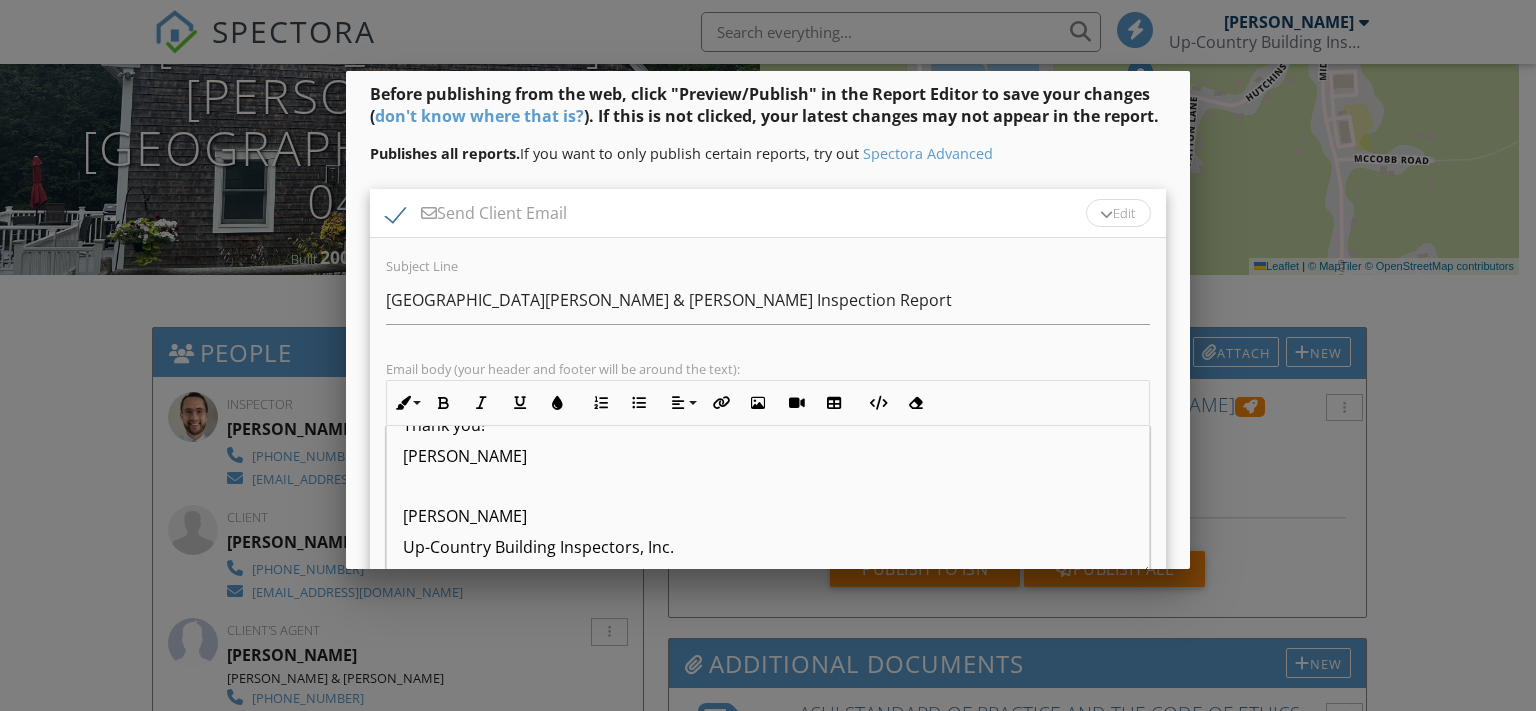 scroll, scrollTop: 394, scrollLeft: 0, axis: vertical 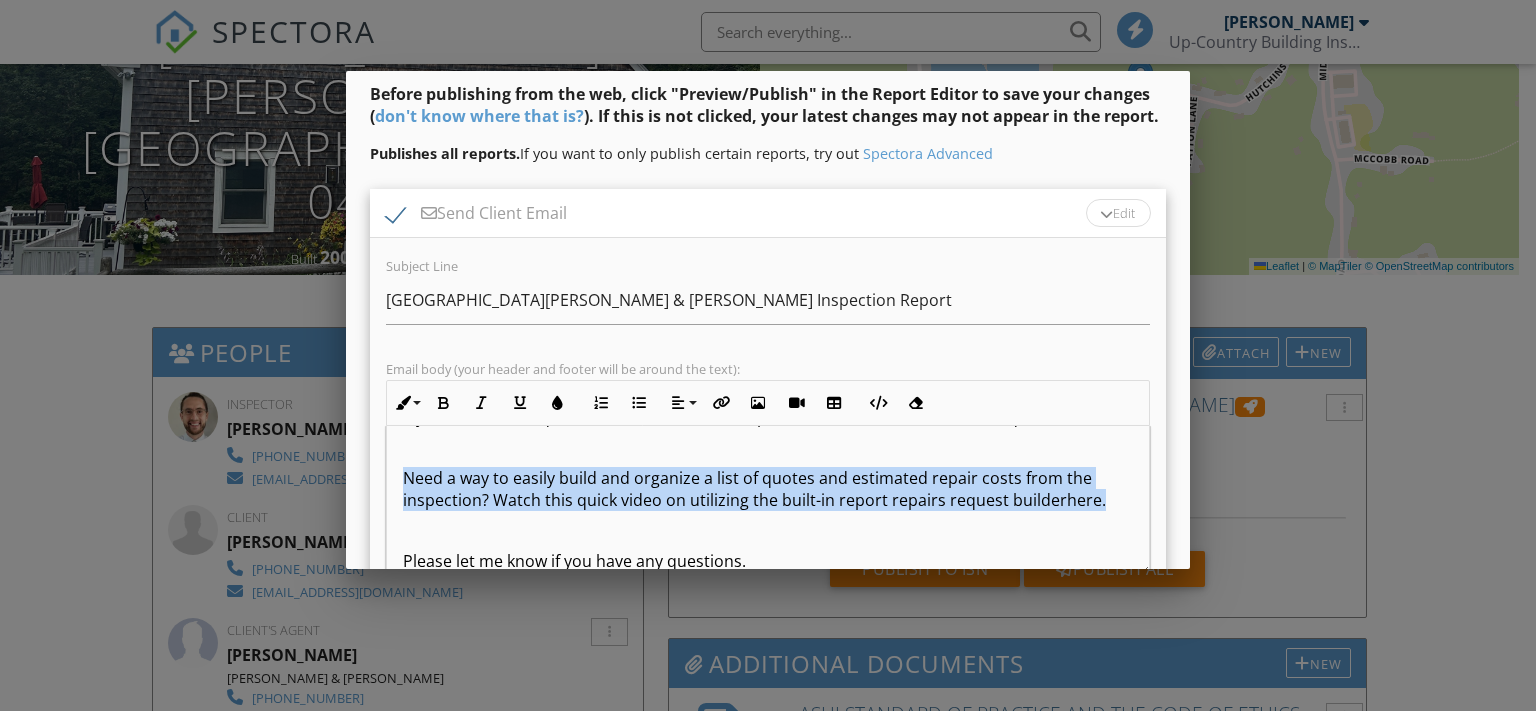 drag, startPoint x: 1097, startPoint y: 522, endPoint x: 377, endPoint y: 498, distance: 720.3999 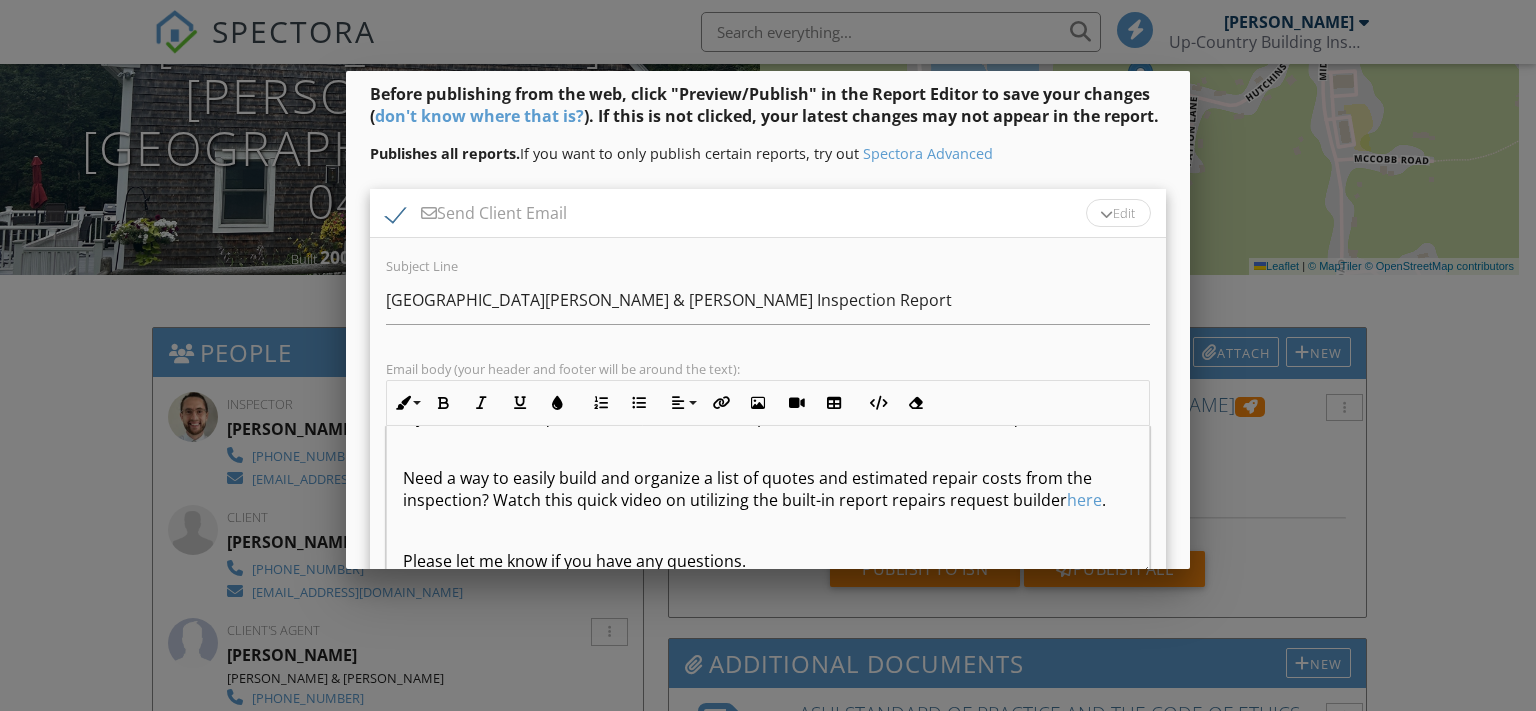 click on "Edit" at bounding box center [1118, 213] 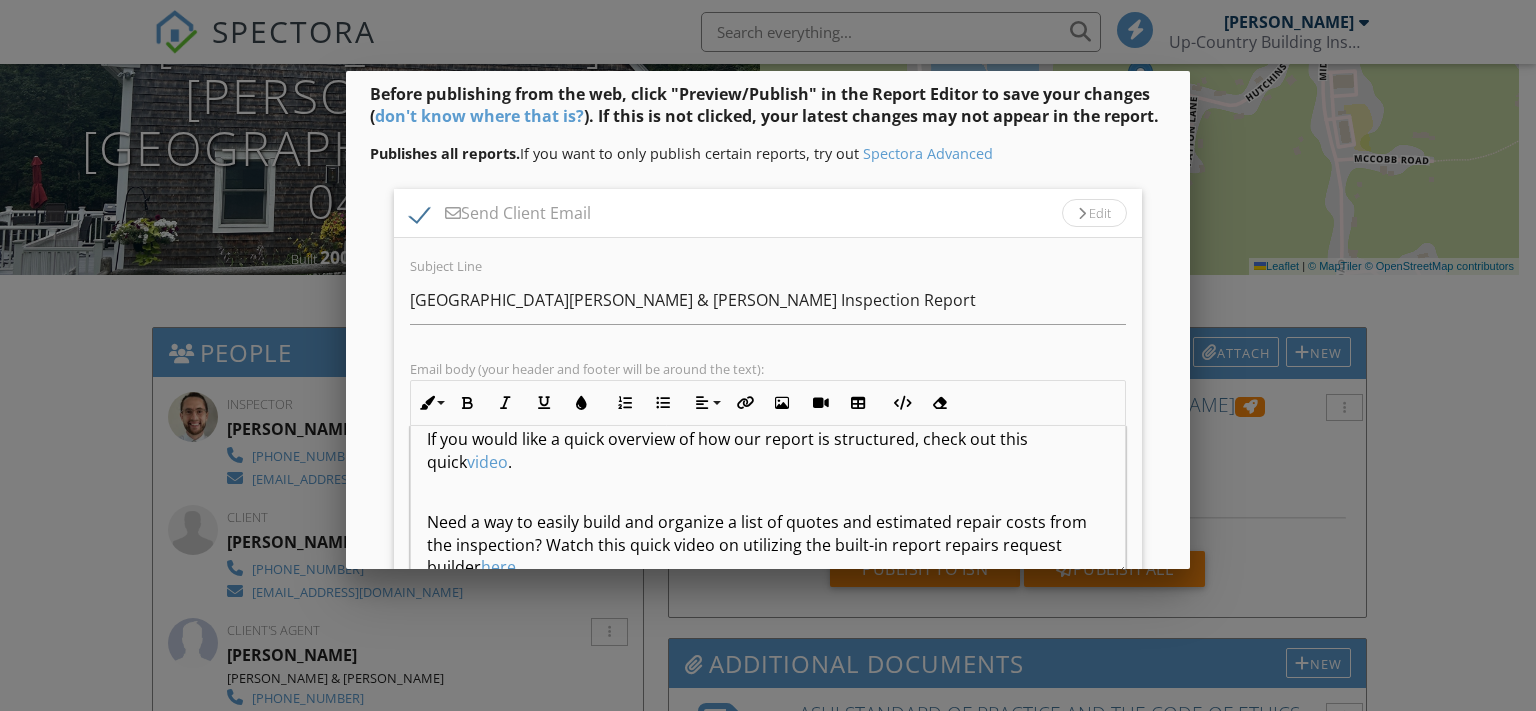 scroll, scrollTop: 228, scrollLeft: 0, axis: vertical 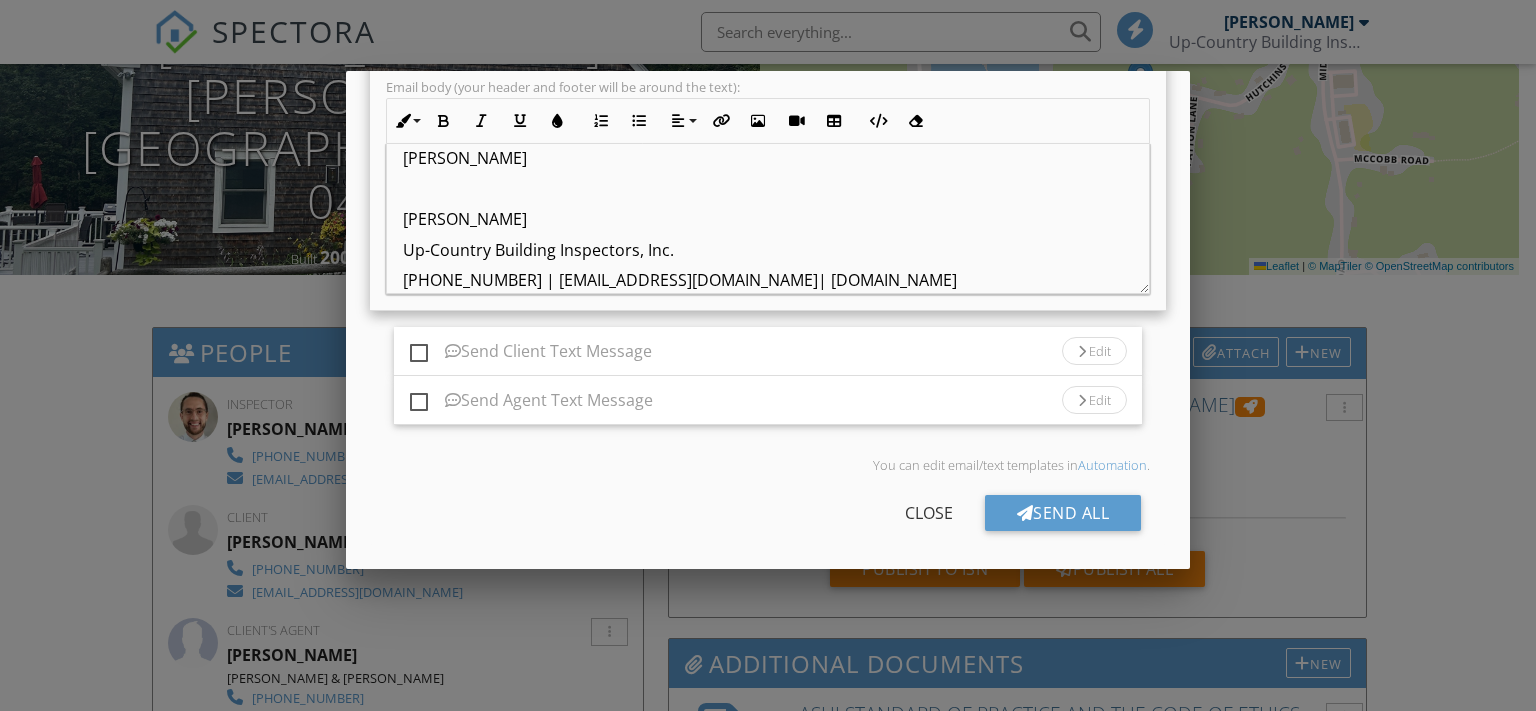 drag, startPoint x: 1121, startPoint y: 413, endPoint x: 1125, endPoint y: 403, distance: 10.770329 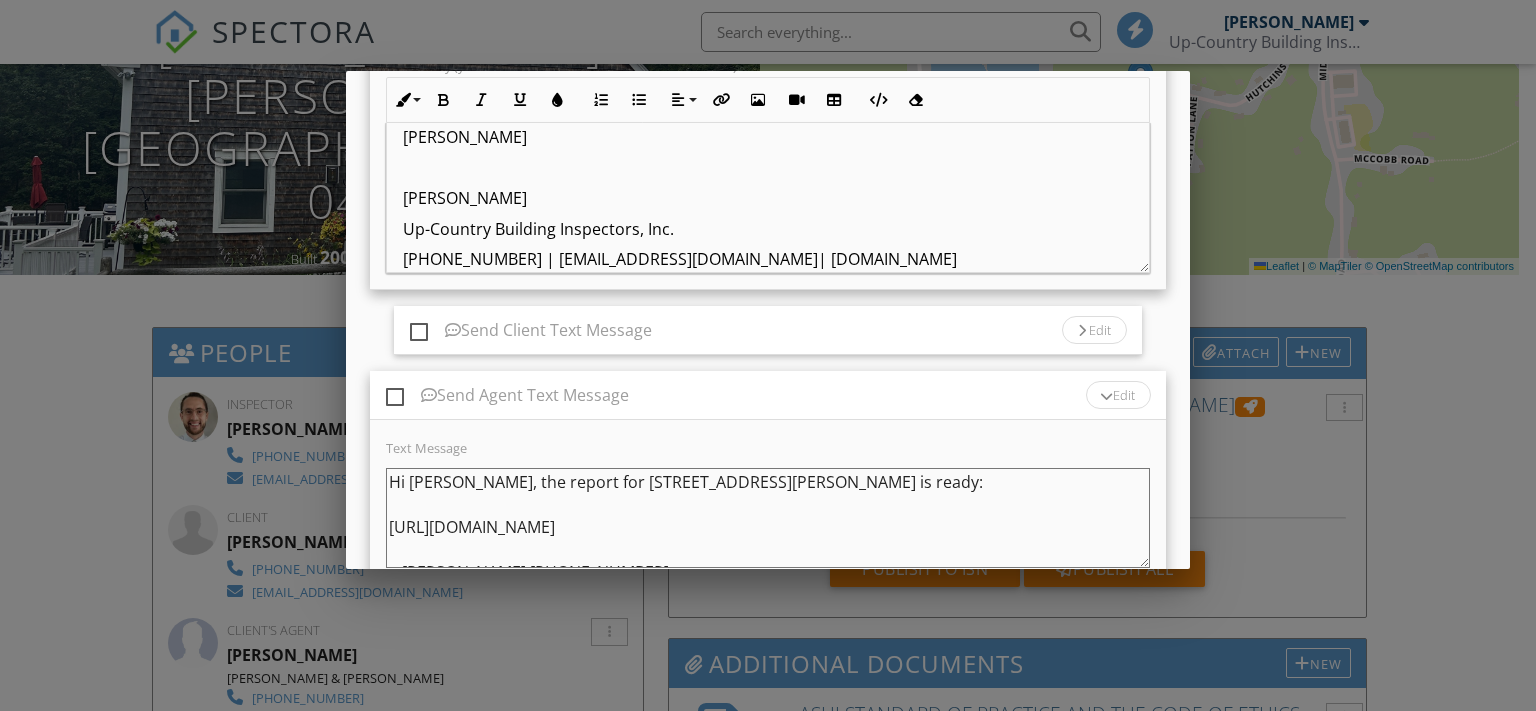 click on "Edit" at bounding box center (1118, 395) 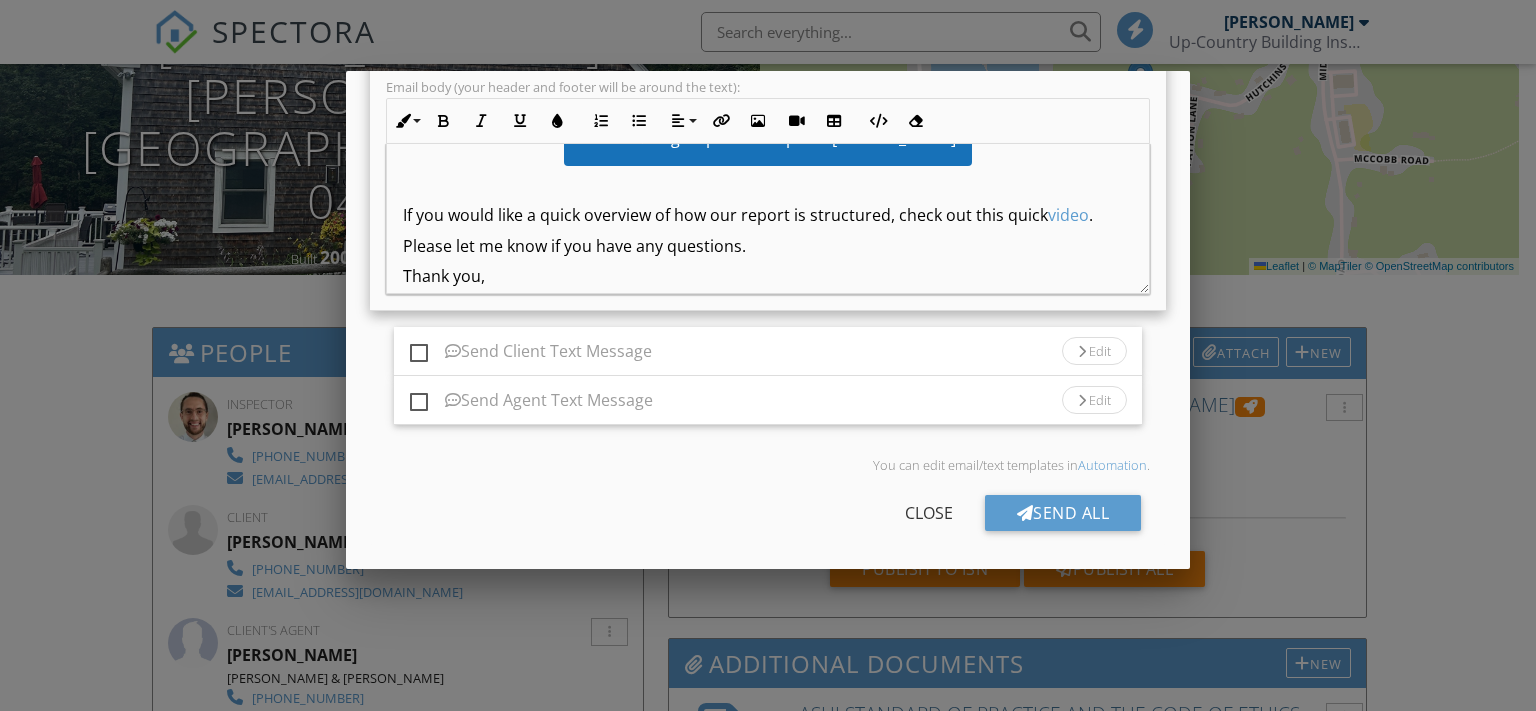 scroll, scrollTop: 163, scrollLeft: 0, axis: vertical 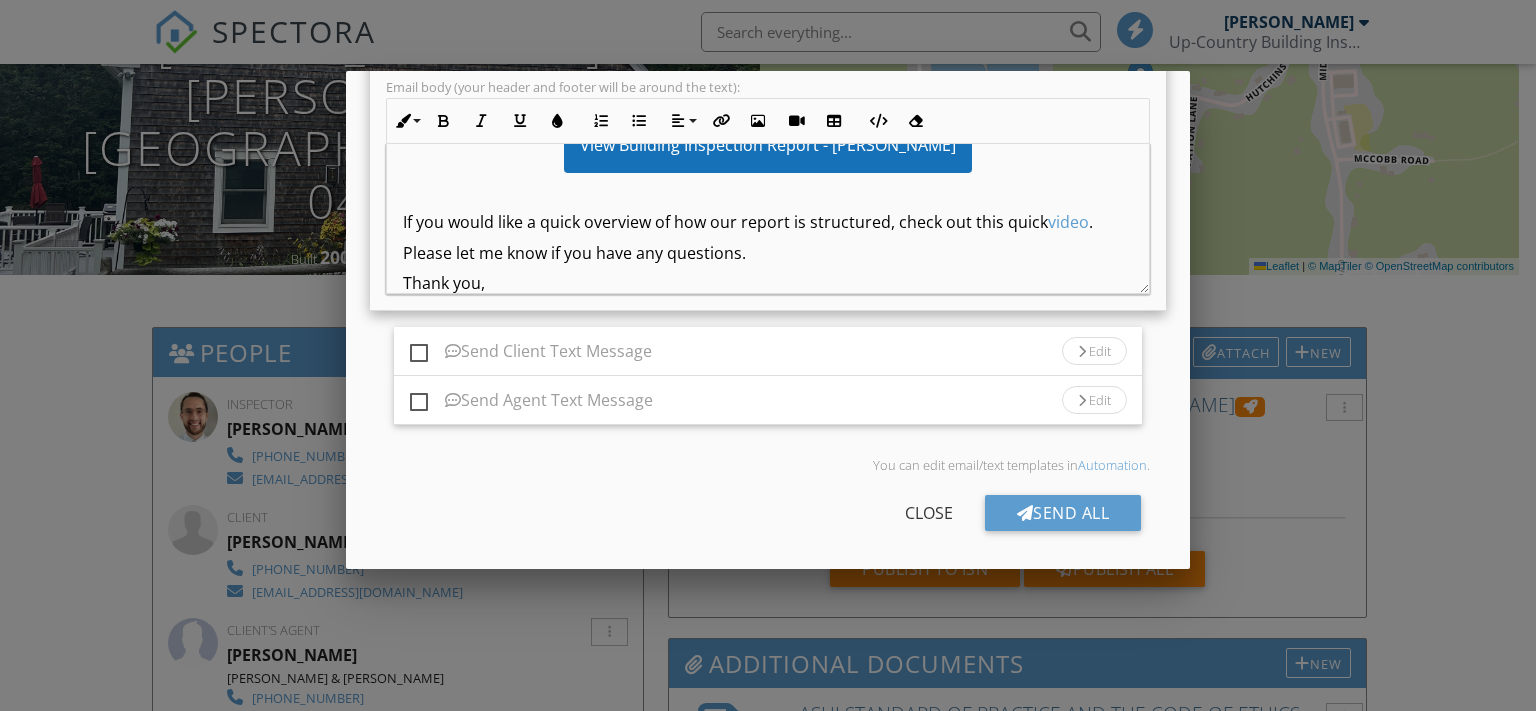 click on "If you would like a quick overview of how our report is structured, check out this quick  video ." at bounding box center (768, 222) 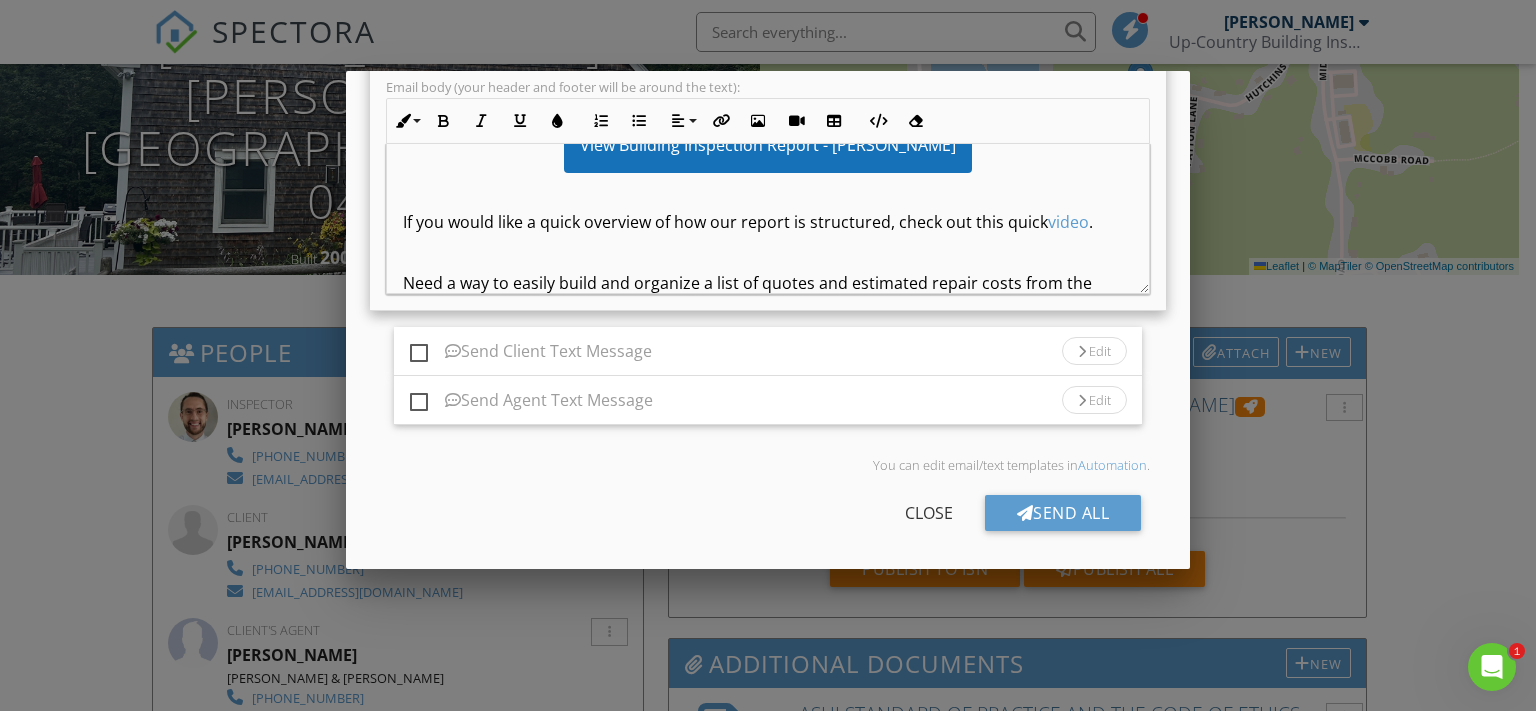 scroll, scrollTop: 0, scrollLeft: 0, axis: both 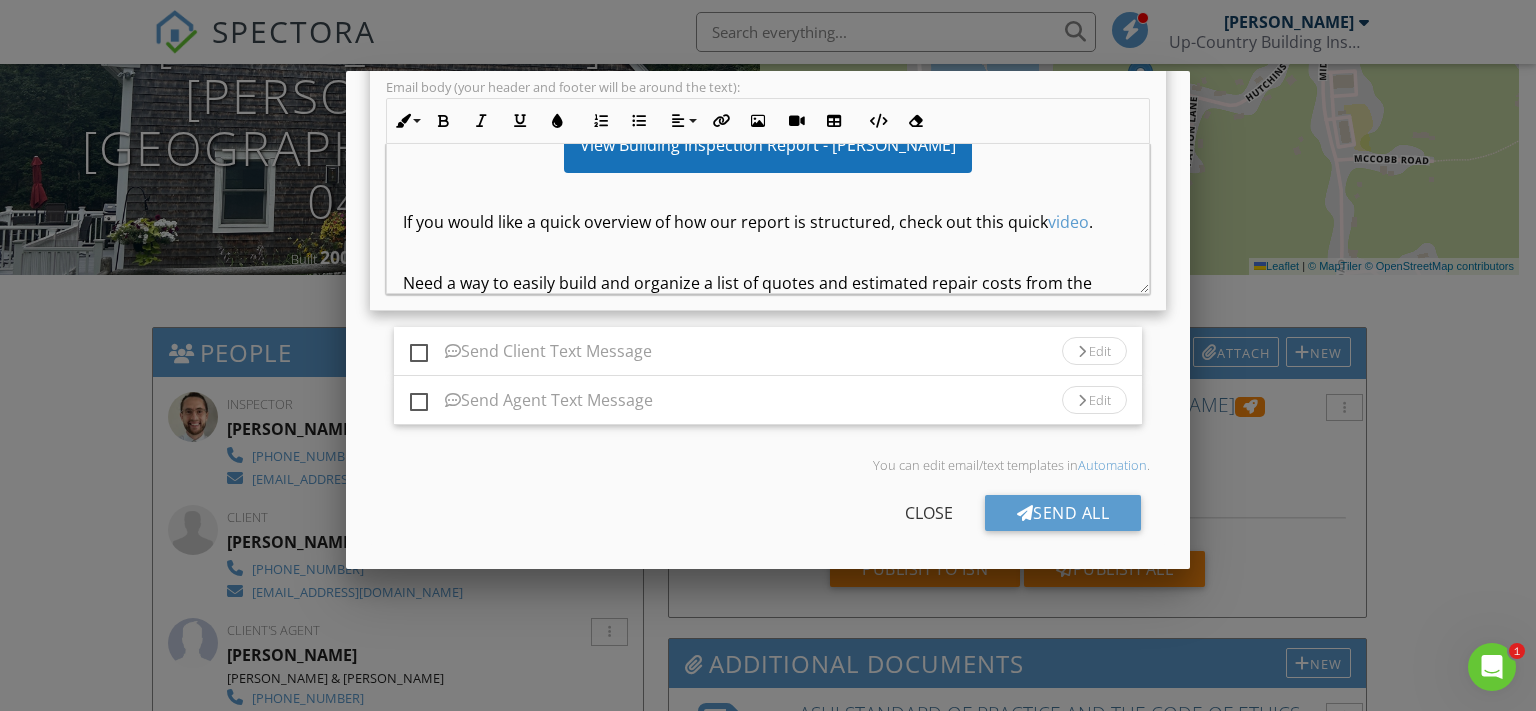 click on "Need a way to easily build and organize a list of quotes and estimated repair costs from the inspection? Watch this quick video on utilizing the built-in report repairs request builder here. ​ ​" at bounding box center [768, 294] 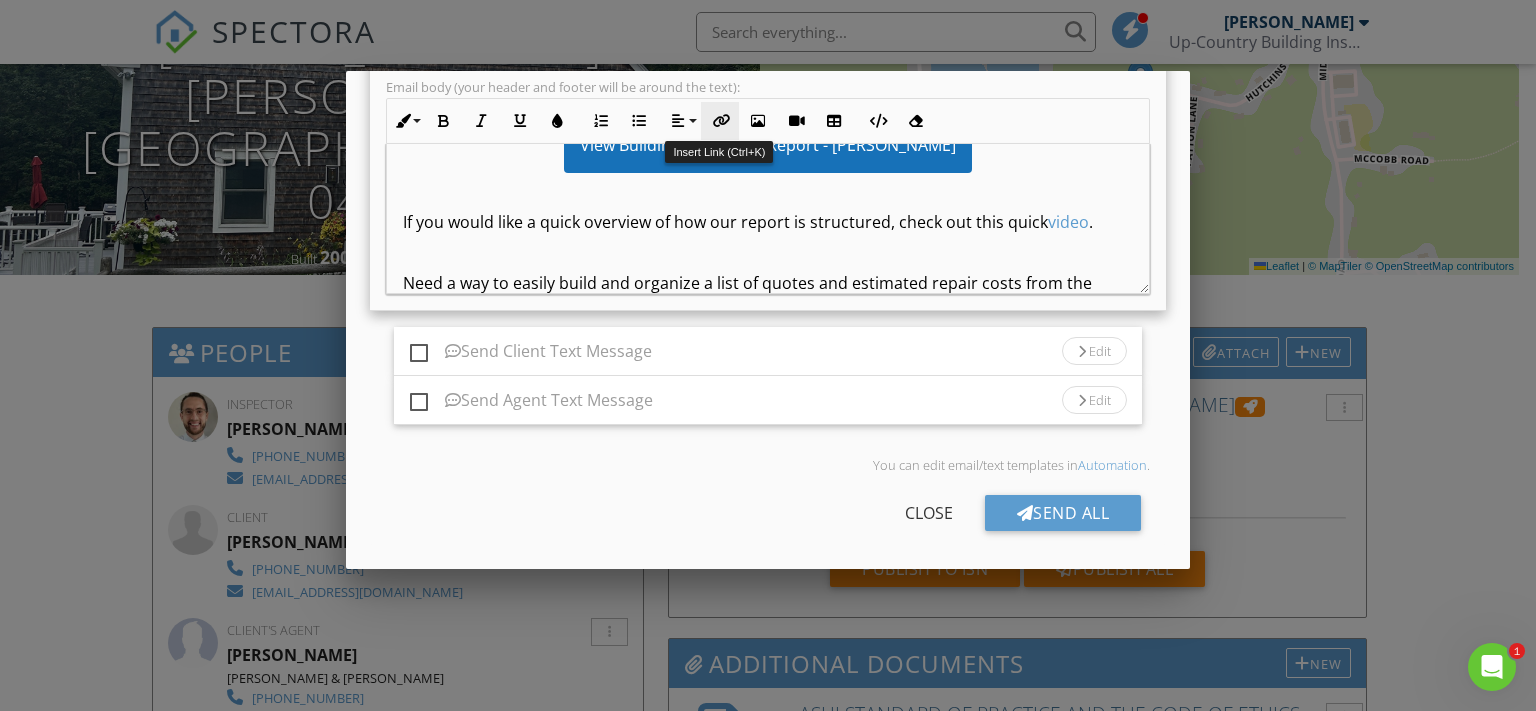 click at bounding box center (720, 121) 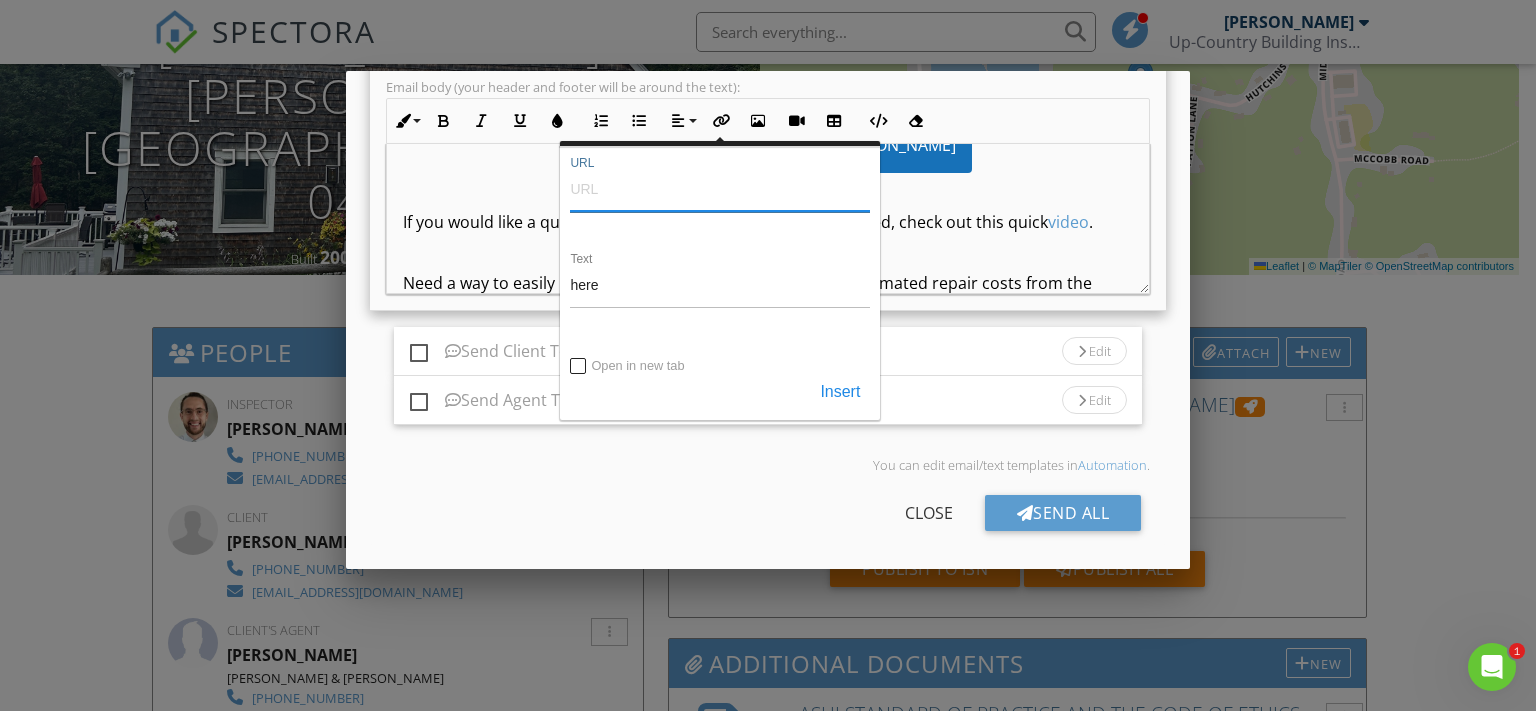 click on "URL" at bounding box center [720, 188] 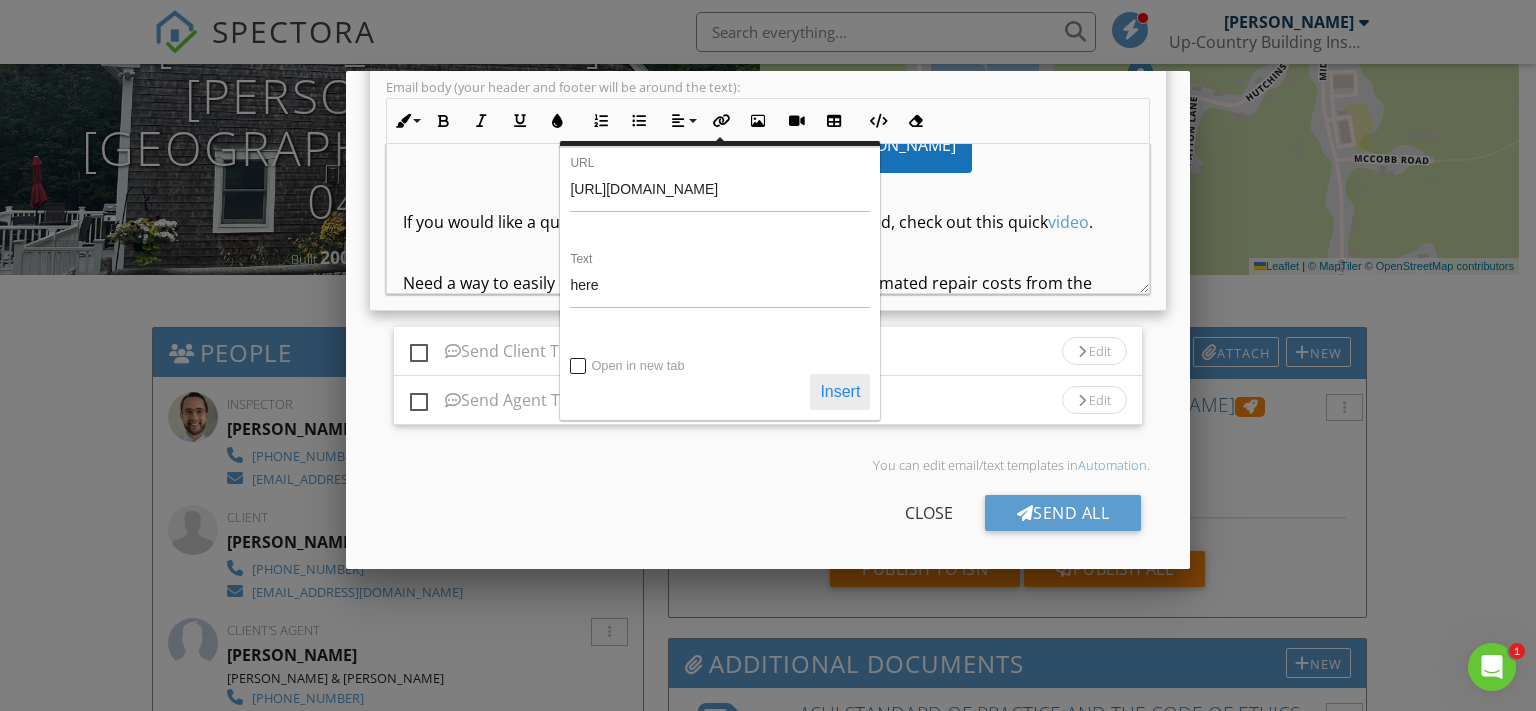 click on "Insert" at bounding box center [840, 392] 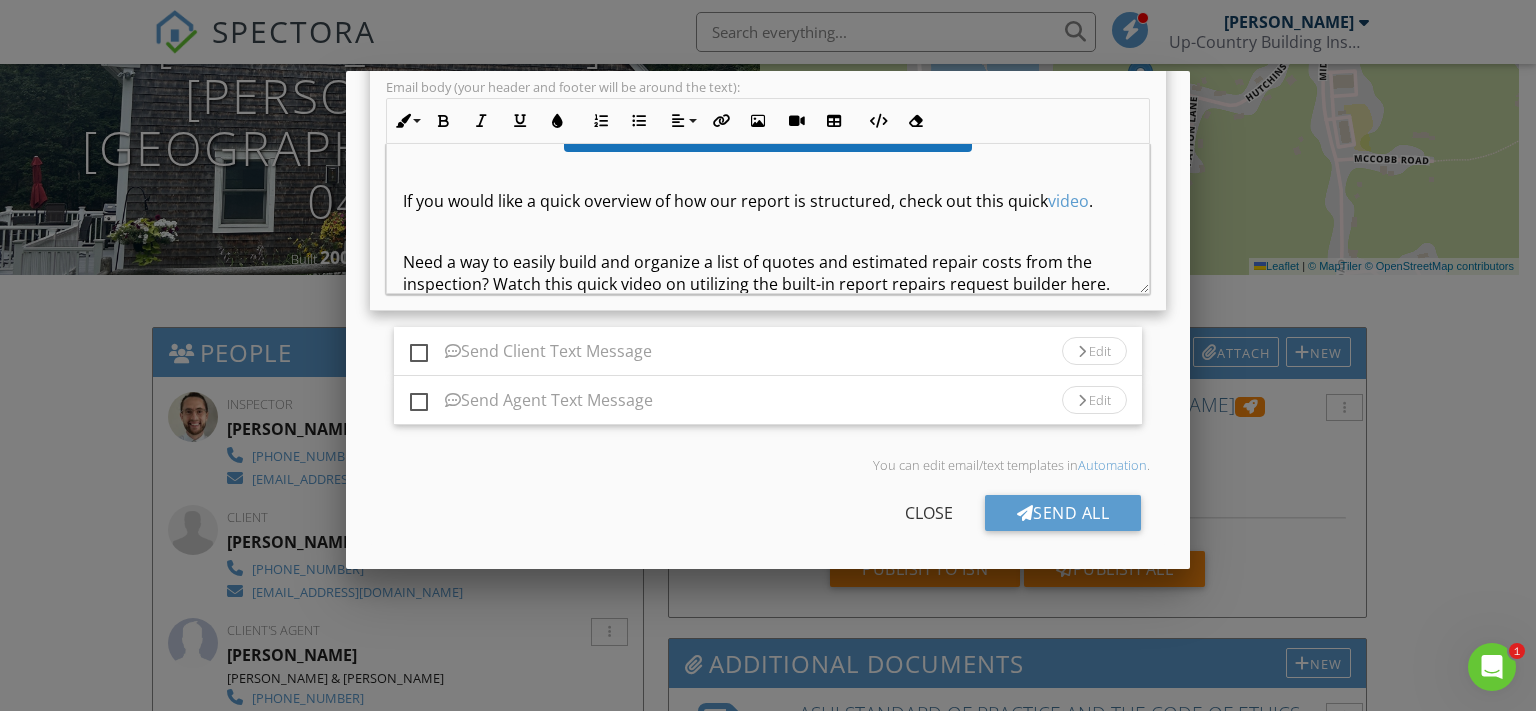 click on "Need a way to easily build and organize a list of quotes and estimated repair costs from the inspection? Watch this quick video on utilizing the built-in report repairs request builder here.​ here ​​​" at bounding box center (768, 284) 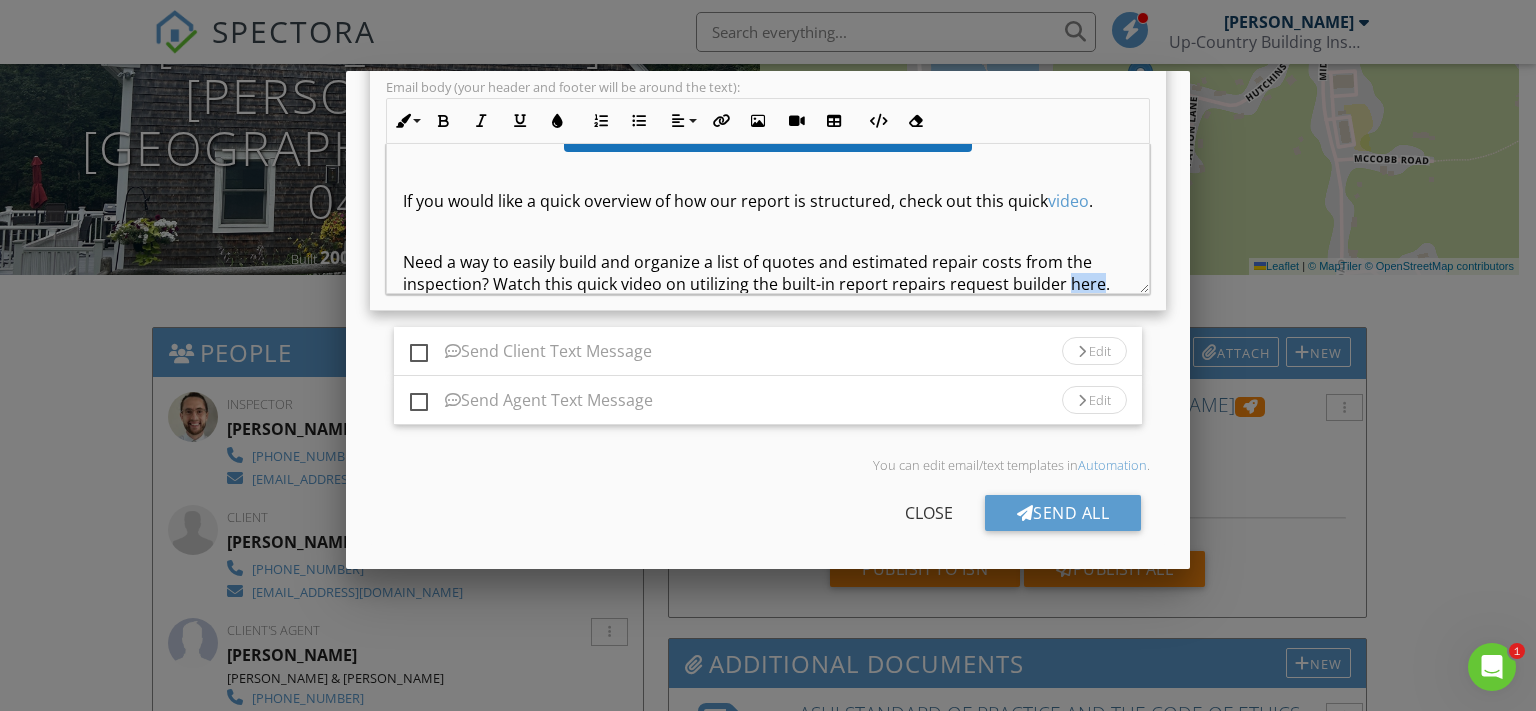 click on "Need a way to easily build and organize a list of quotes and estimated repair costs from the inspection? Watch this quick video on utilizing the built-in report repairs request builder here.​ here ​​​" at bounding box center [768, 284] 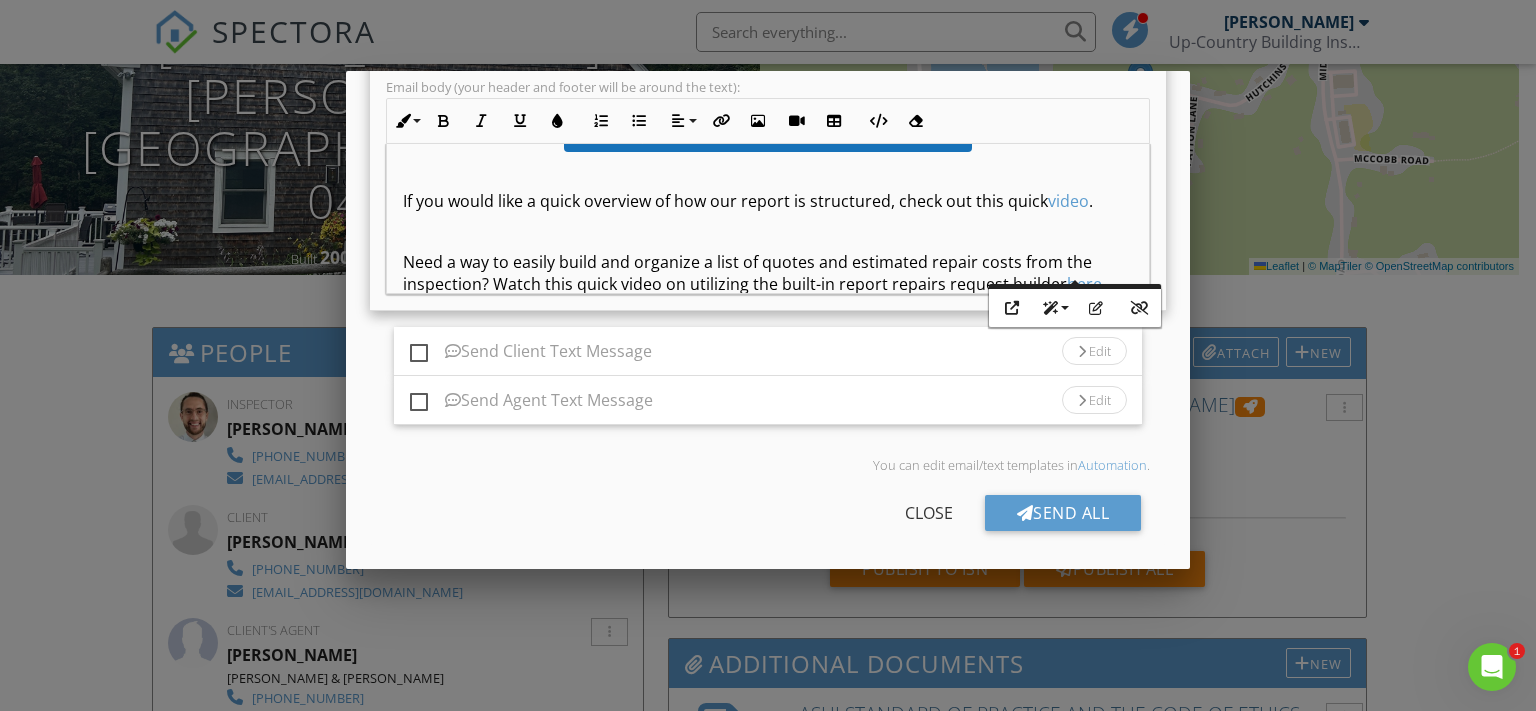 type 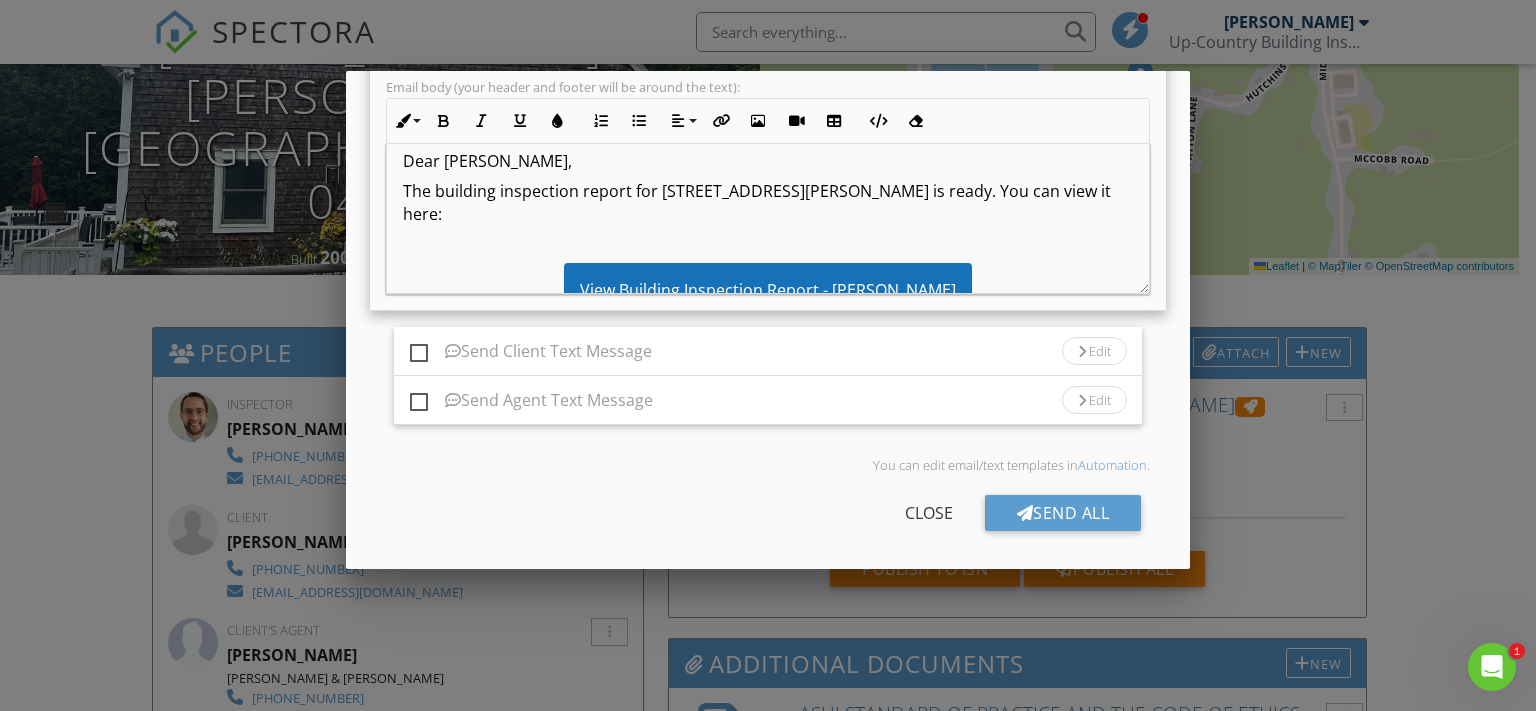 scroll, scrollTop: 0, scrollLeft: 0, axis: both 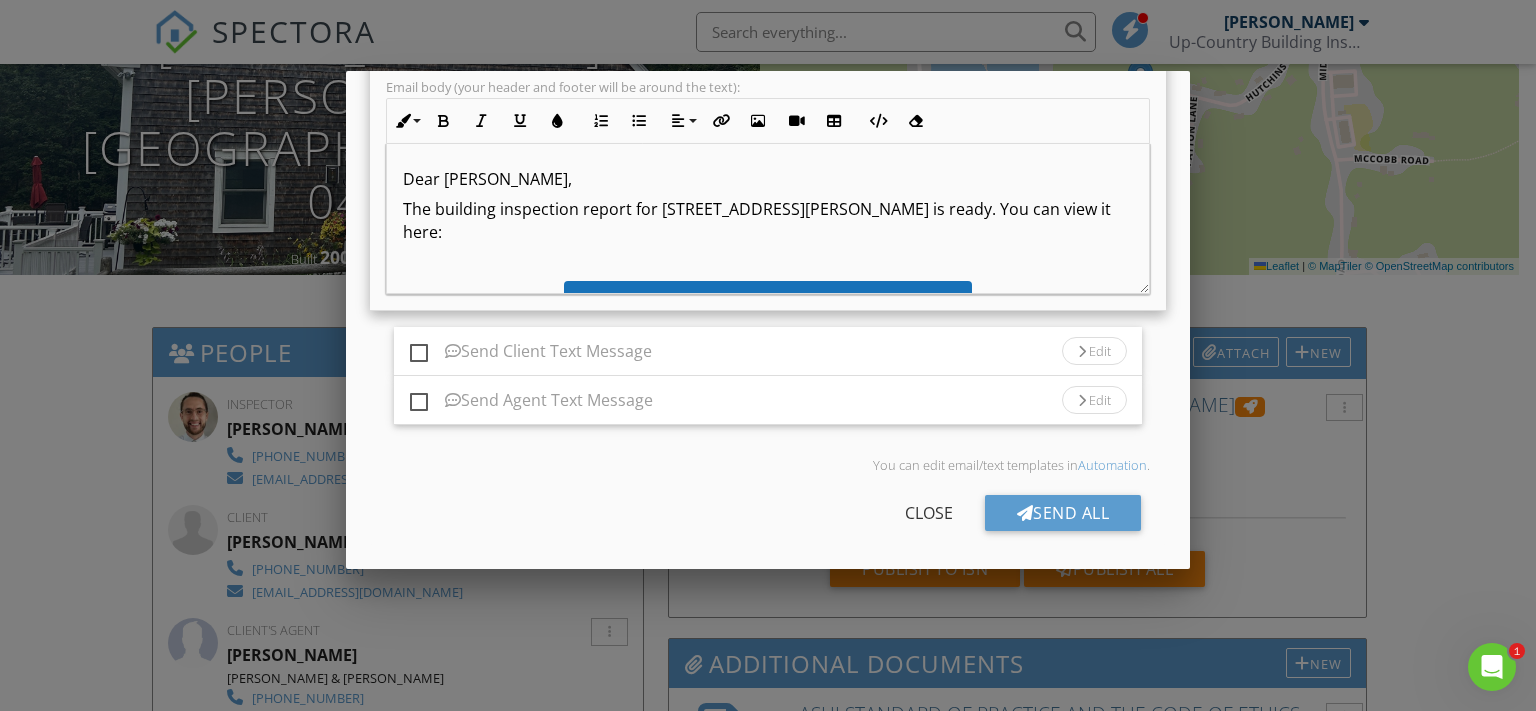 click on "Dear Stephanie," at bounding box center [768, 179] 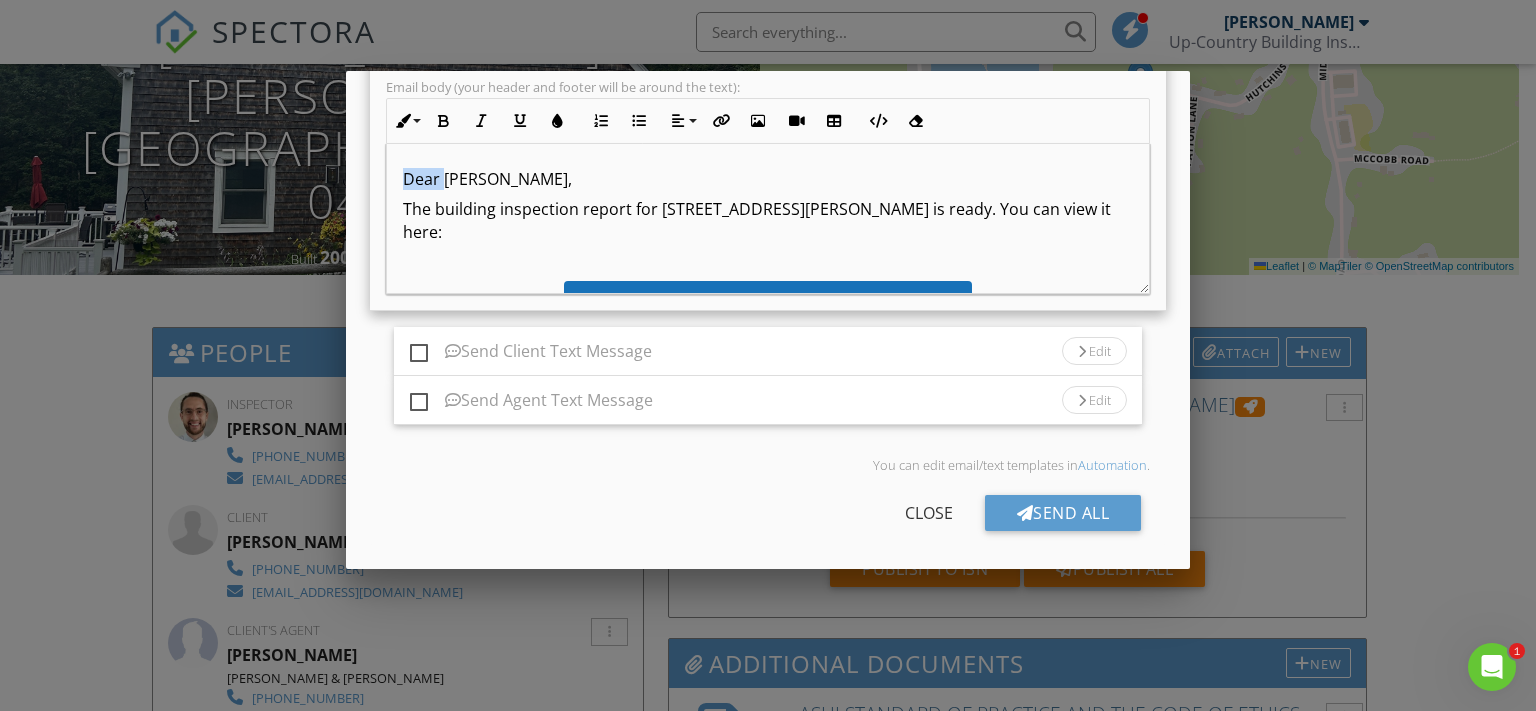 click on "Dear Stephanie," at bounding box center (768, 179) 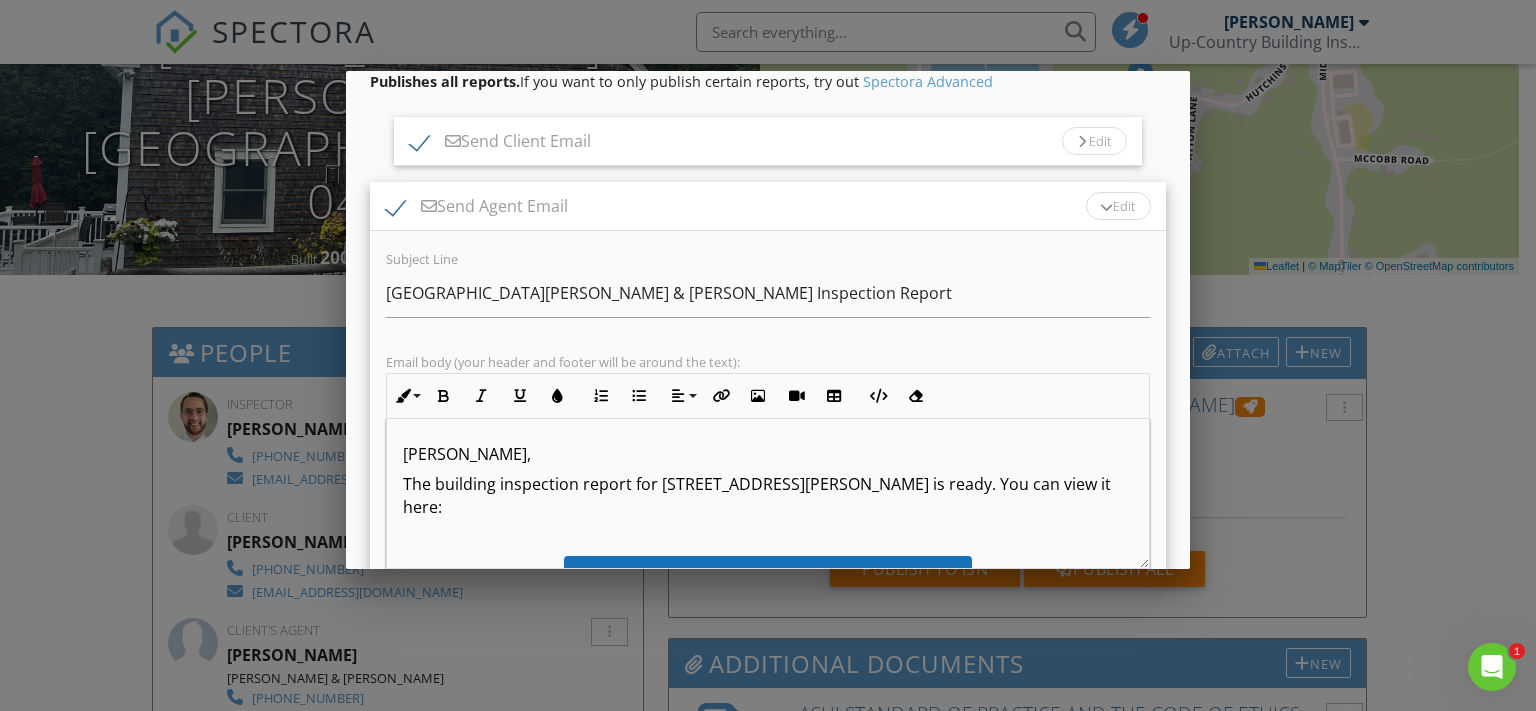 scroll, scrollTop: 111, scrollLeft: 0, axis: vertical 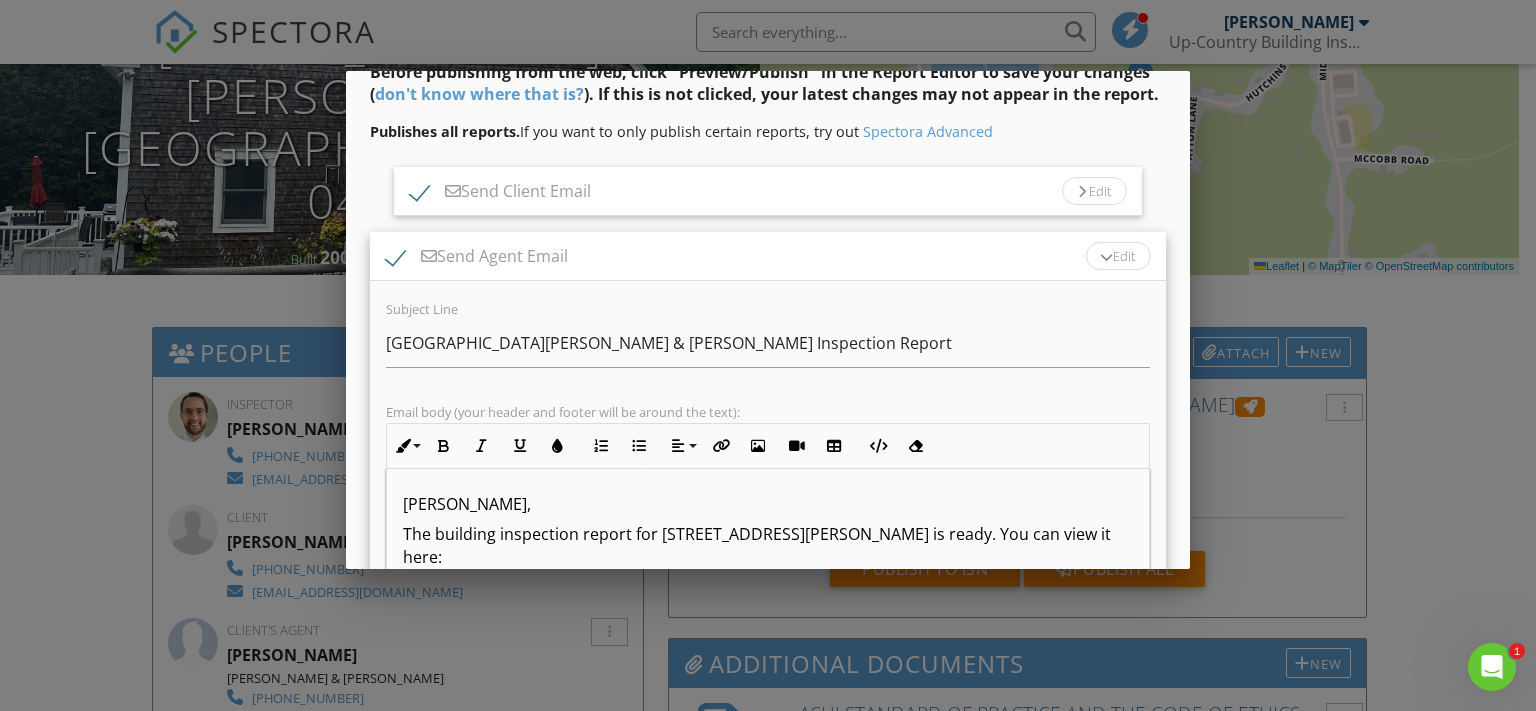 click on "Edit" at bounding box center (1118, 256) 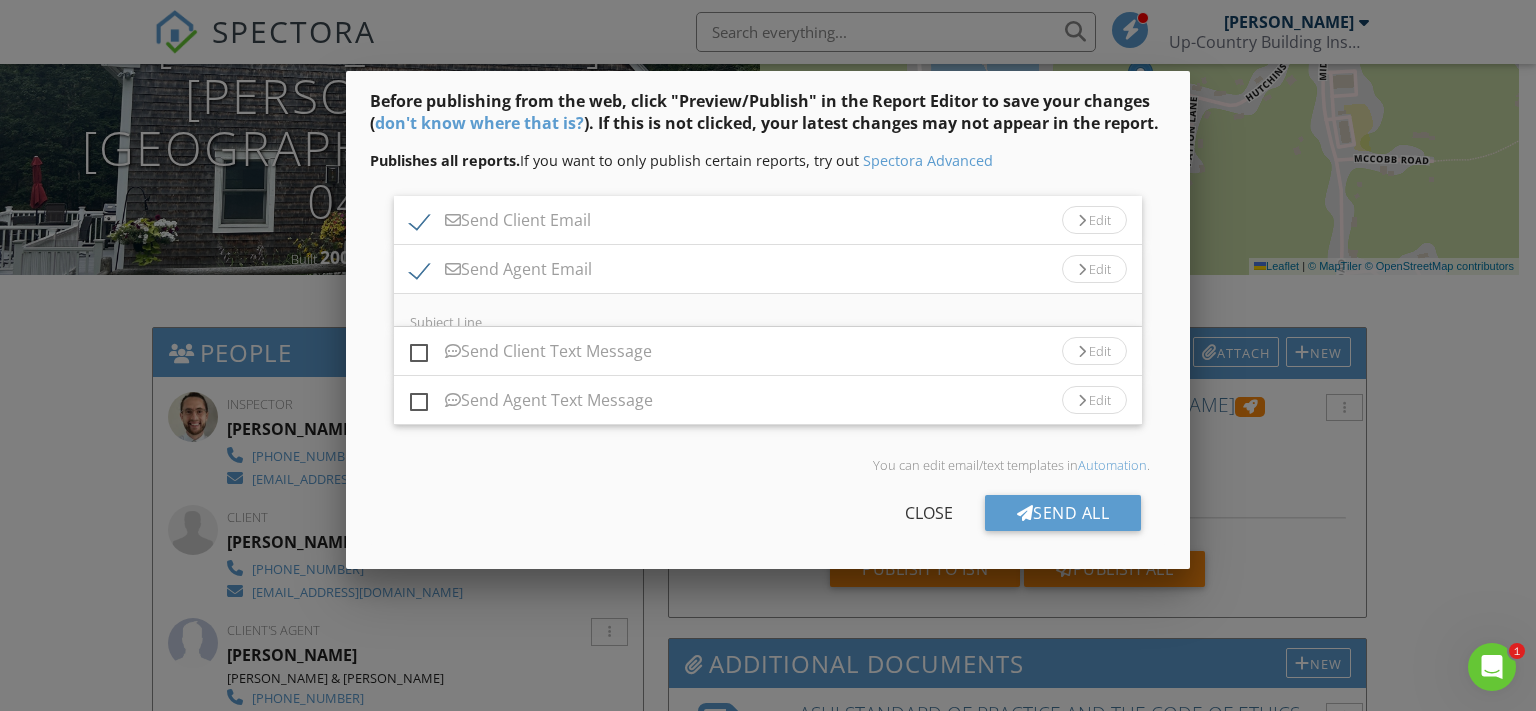scroll, scrollTop: 70, scrollLeft: 0, axis: vertical 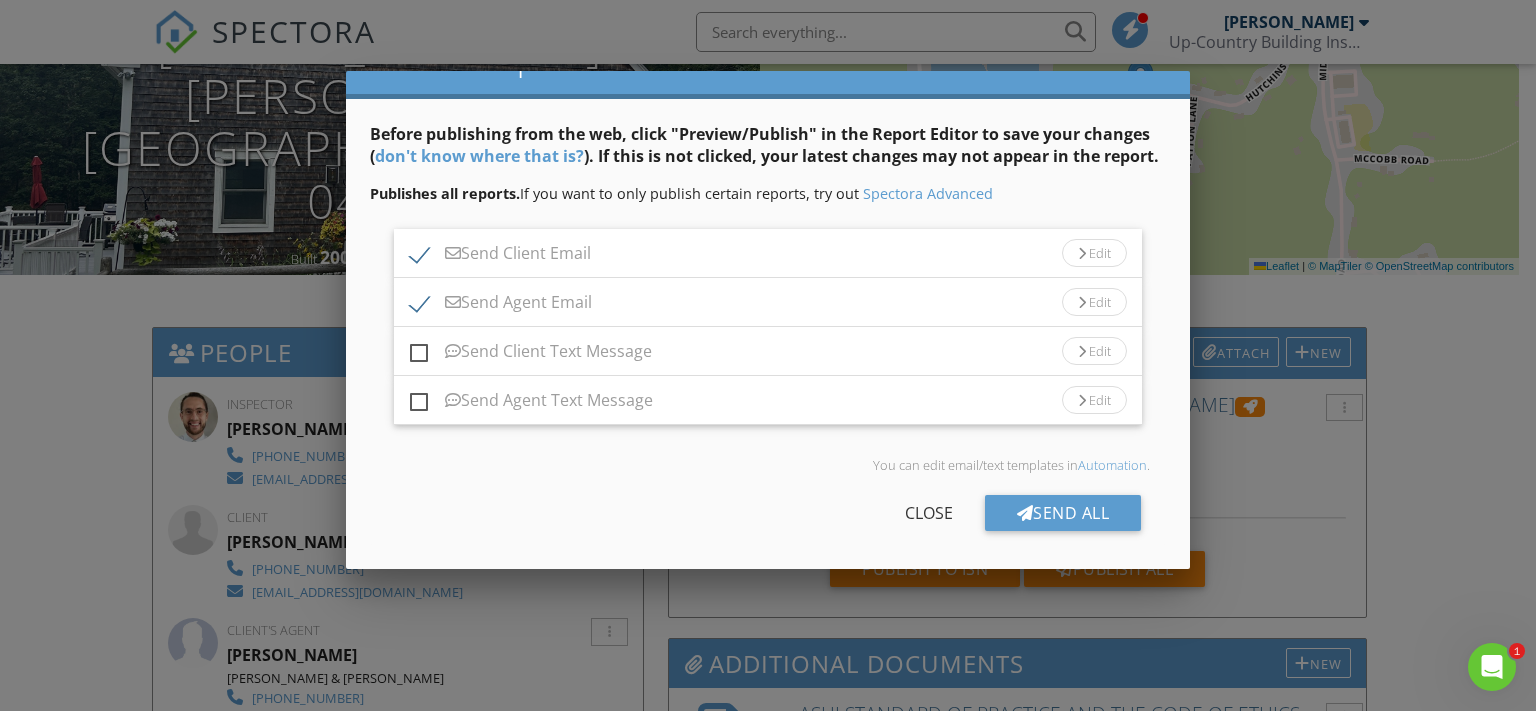 click on "Edit" at bounding box center [1094, 253] 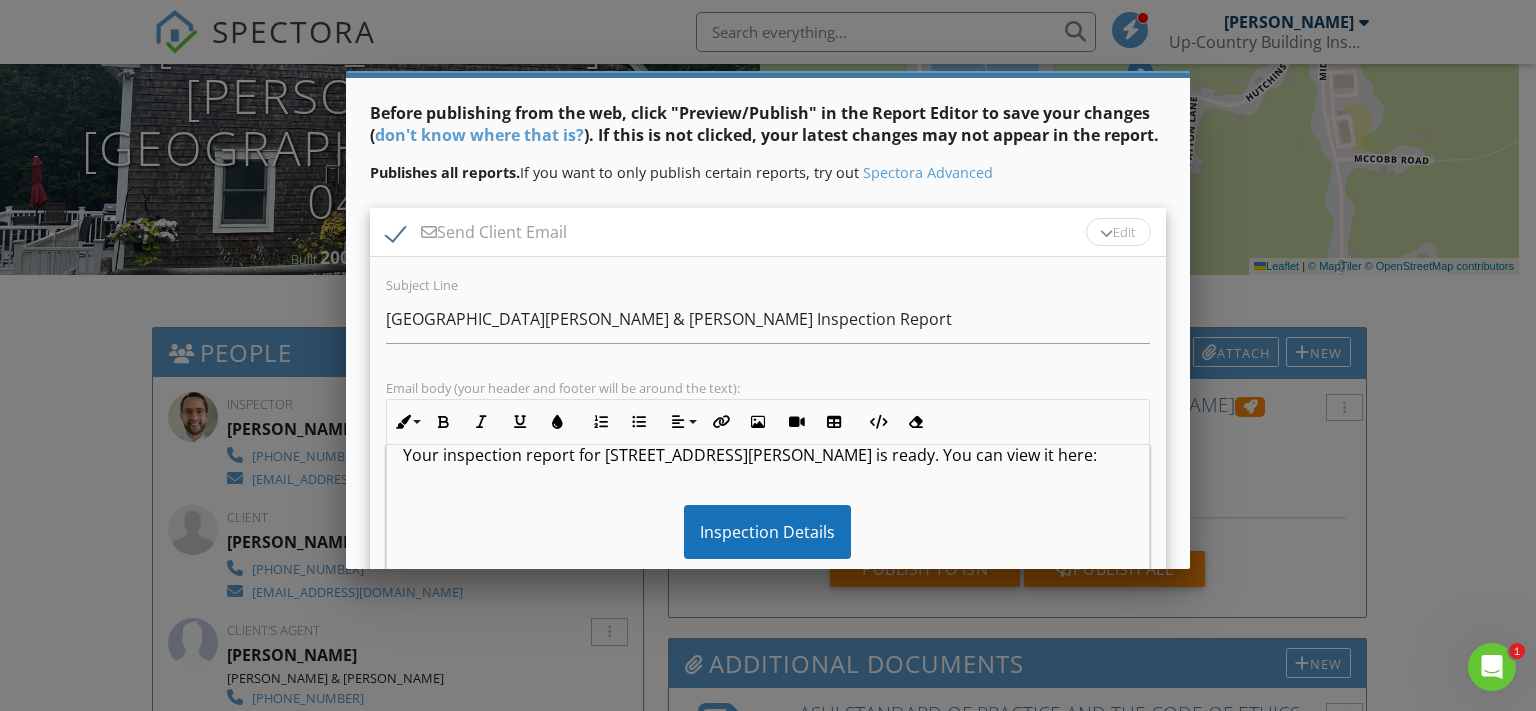 scroll, scrollTop: 0, scrollLeft: 0, axis: both 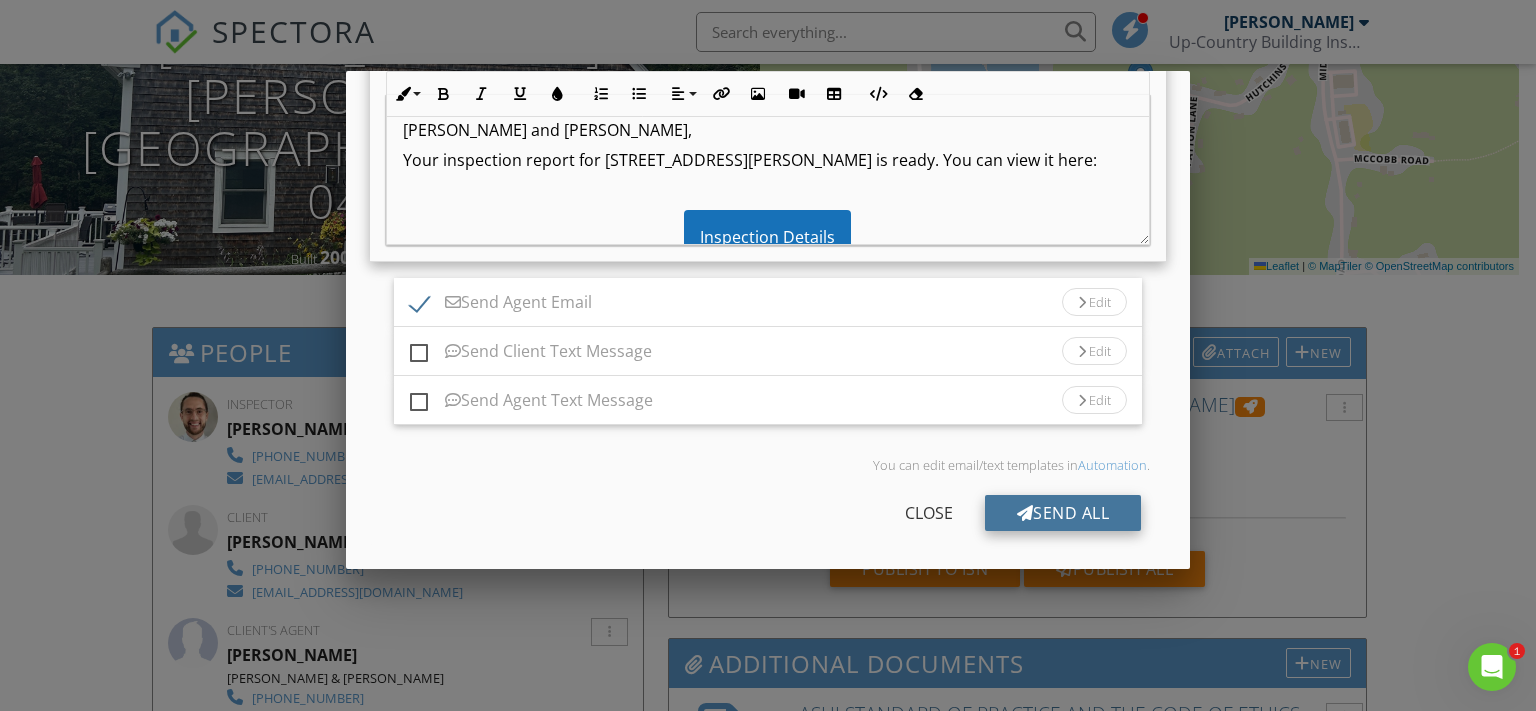 click on "Send All" at bounding box center [1063, 513] 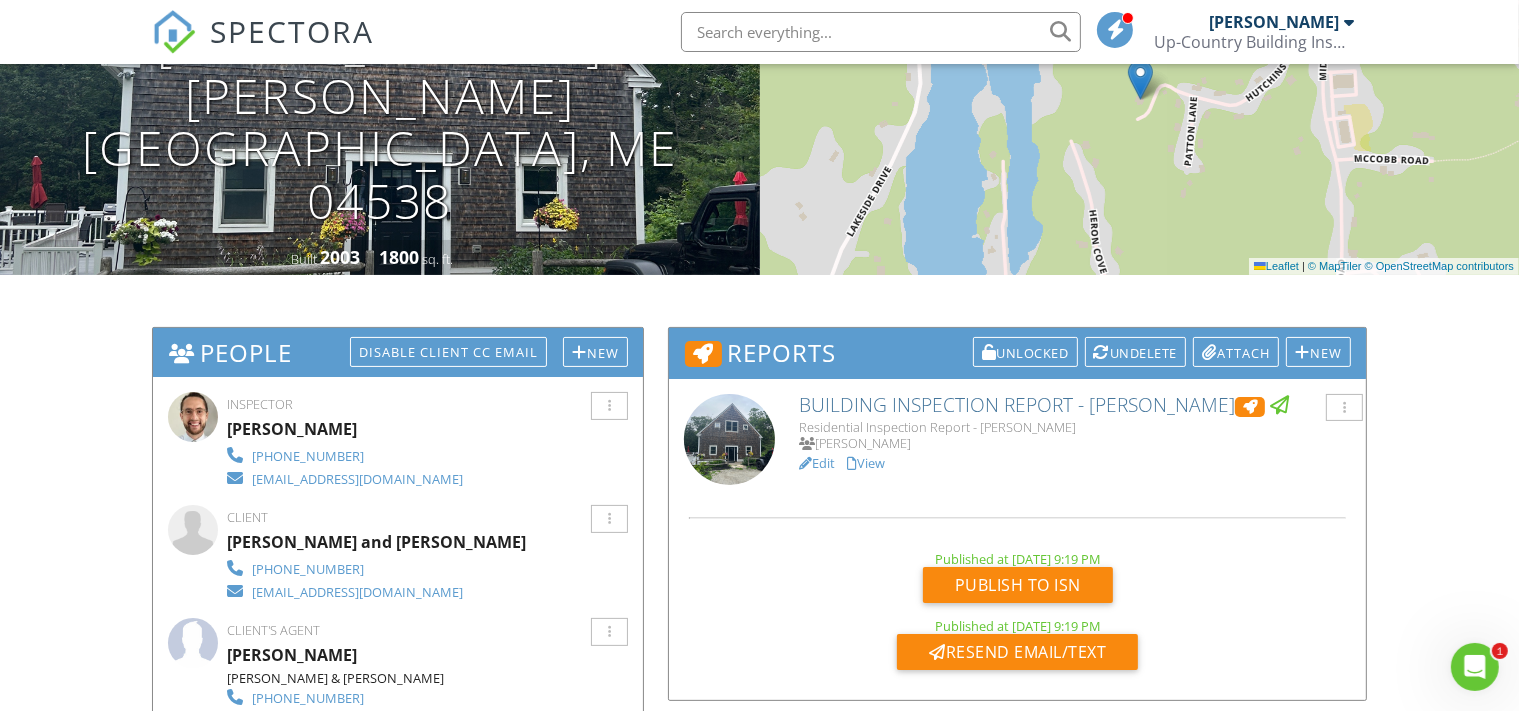 scroll, scrollTop: 0, scrollLeft: 0, axis: both 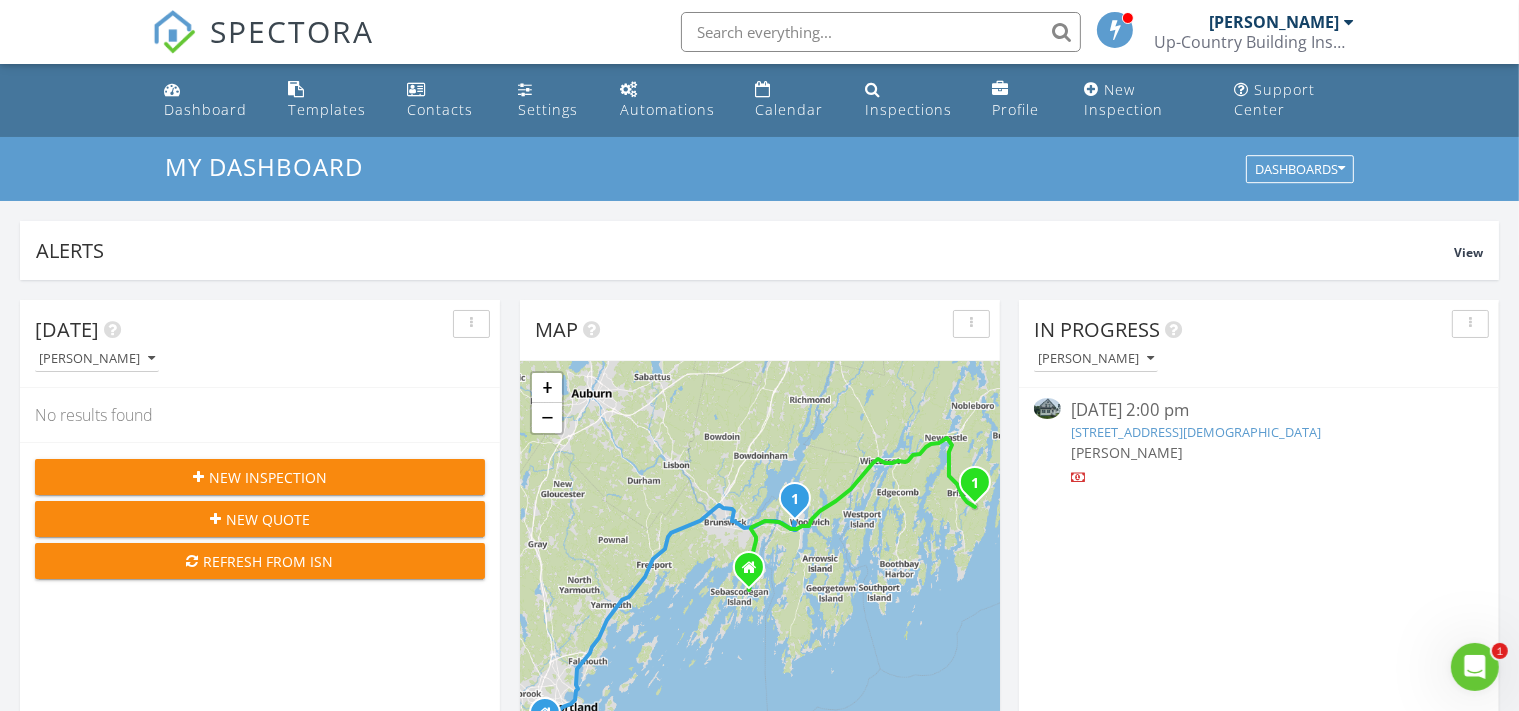 click on "[STREET_ADDRESS][DEMOGRAPHIC_DATA]" at bounding box center [1196, 432] 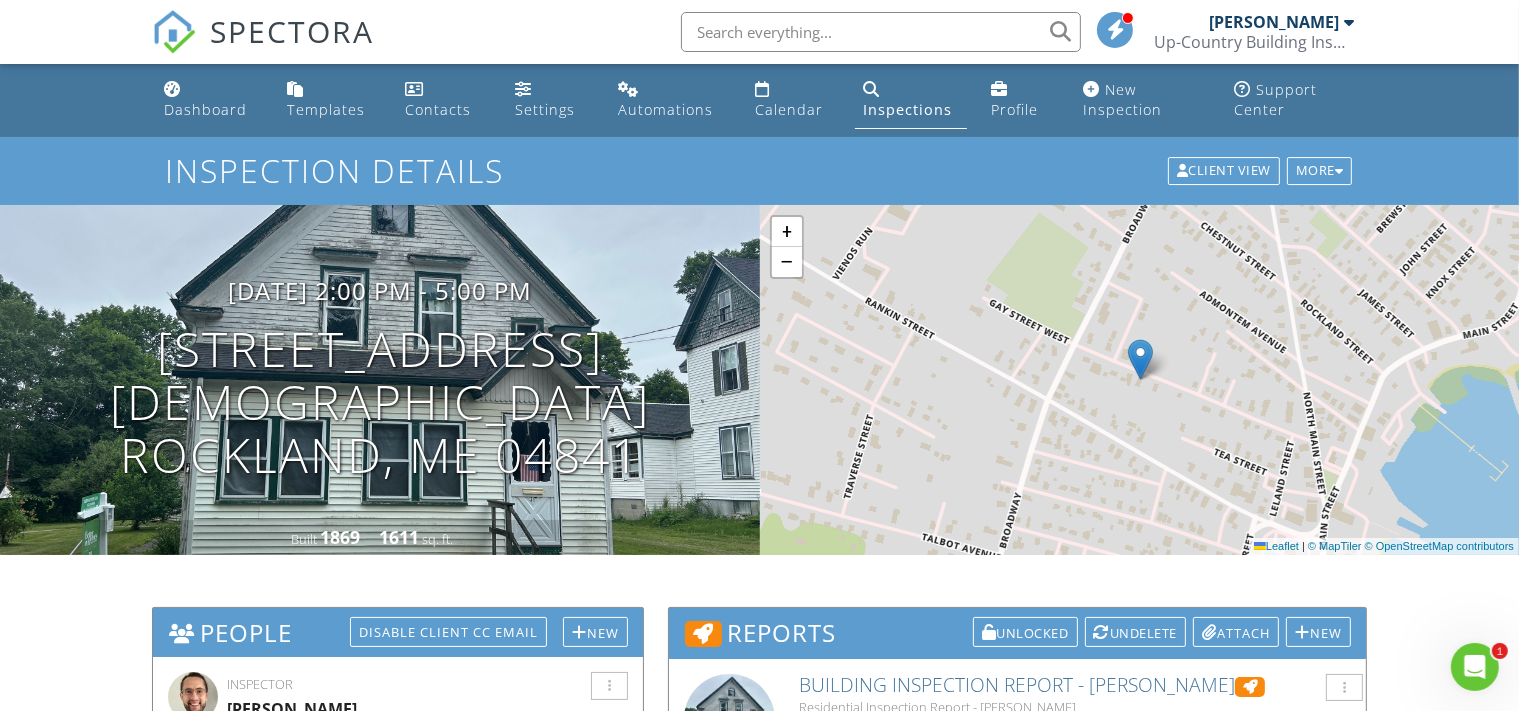 scroll, scrollTop: 0, scrollLeft: 0, axis: both 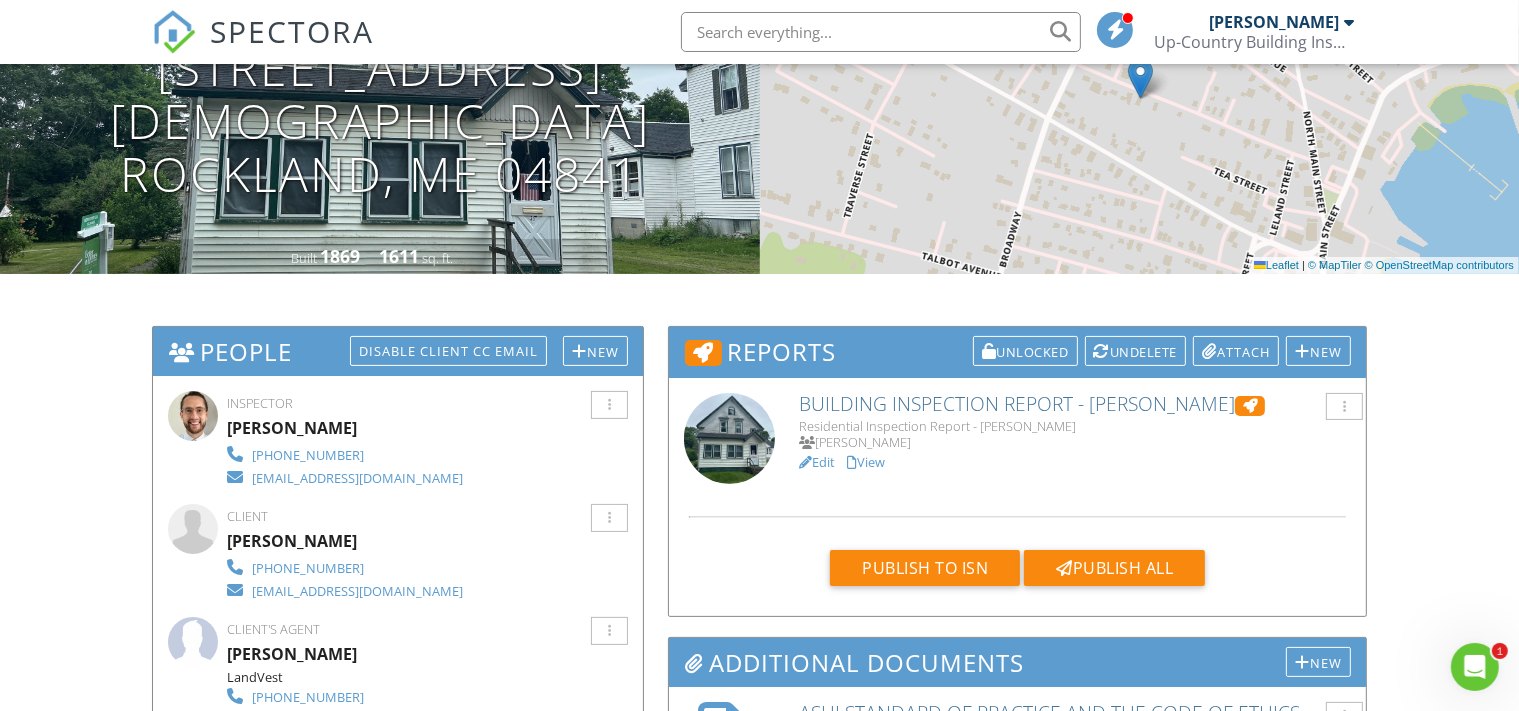 click on "View" at bounding box center [866, 462] 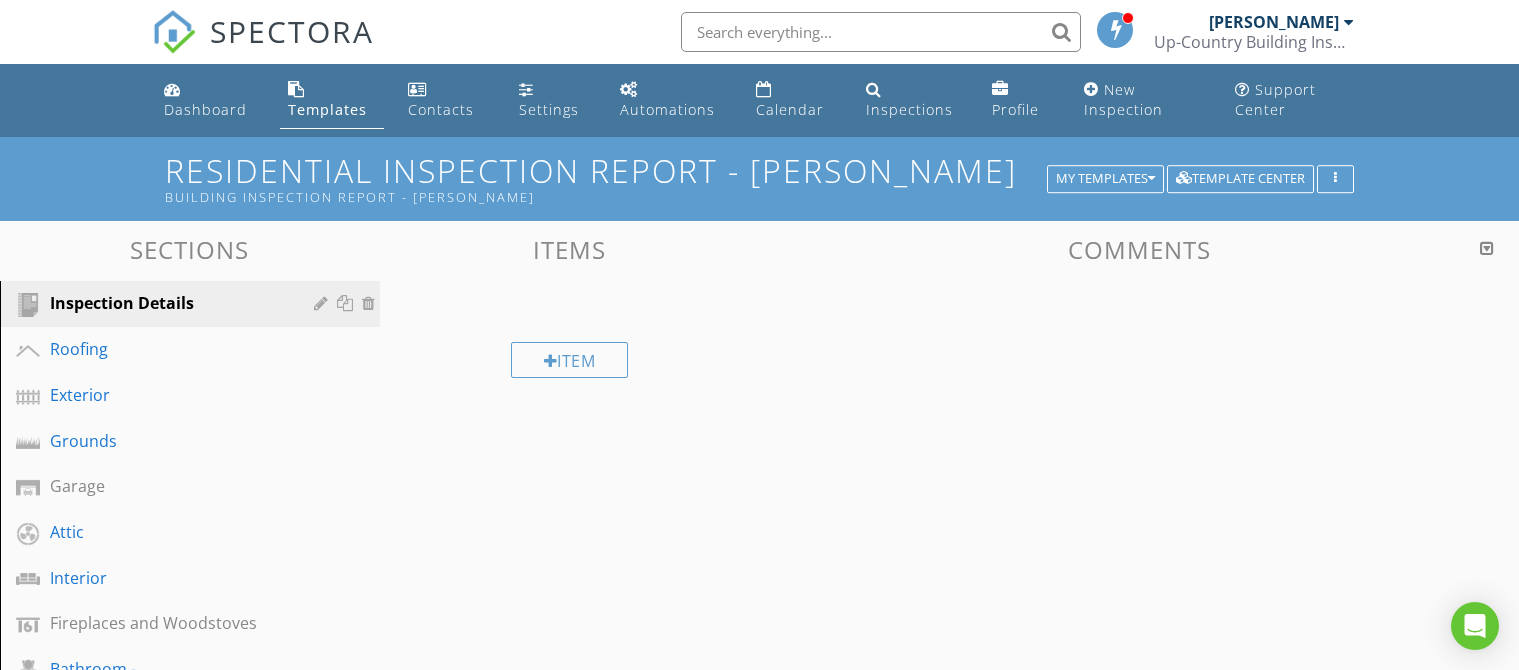 scroll, scrollTop: 0, scrollLeft: 0, axis: both 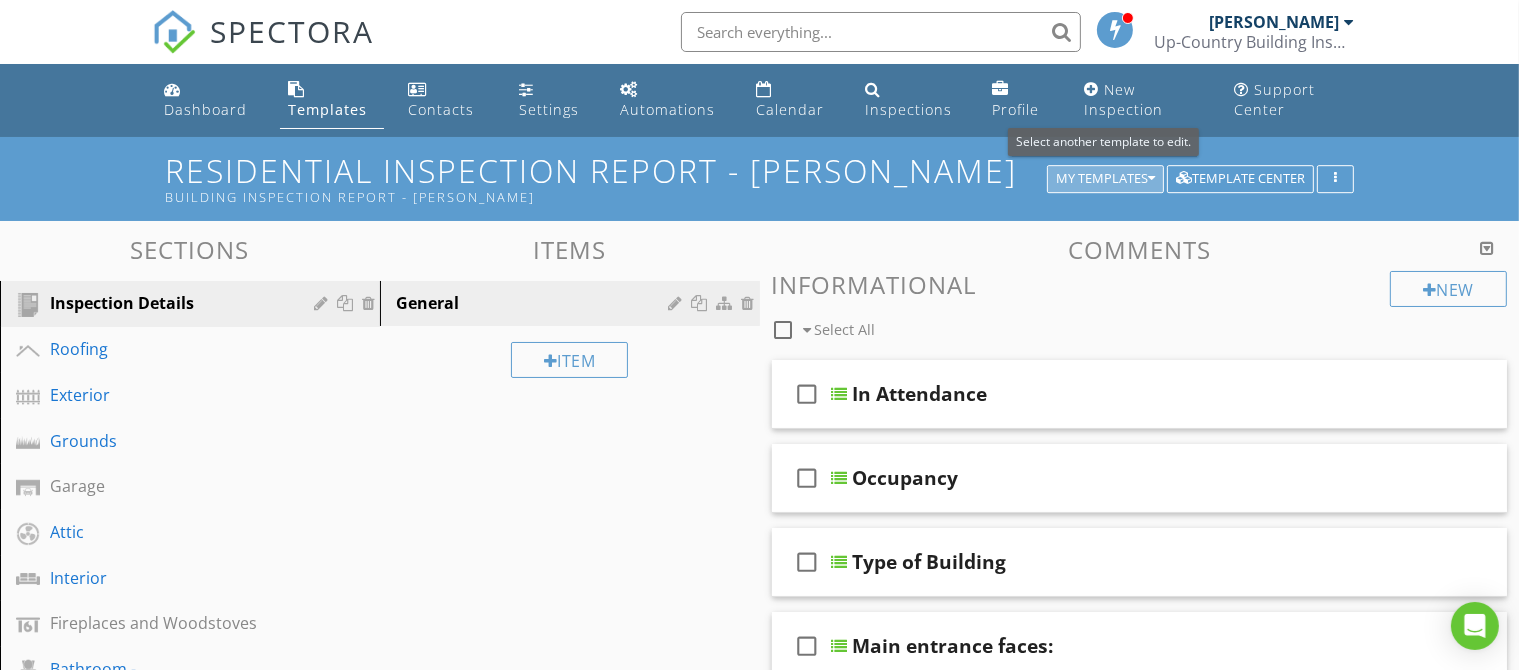 click on "My Templates" at bounding box center [1105, 179] 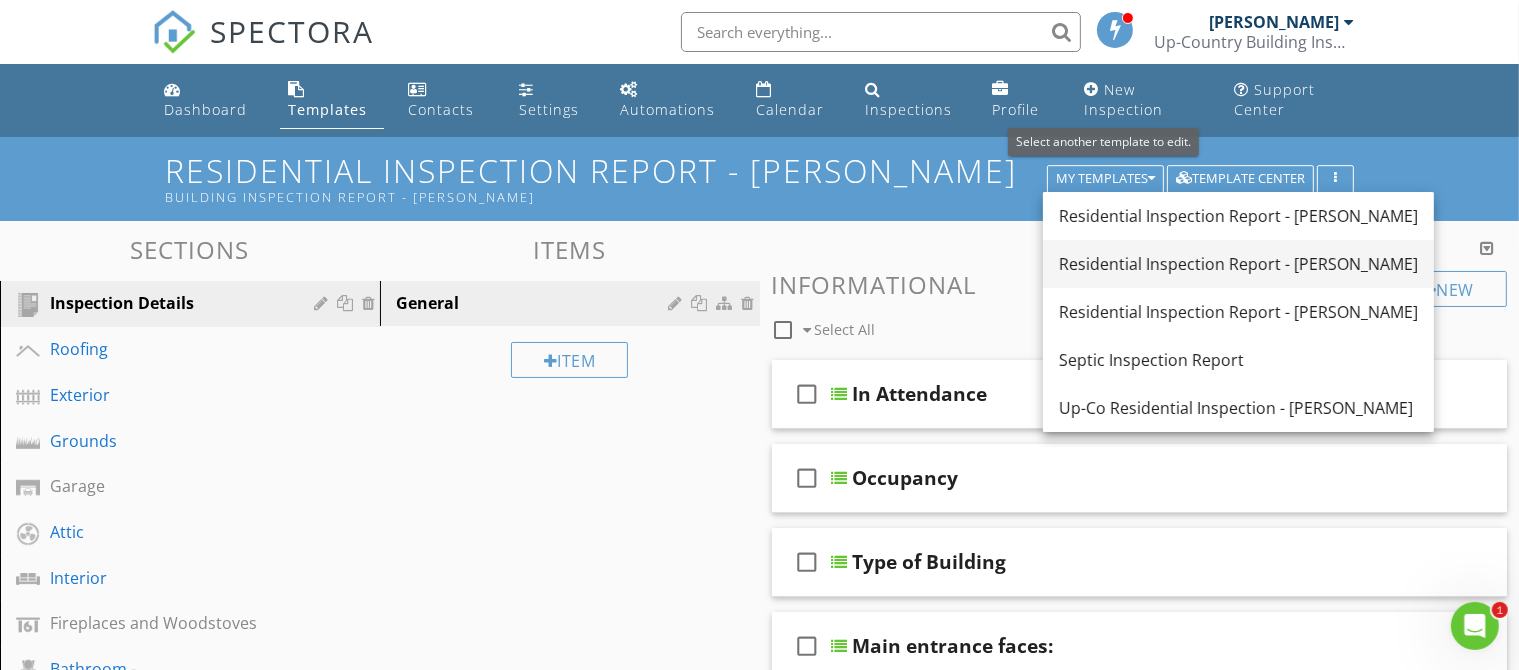 scroll, scrollTop: 0, scrollLeft: 0, axis: both 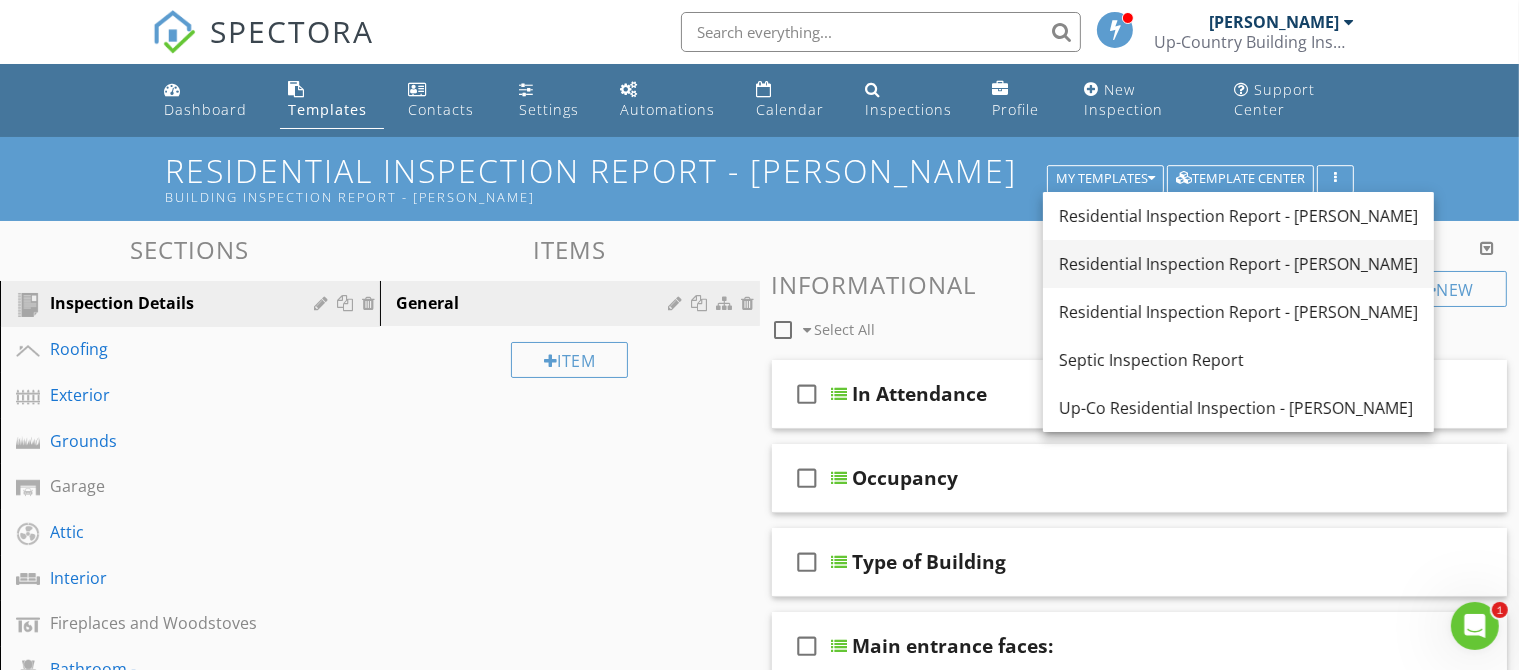 click on "Residential Inspection Report - [PERSON_NAME]" at bounding box center (1238, 264) 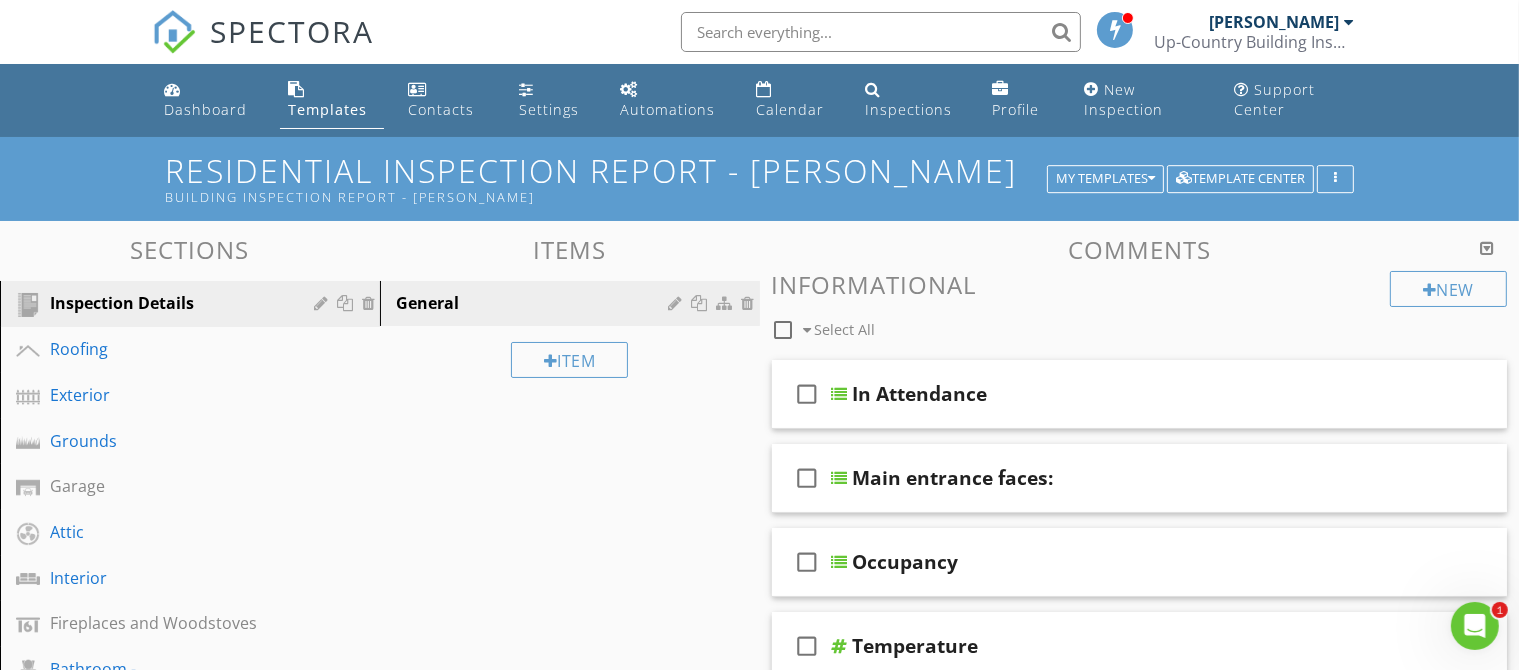 scroll, scrollTop: 704, scrollLeft: 0, axis: vertical 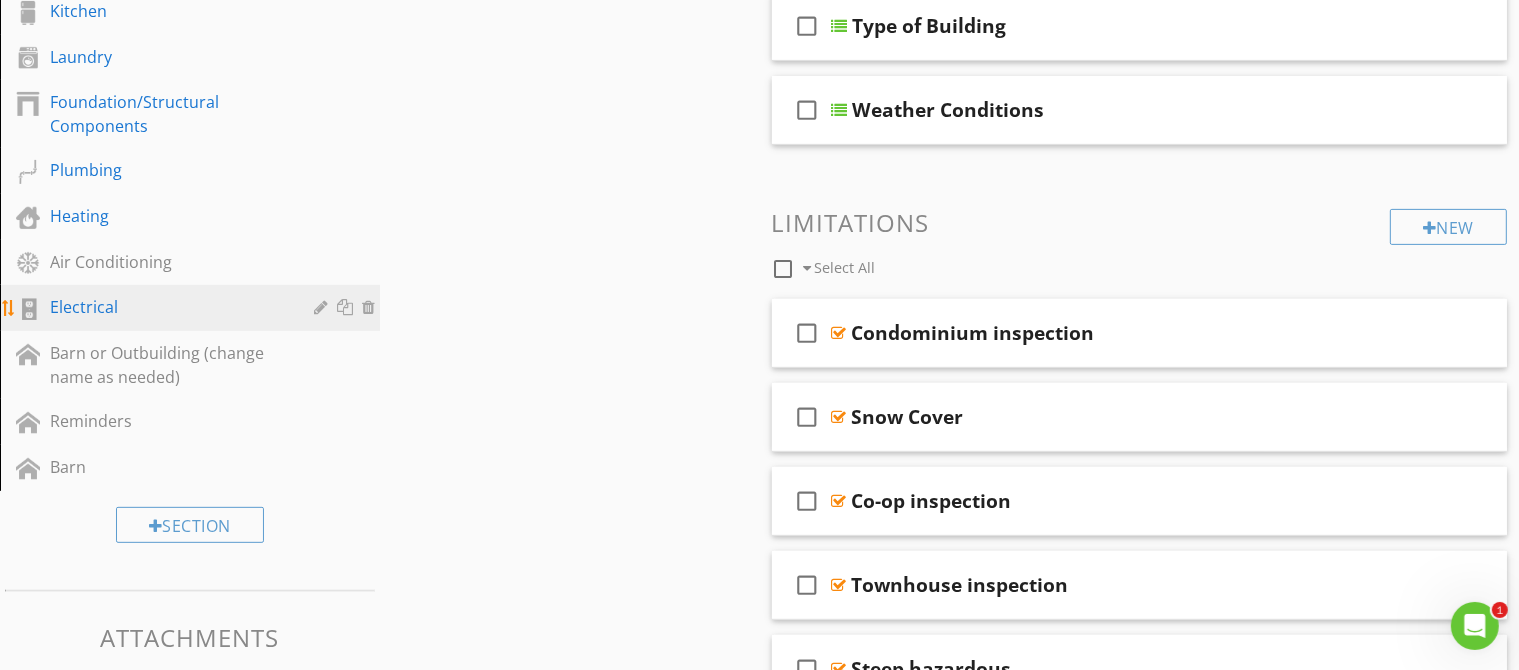 click on "Electrical" at bounding box center (167, 307) 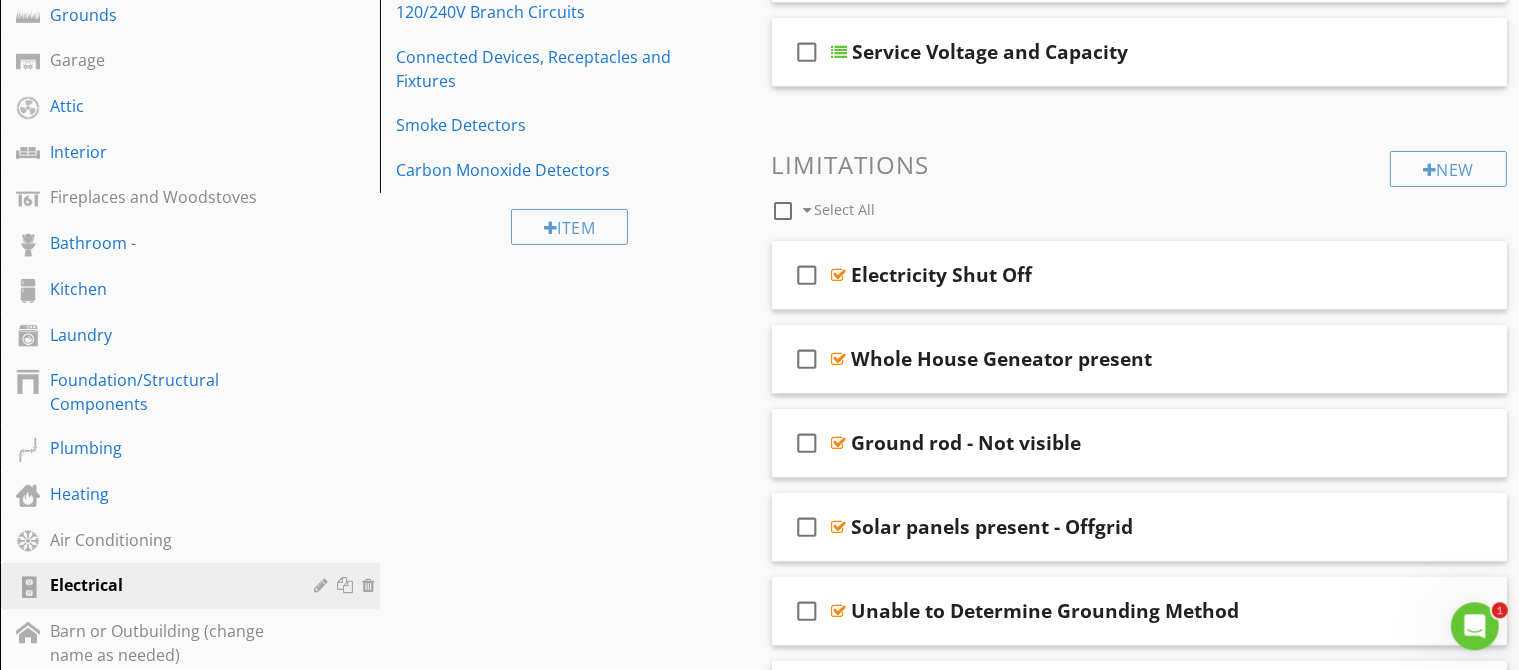 scroll, scrollTop: 422, scrollLeft: 0, axis: vertical 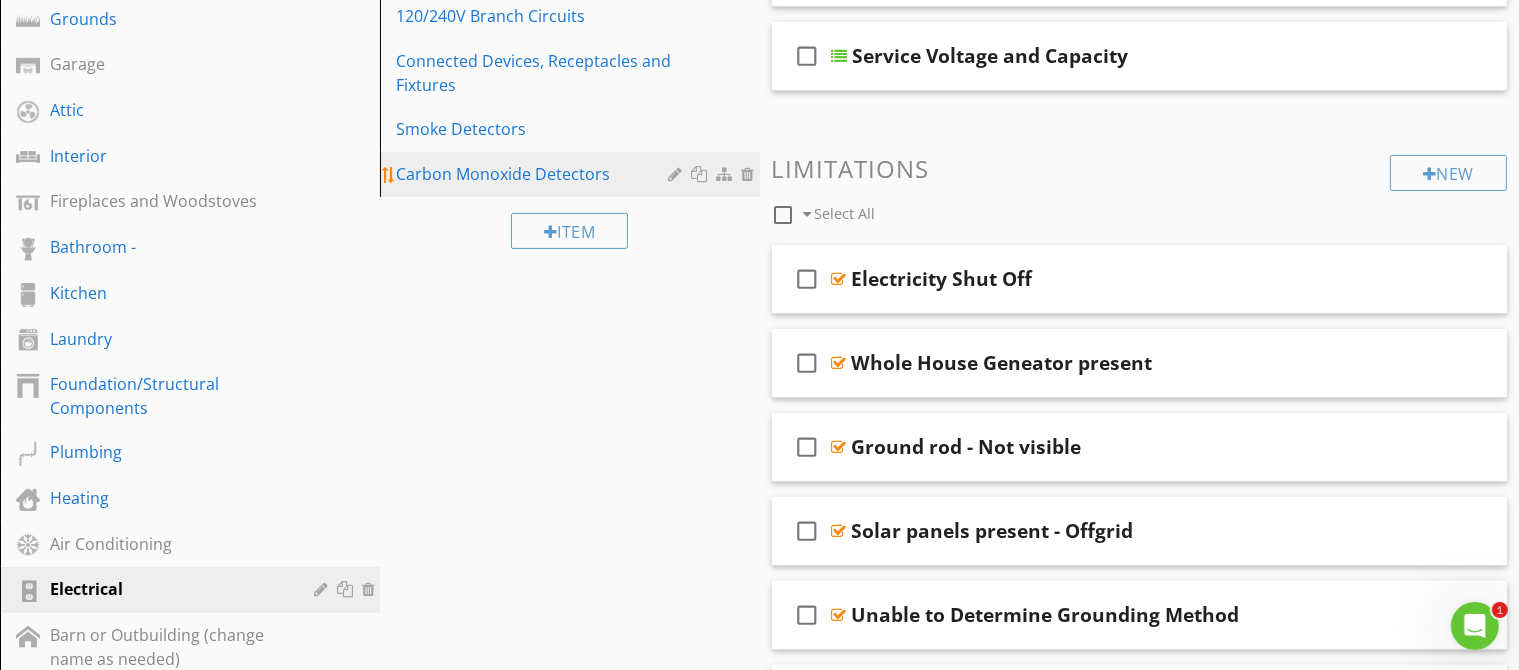 click on "Carbon Monoxide Detectors" at bounding box center [535, 174] 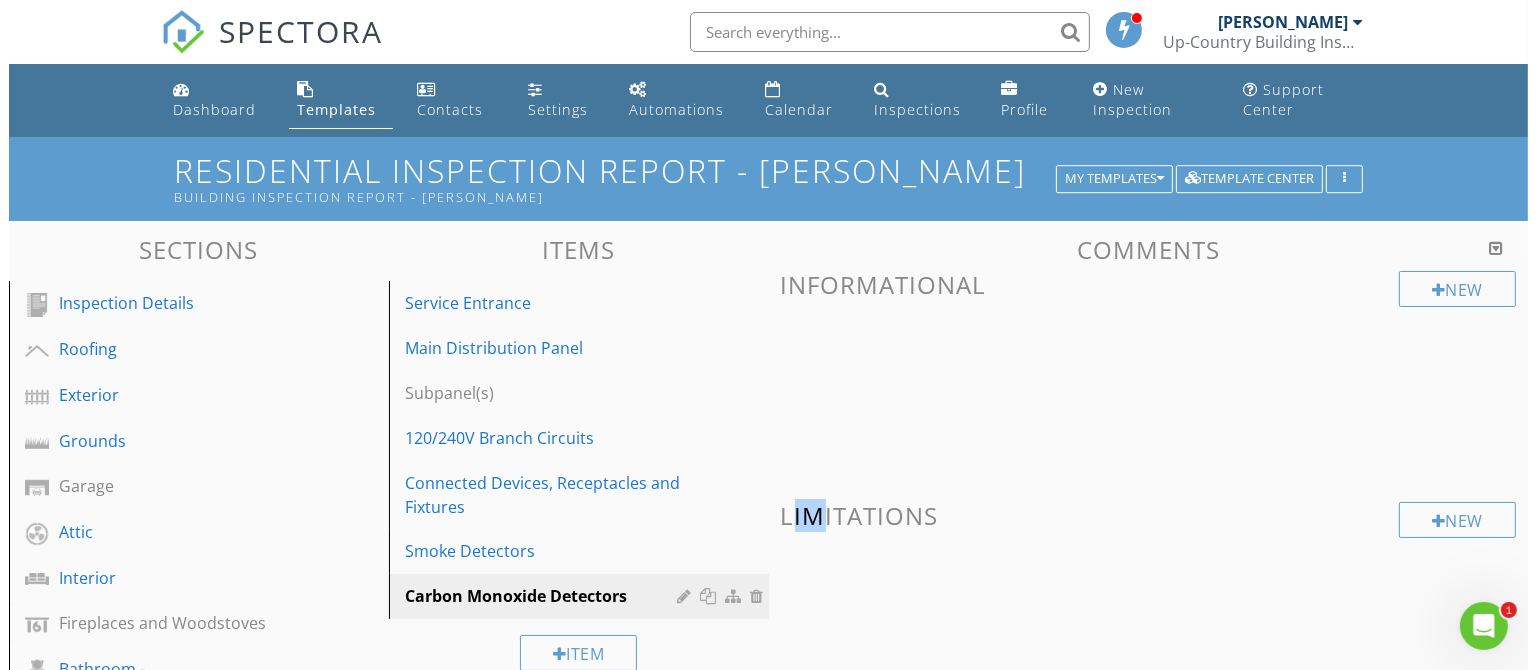 scroll, scrollTop: 580, scrollLeft: 0, axis: vertical 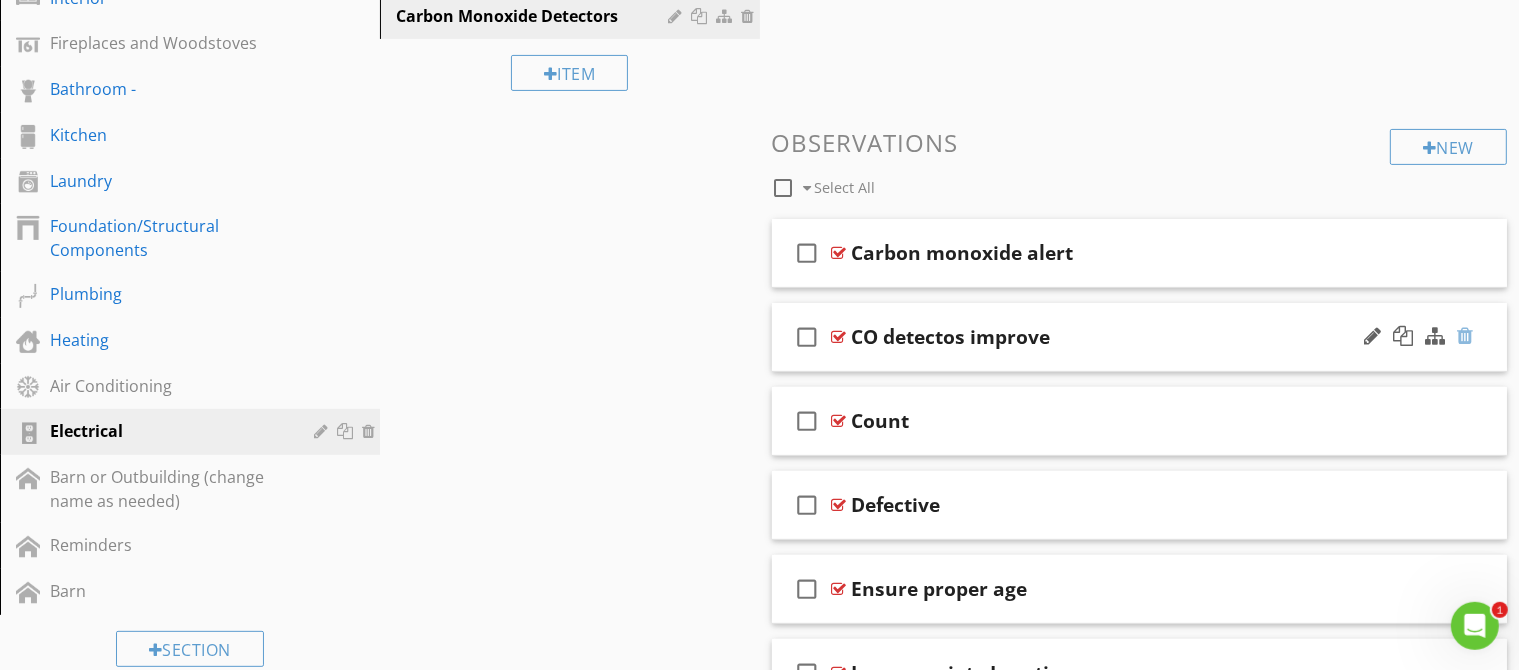 click at bounding box center (1465, 336) 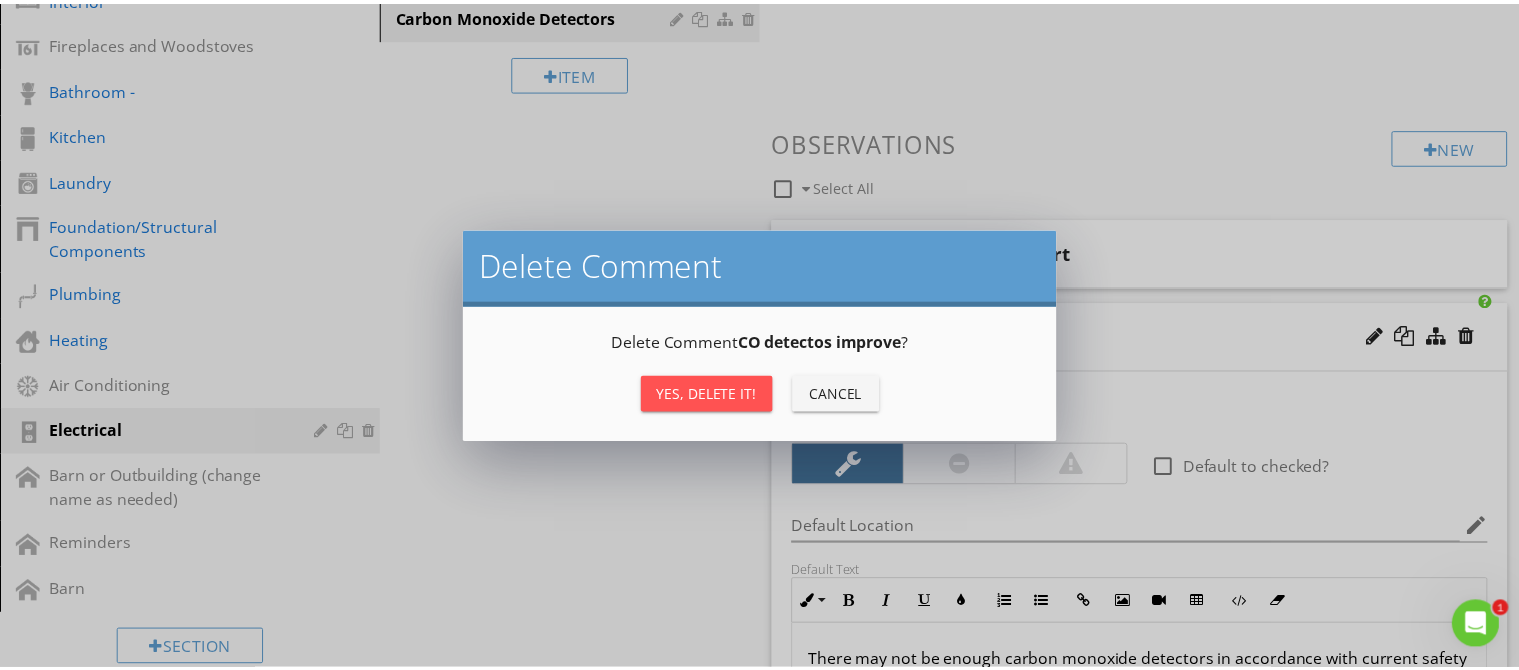scroll, scrollTop: 580, scrollLeft: 0, axis: vertical 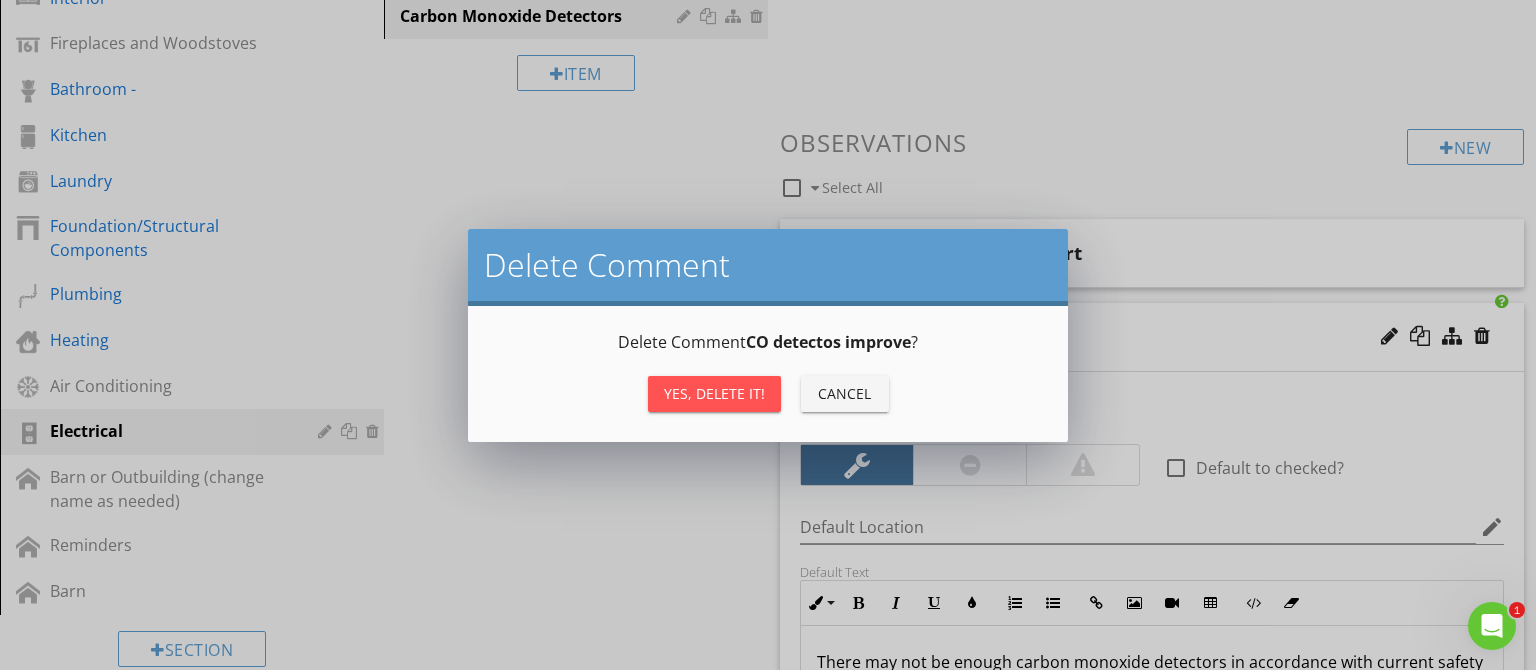 click on "Yes, Delete it!" at bounding box center (714, 393) 